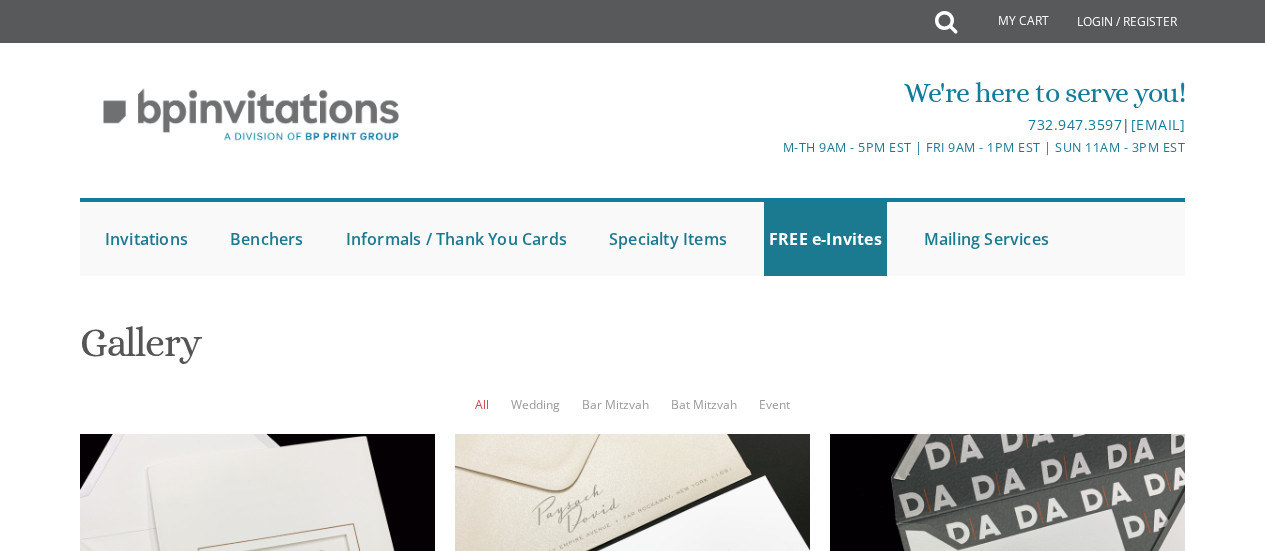 scroll, scrollTop: 1510, scrollLeft: 0, axis: vertical 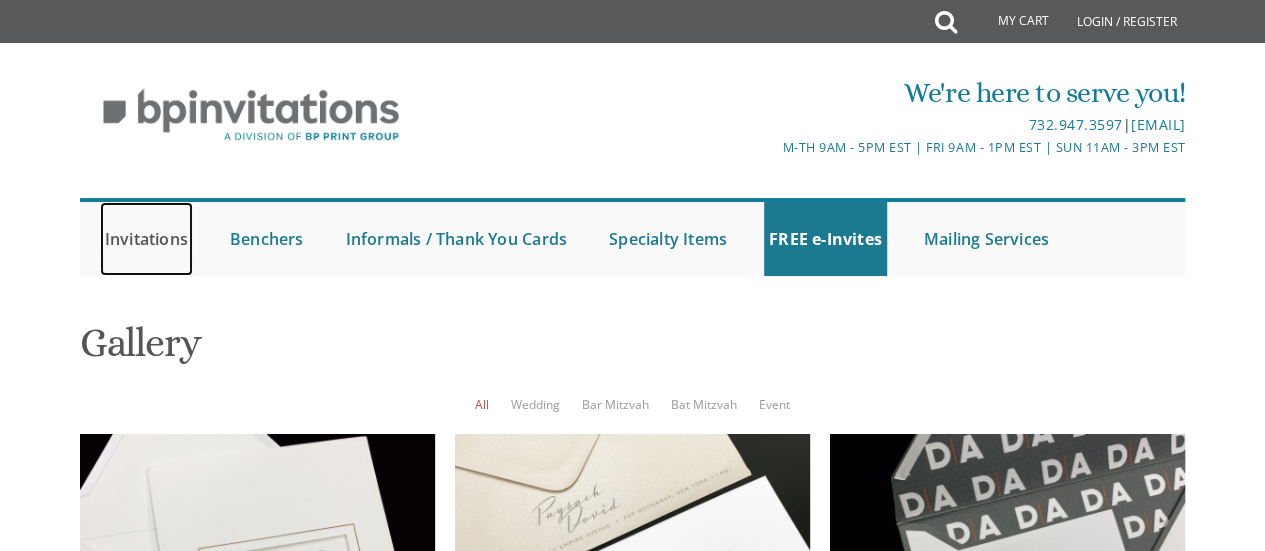 click on "Invitations" at bounding box center (146, 239) 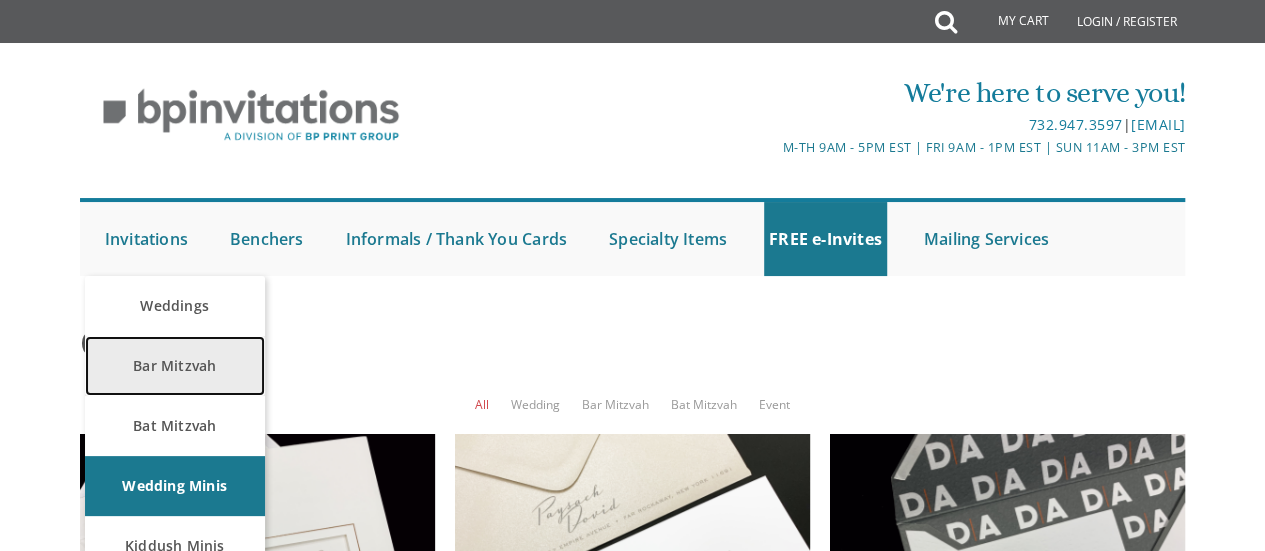 click on "Bar Mitzvah" at bounding box center [175, 366] 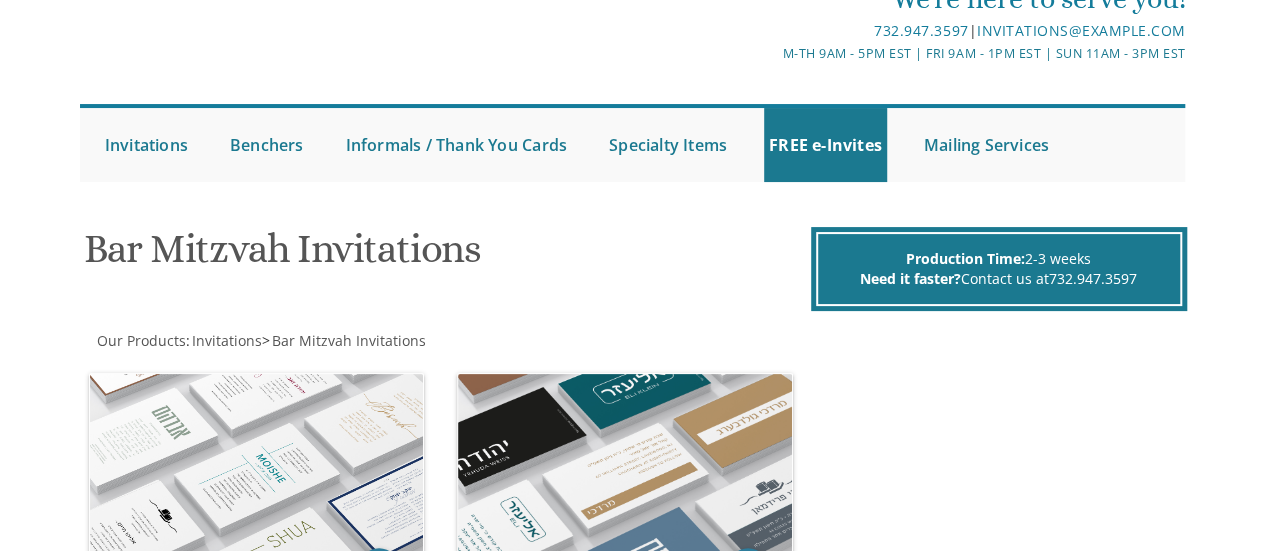 scroll, scrollTop: 340, scrollLeft: 0, axis: vertical 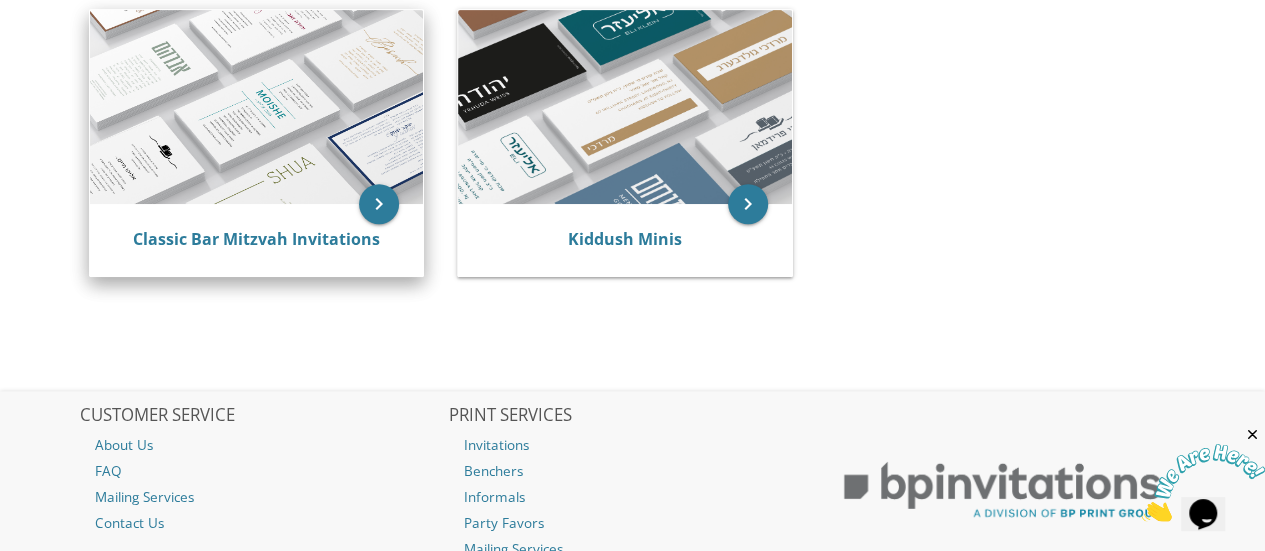 click at bounding box center [257, 107] 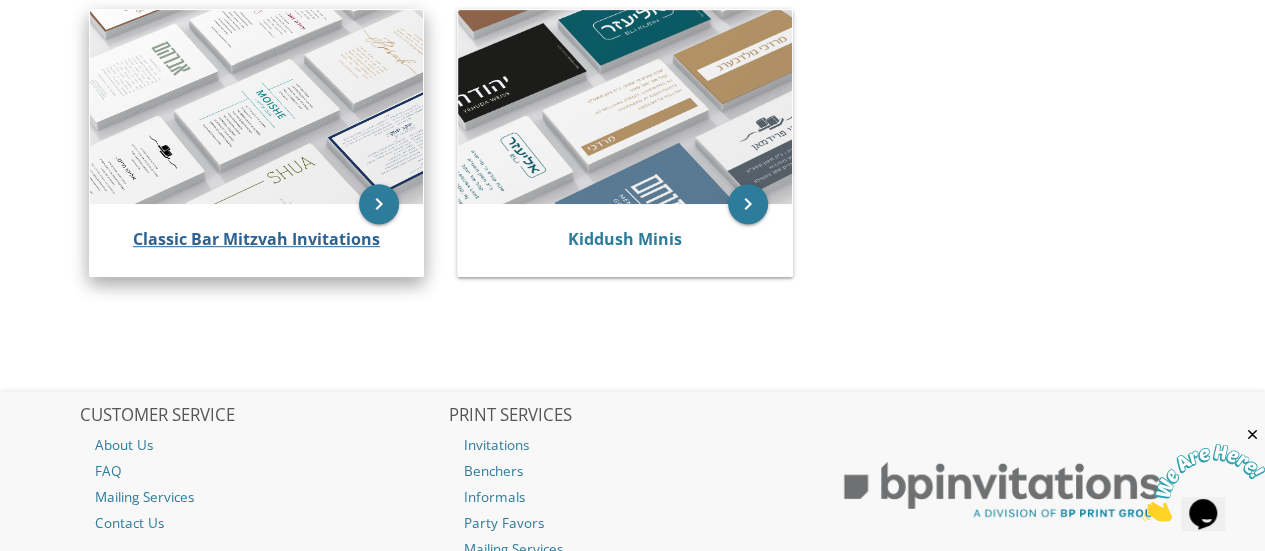 click on "Classic Bar Mitzvah Invitations" at bounding box center [256, 239] 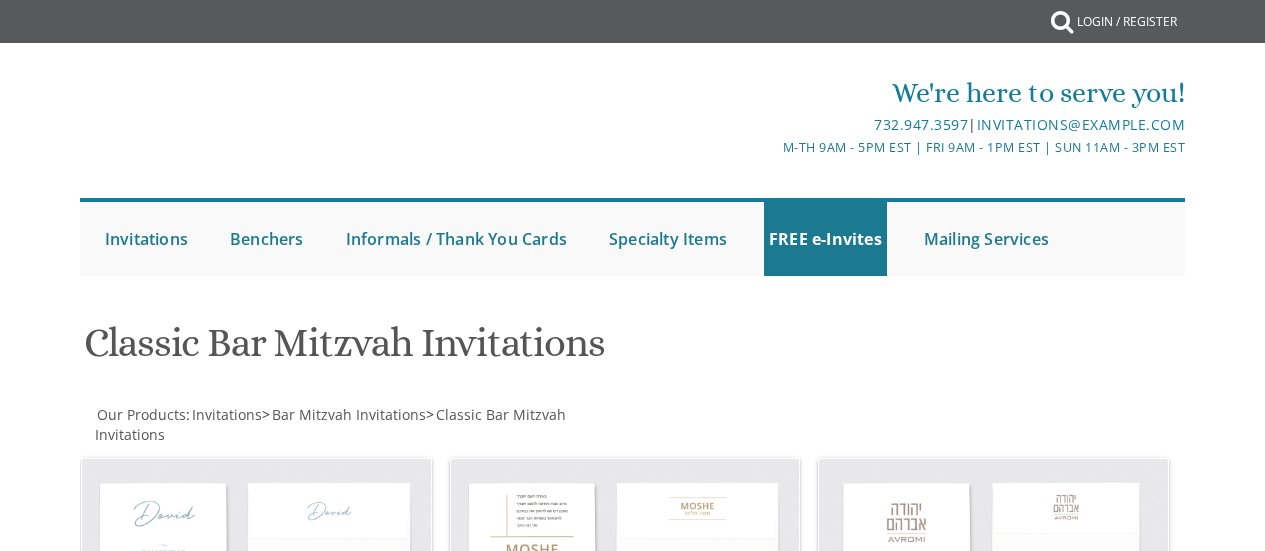 scroll, scrollTop: 0, scrollLeft: 0, axis: both 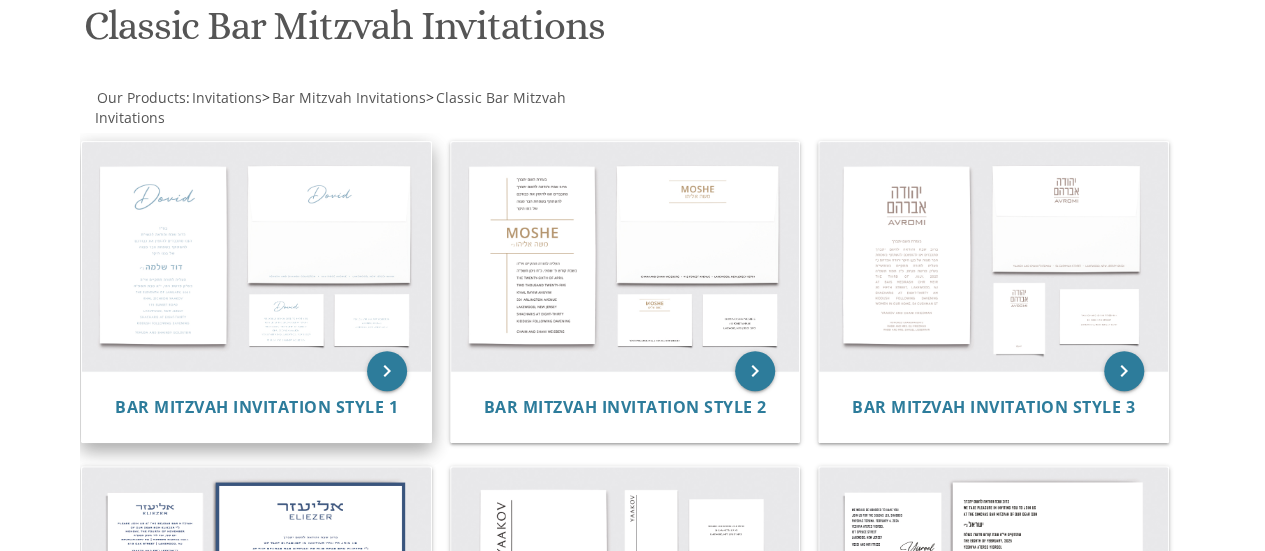 click on "Bar Mitzvah Invitation Style 1" at bounding box center (256, 407) 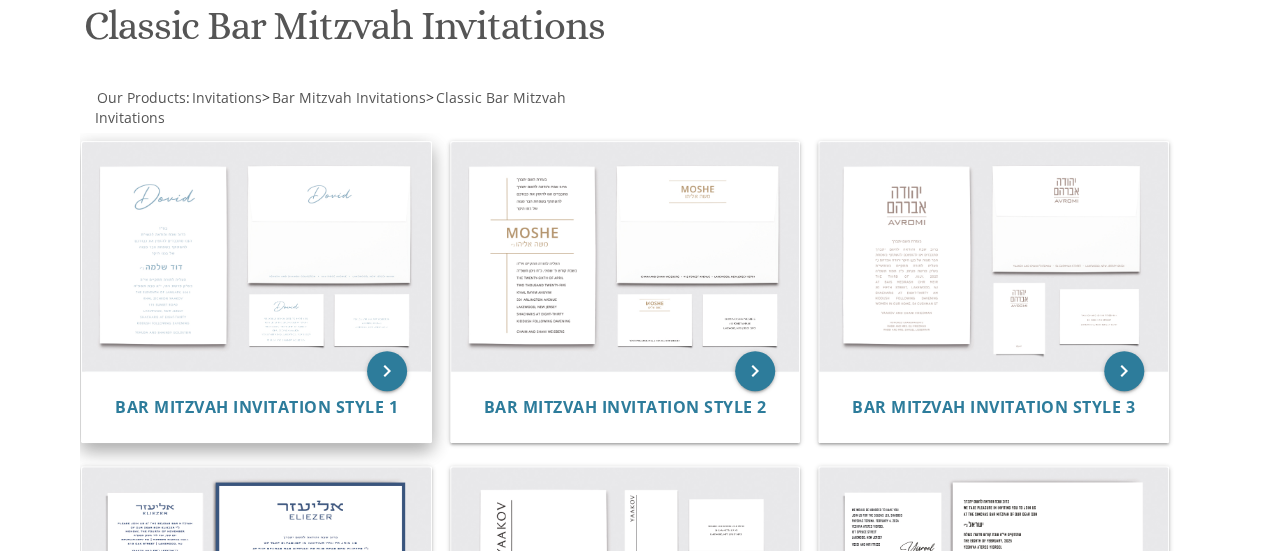 click at bounding box center [256, 256] 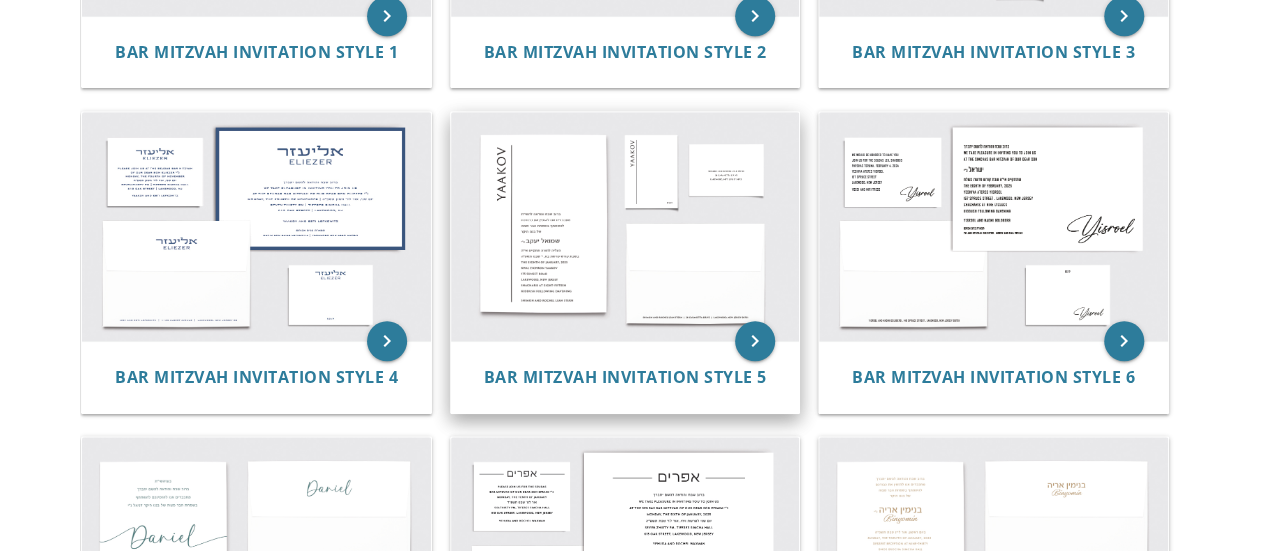 scroll, scrollTop: 717, scrollLeft: 0, axis: vertical 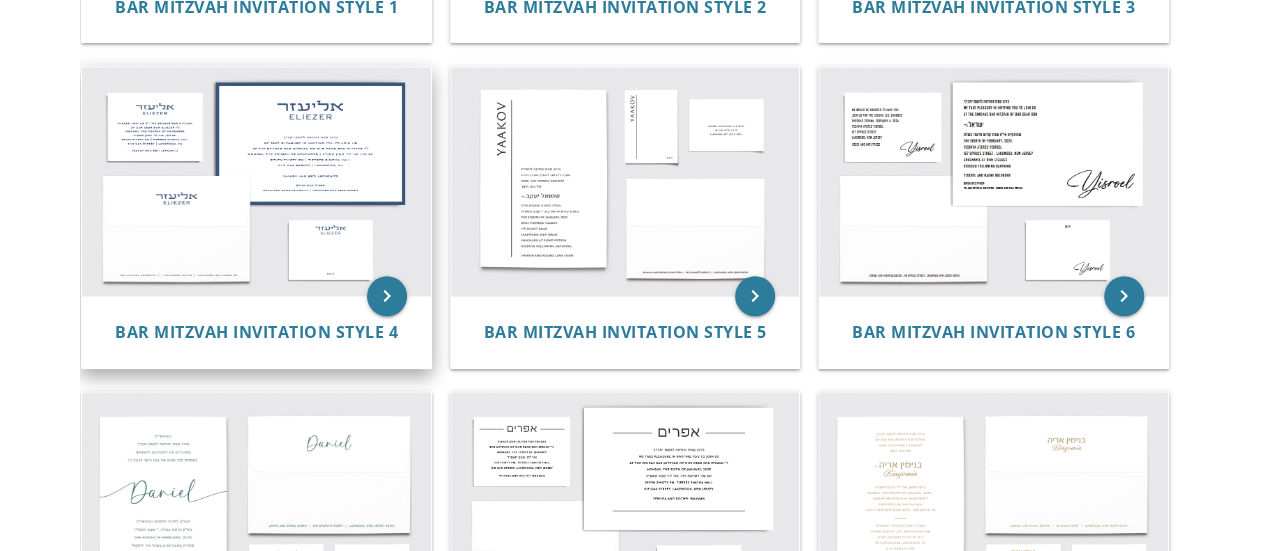 click at bounding box center (256, 181) 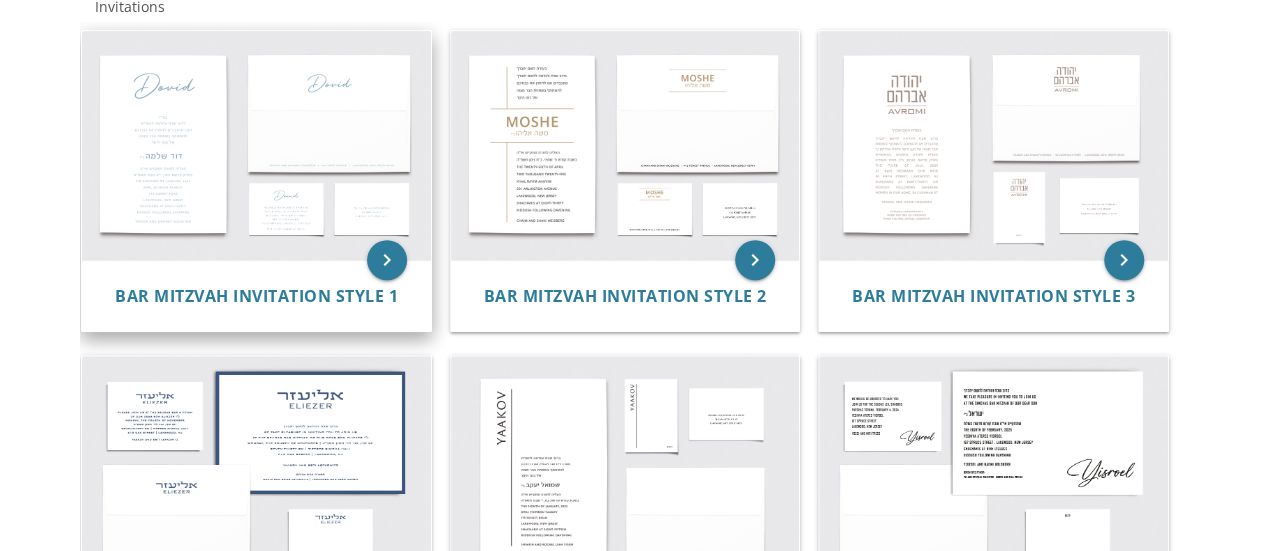 scroll, scrollTop: 300, scrollLeft: 0, axis: vertical 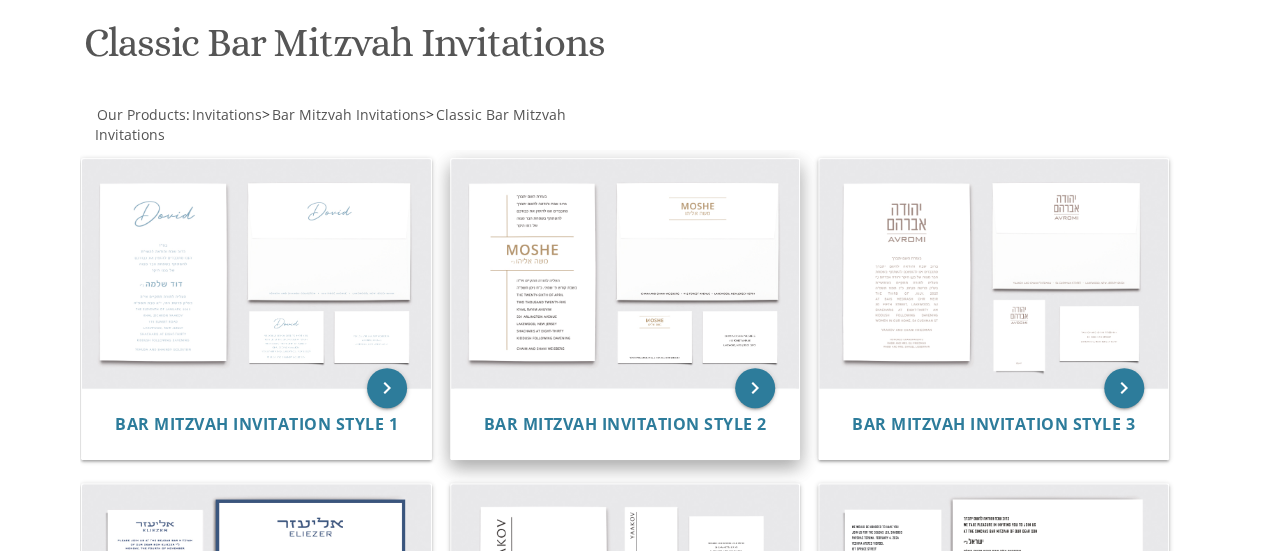 click at bounding box center (625, 273) 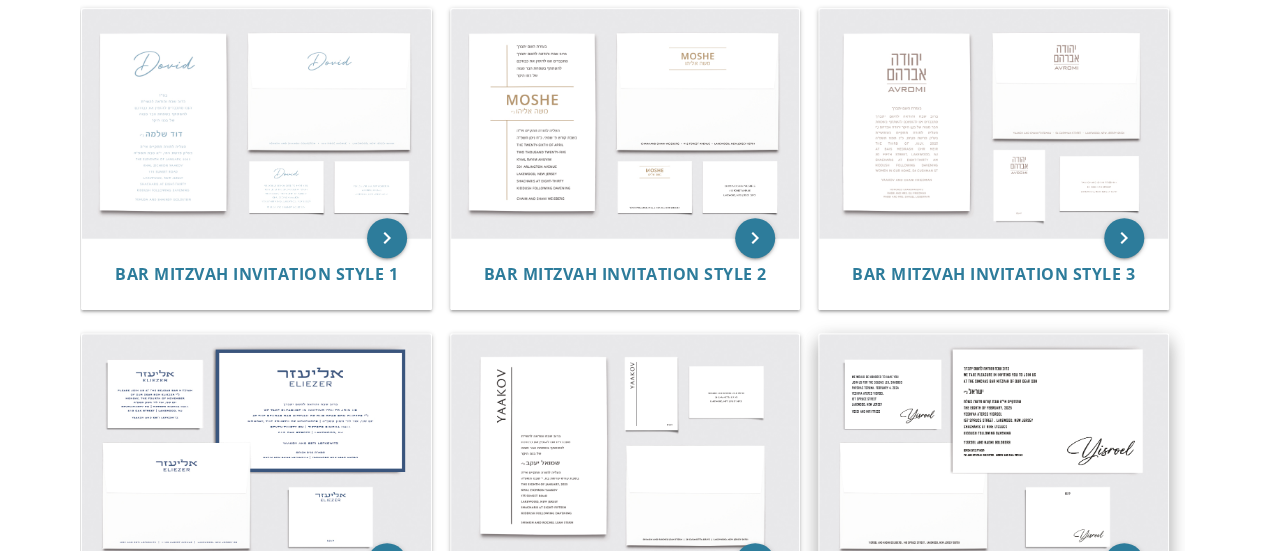 scroll, scrollTop: 300, scrollLeft: 0, axis: vertical 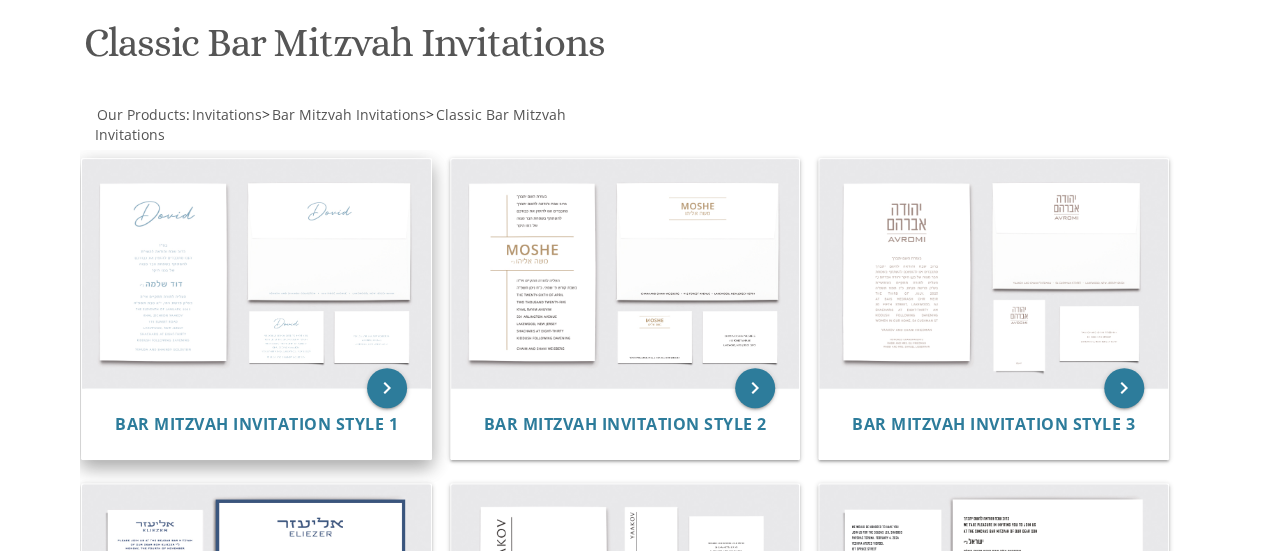 click at bounding box center [256, 273] 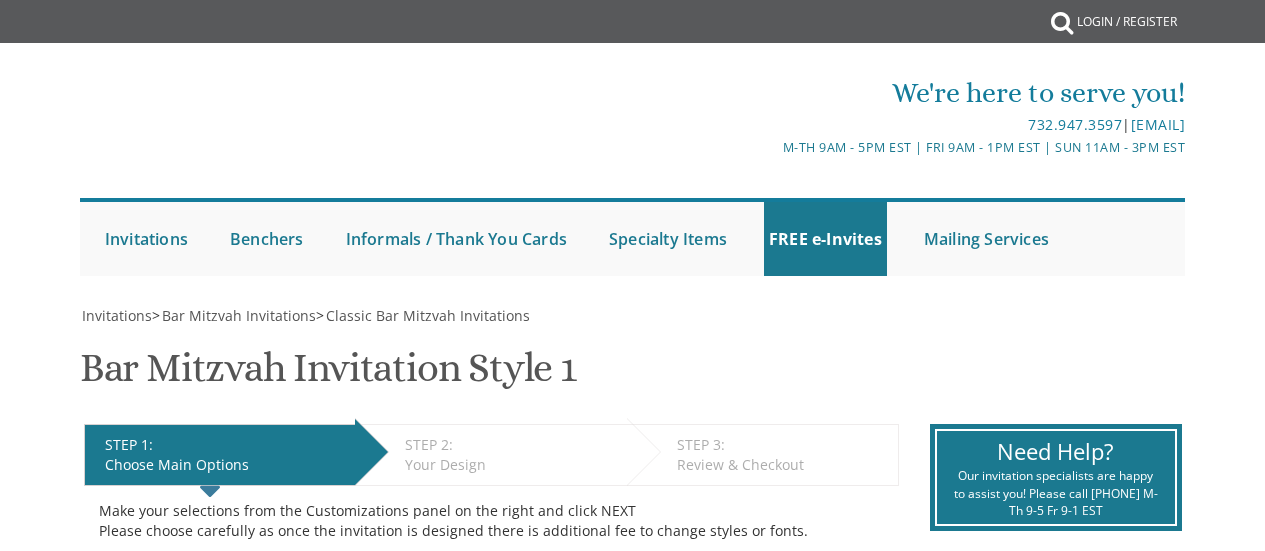 scroll, scrollTop: 0, scrollLeft: 0, axis: both 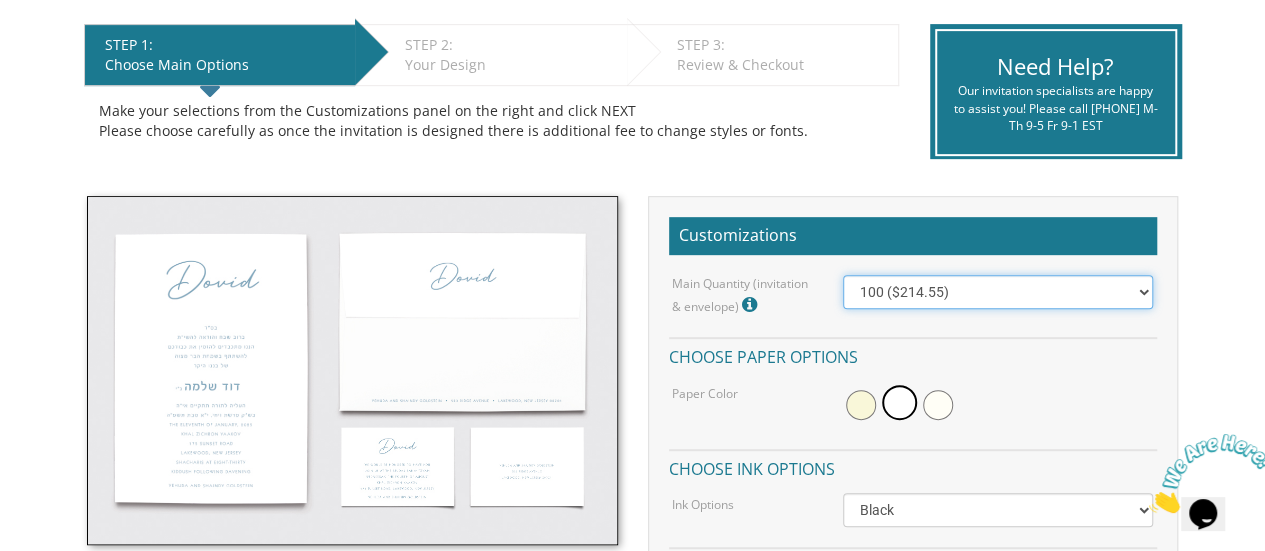 click on "100 ($214.55) 200 ($254.60) 300 ($294.25) 400 ($333.55) 500 ($373.90) 600 ($413.25) 700 ($452.35) 800 ($491.40) 900 ($528.00) 1000 ($568.05)" at bounding box center (998, 292) 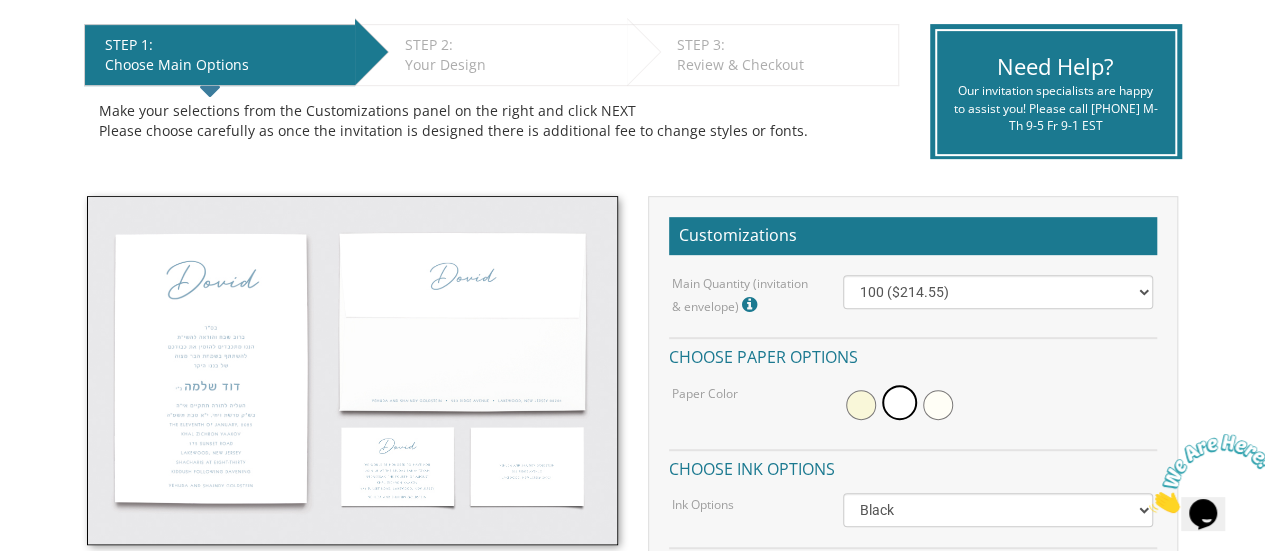 click on "My Cart
{{shoppingcart.totalQuantityDisplay}}
Total:
{{shoppingcart.subtotal}}
{{shoppingcart.total}}
{{shoppingcartitem.description}}
Qty. {{shoppingcartitem.quantity}}
{{productoption.name}}" at bounding box center [632, 935] 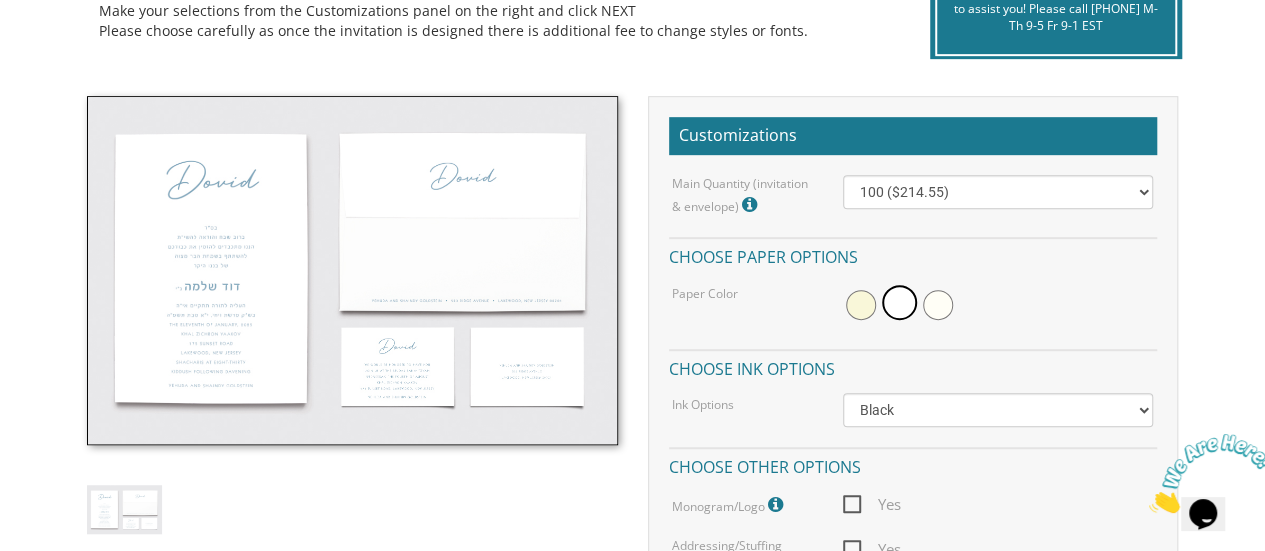 scroll, scrollTop: 600, scrollLeft: 0, axis: vertical 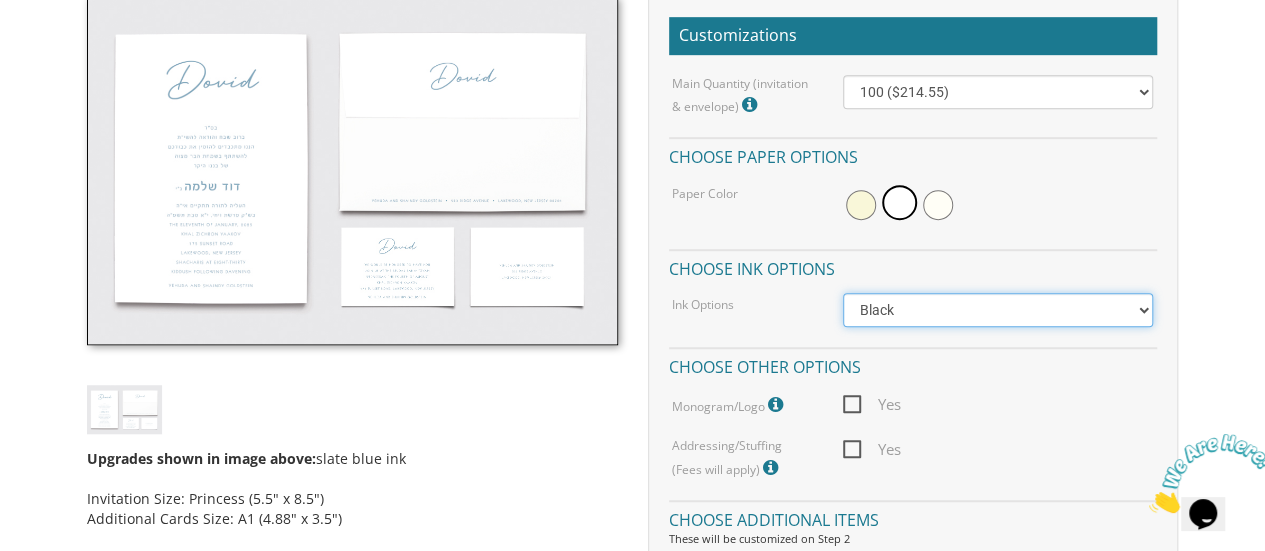 click on "Black Colored Ink ($65.00) Black + One Color ($100.00) Two Colors ($137.95)" at bounding box center [998, 310] 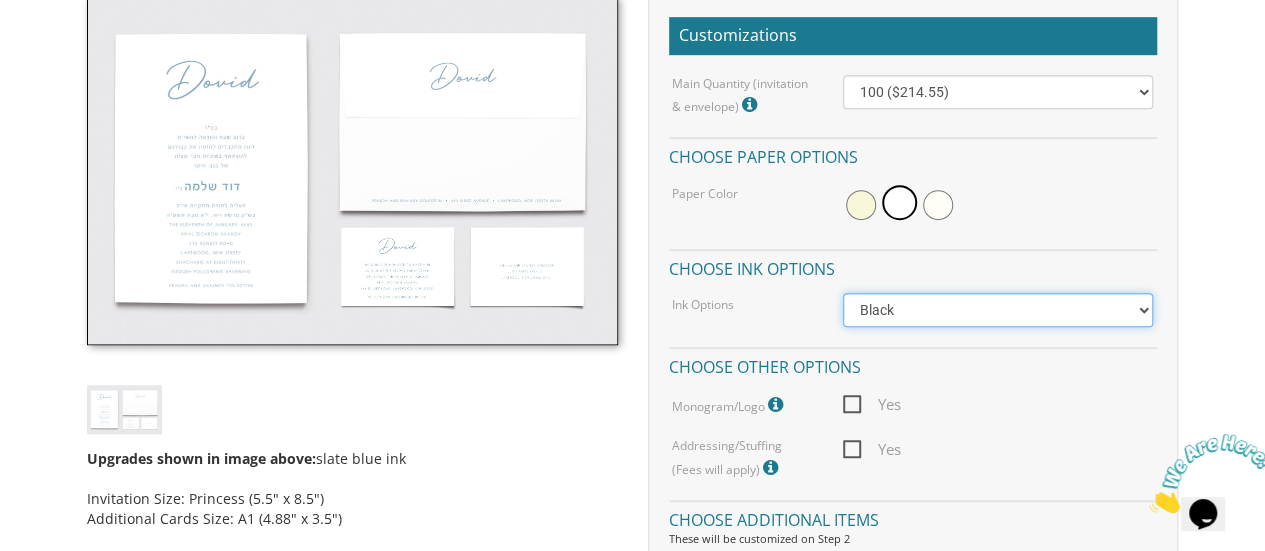 select on "Standard" 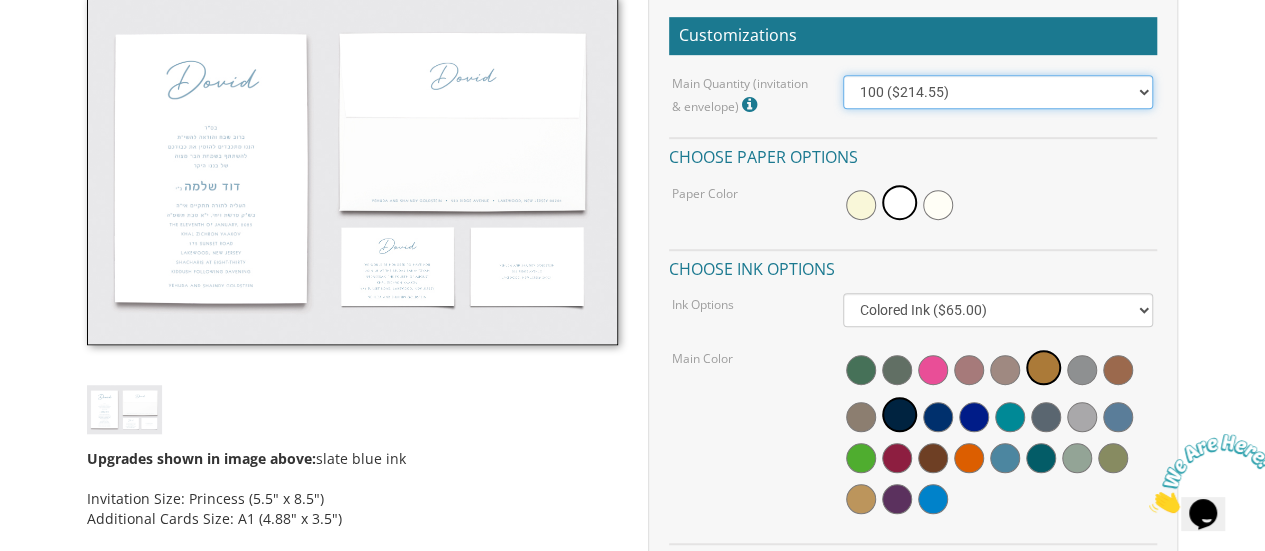 click on "100 ($214.55) 200 ($254.60) 300 ($294.25) 400 ($333.55) 500 ($373.90) 600 ($413.25) 700 ($452.35) 800 ($491.40) 900 ($528.00) 1000 ($568.05)" at bounding box center (998, 92) 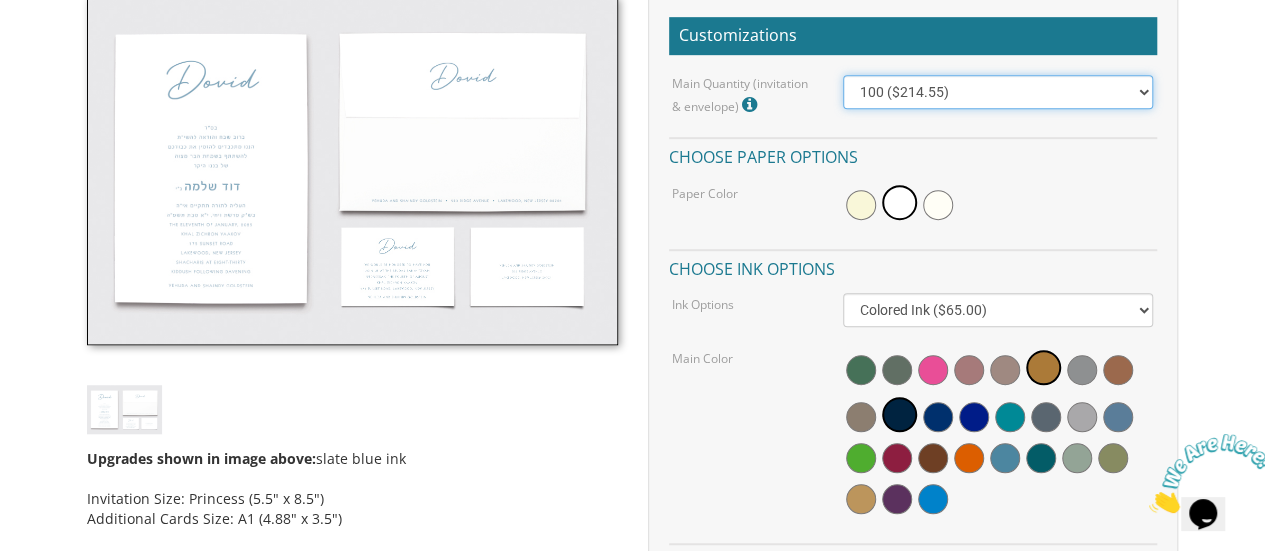 select on "400" 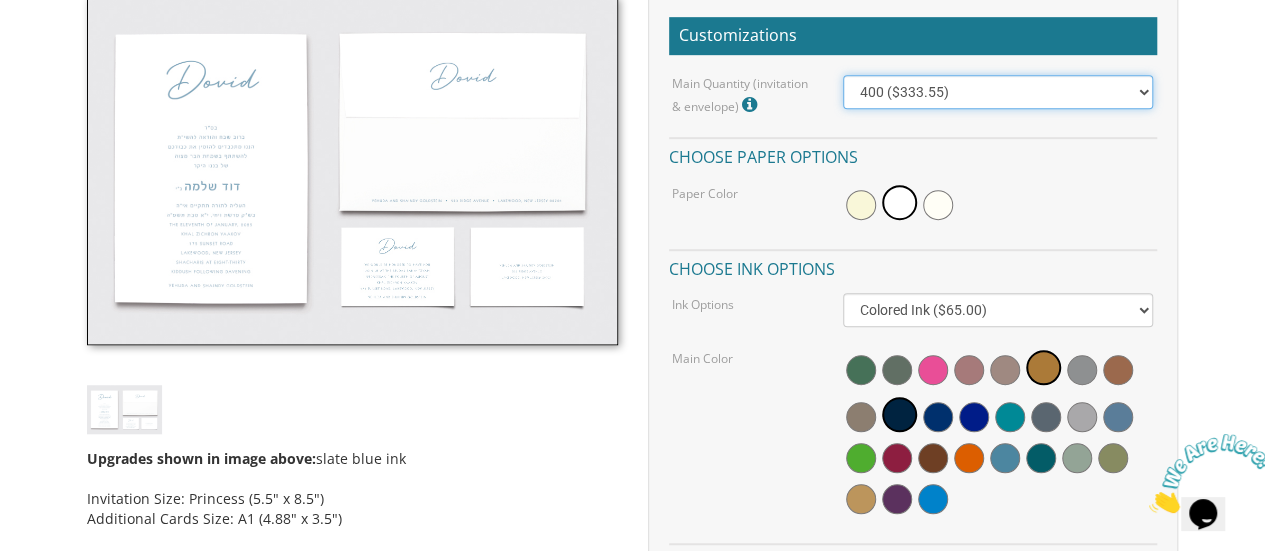 click on "100 ($214.55) 200 ($254.60) 300 ($294.25) 400 ($333.55) 500 ($373.90) 600 ($413.25) 700 ($452.35) 800 ($491.40) 900 ($528.00) 1000 ($568.05)" at bounding box center (998, 92) 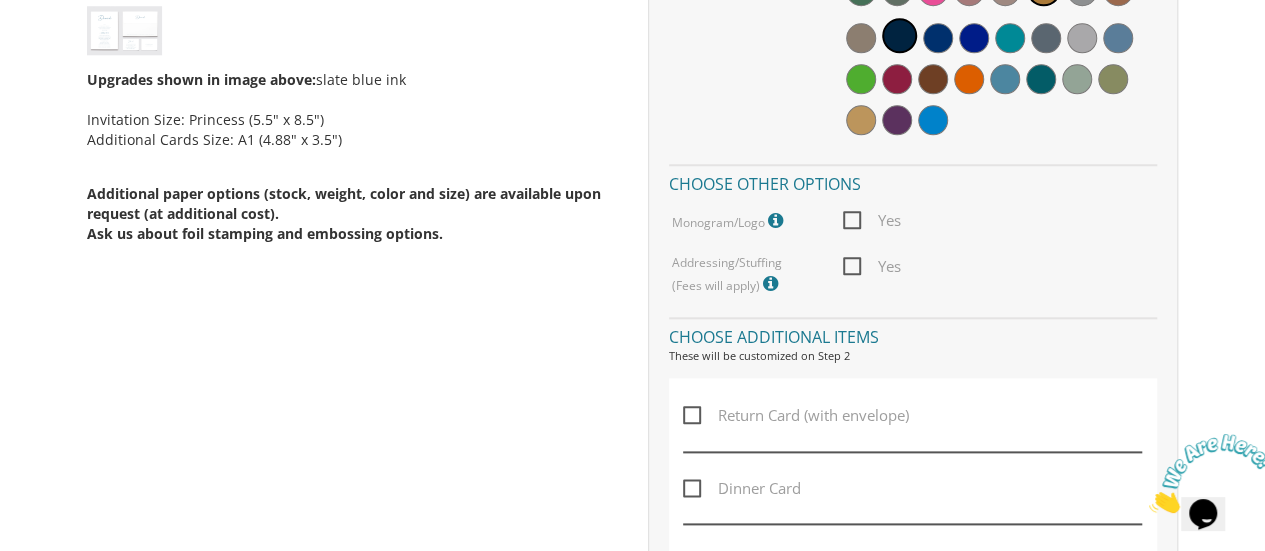 scroll, scrollTop: 1000, scrollLeft: 0, axis: vertical 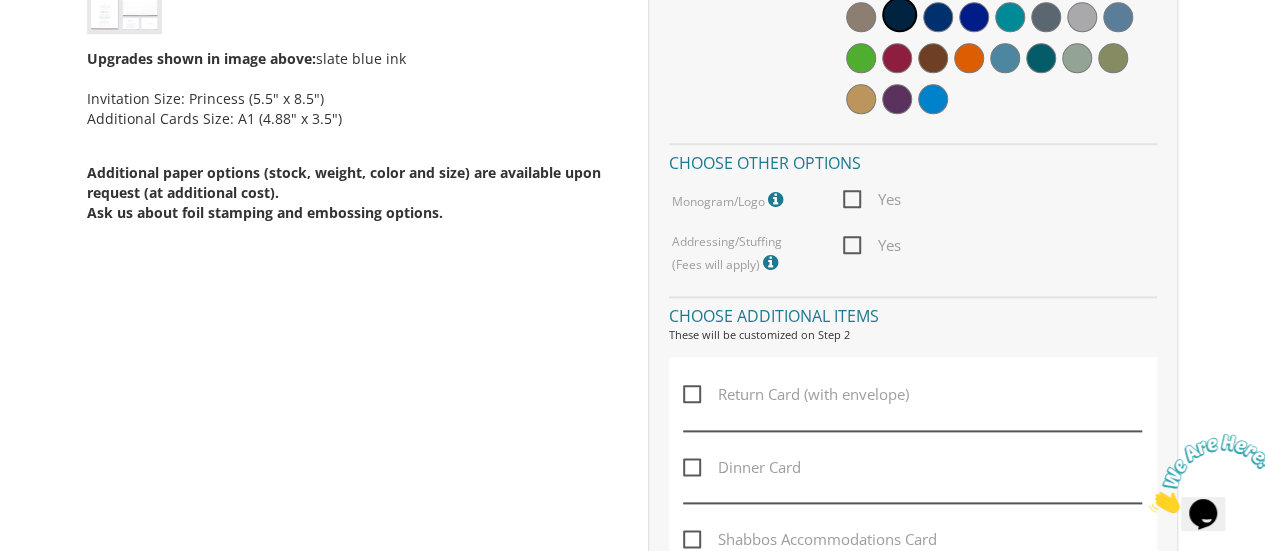 click on "Yes" at bounding box center [872, 199] 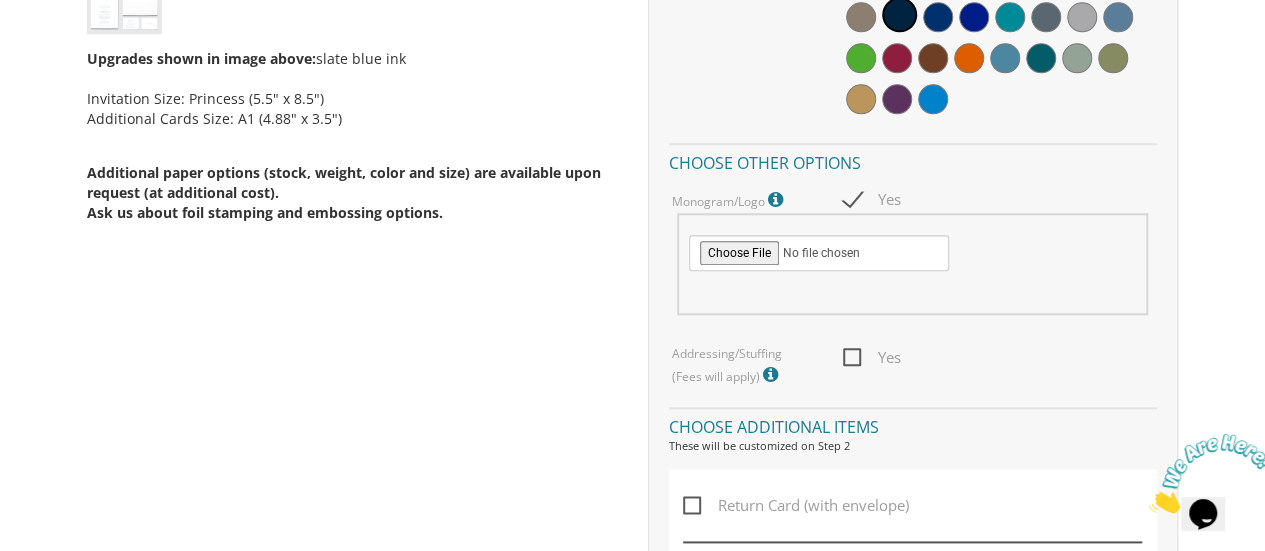 click on "Yes" at bounding box center (872, 199) 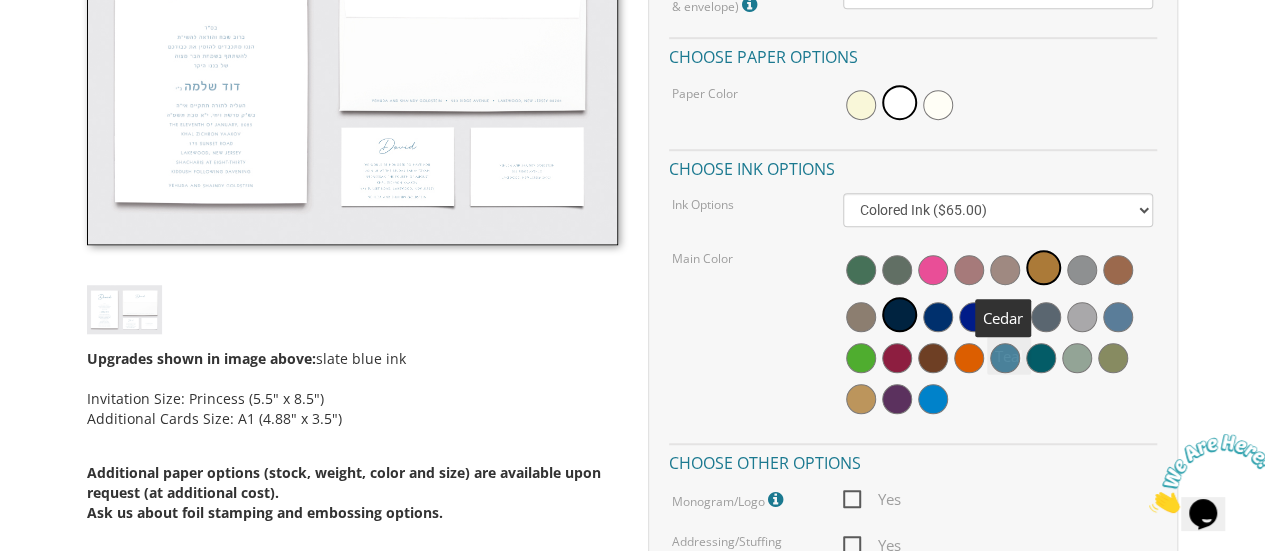 scroll, scrollTop: 400, scrollLeft: 0, axis: vertical 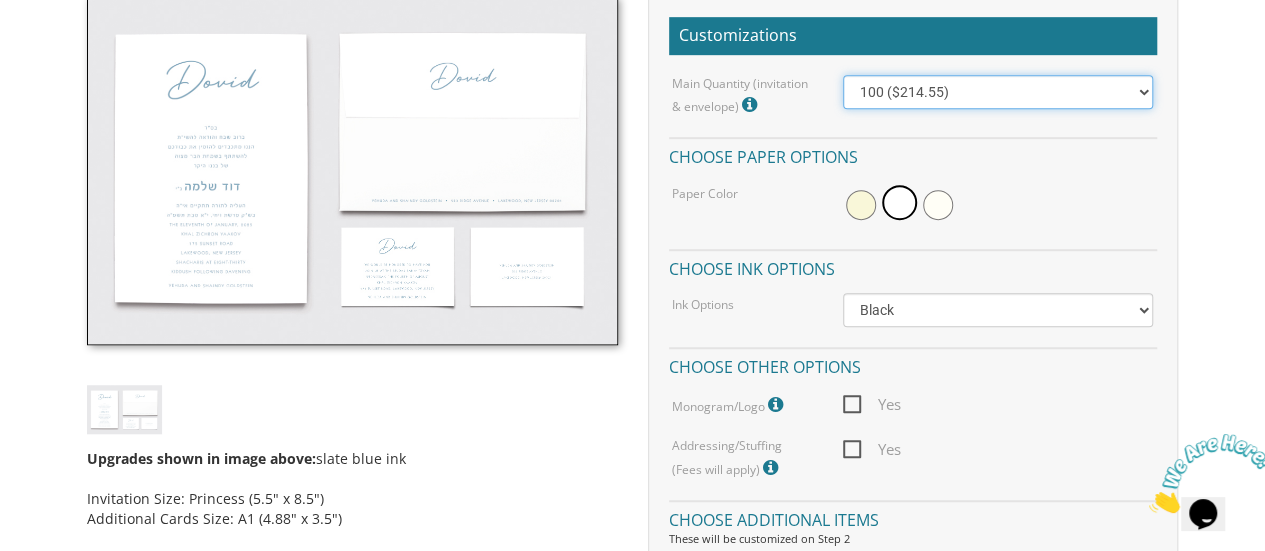 click on "100 ($214.55) 200 ($254.60) 300 ($294.25) 400 ($333.55) 500 ($373.90) 600 ($413.25) 700 ($452.35) 800 ($491.40) 900 ($528.00) 1000 ($568.05)" at bounding box center (998, 92) 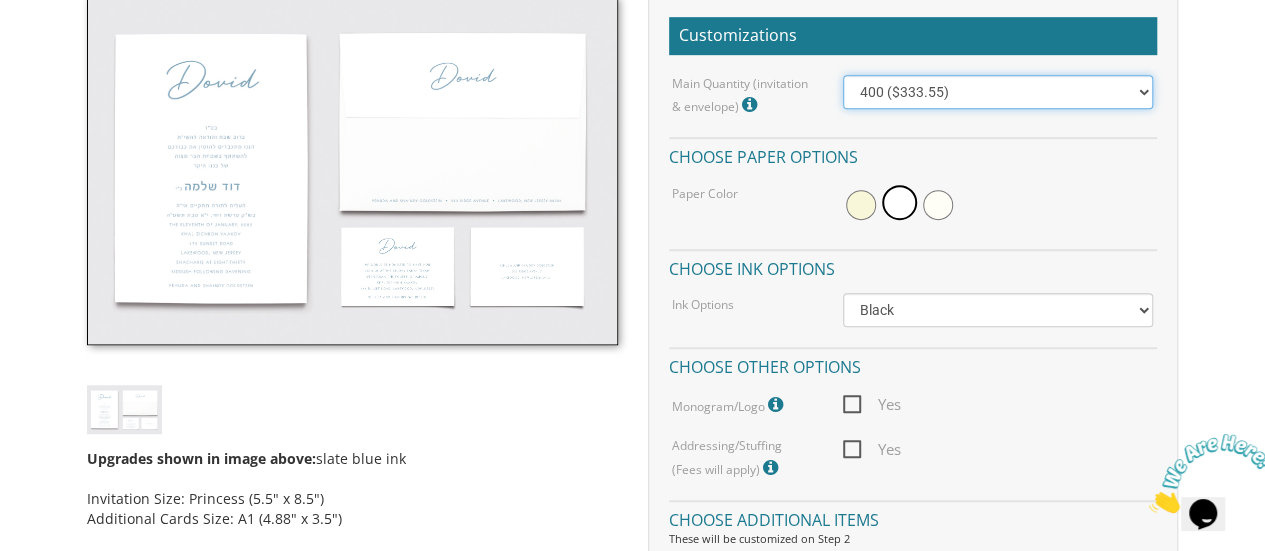 click on "100 ($214.55) 200 ($254.60) 300 ($294.25) 400 ($333.55) 500 ($373.90) 600 ($413.25) 700 ($452.35) 800 ($491.40) 900 ($528.00) 1000 ($568.05)" at bounding box center [998, 92] 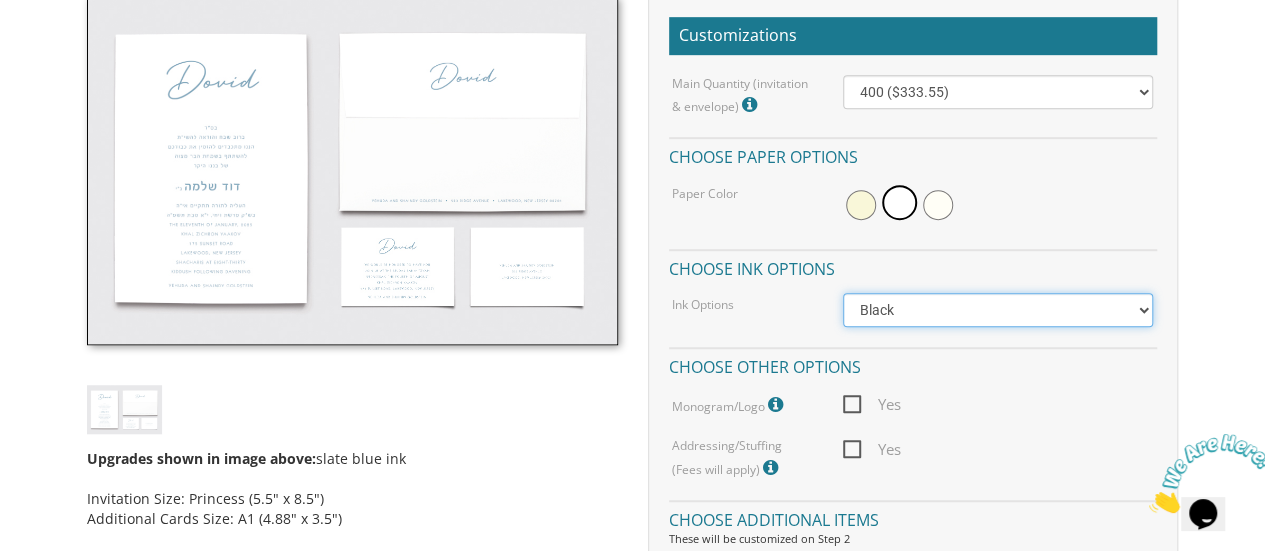 click on "Black Colored Ink ($65.00) Black + One Color ($100.00) Two Colors ($165.00)" at bounding box center [998, 310] 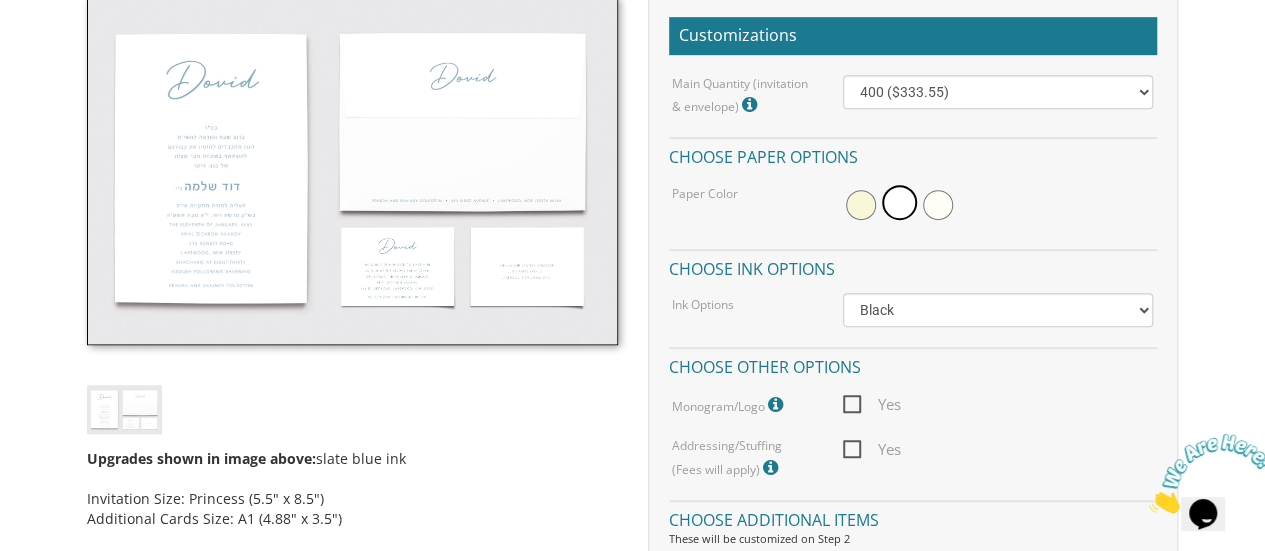 click on "Main Quantity (invitation & envelope) Invitation Size: Princess (5.5" x 8.5") 100 ($214.55) 200 ($254.60) 300 ($294.25) 400 ($333.55) 500 ($373.90) 600 ($413.25) 700 ($452.35) 800 ($491.40) 900 ($528.00) 1000 ($568.05) Choose paper options   Paper Color   Choose ink options   Ink Options Black Colored Ink ($65.00) Black + One Color ($100.00) Two Colors ($165.00) Choose other options   Monogram/Logo For best results, please upload a vector pdf. High res png (transparent background) also acceptable.   Yes     Addressing/Stuffing (Fees will apply) Additional Fees will apply. Please speak to a customer service representative for more information.   Yes" at bounding box center [913, 278] 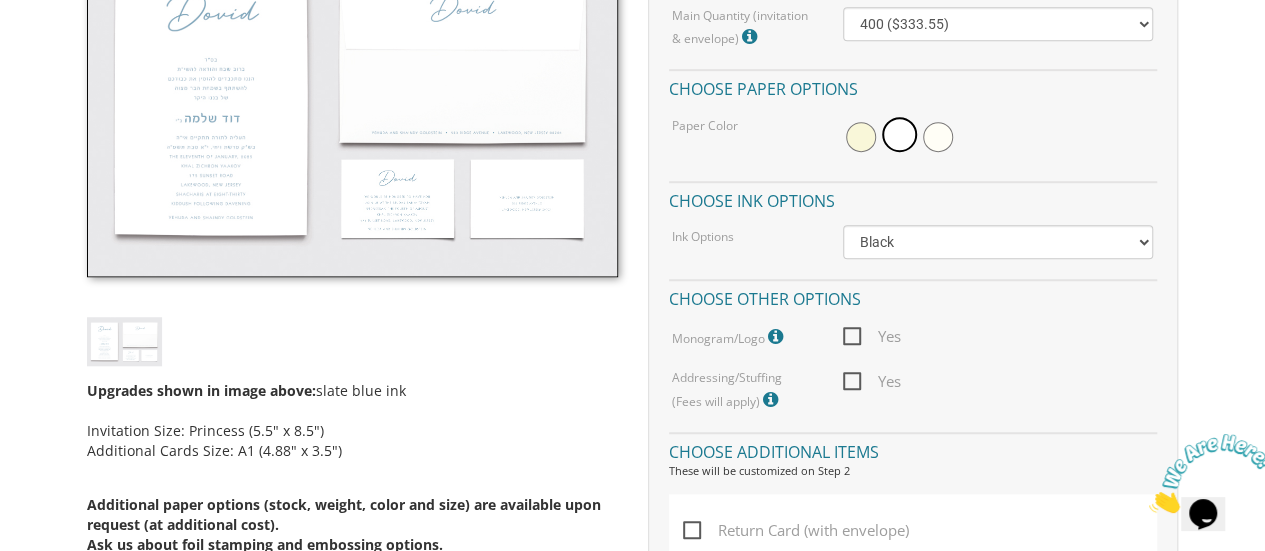 scroll, scrollTop: 700, scrollLeft: 0, axis: vertical 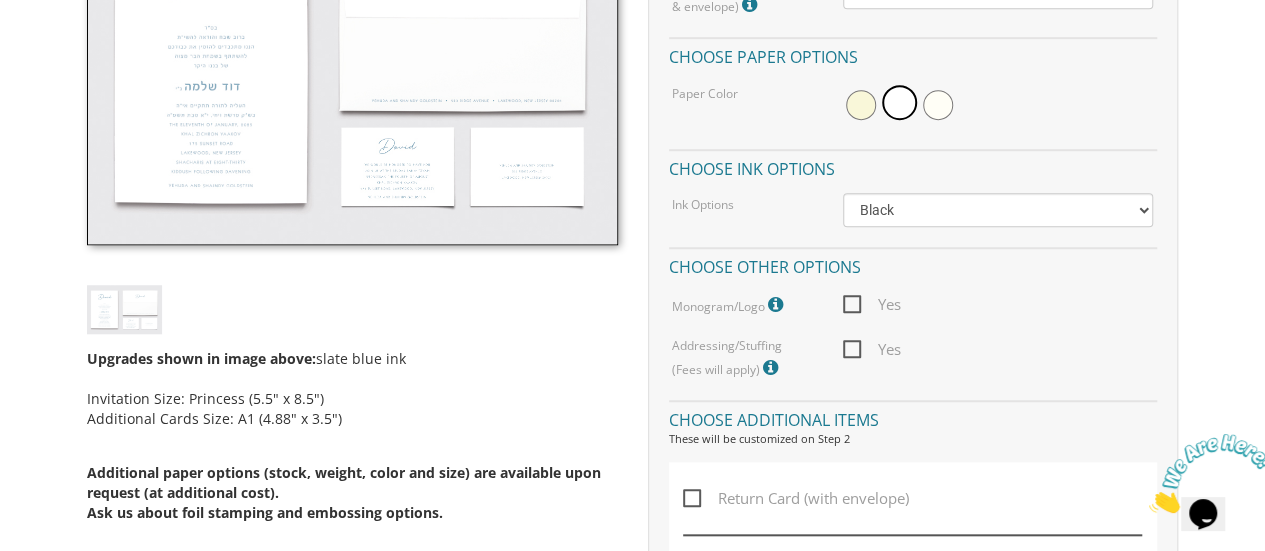 click on "Yes" at bounding box center (872, 349) 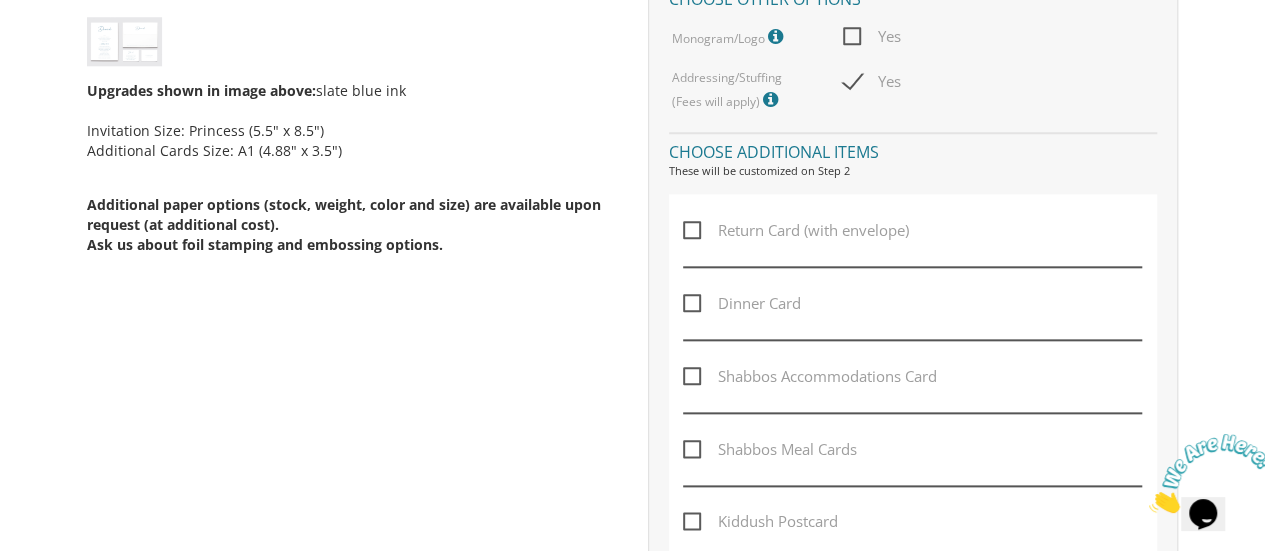 scroll, scrollTop: 1000, scrollLeft: 0, axis: vertical 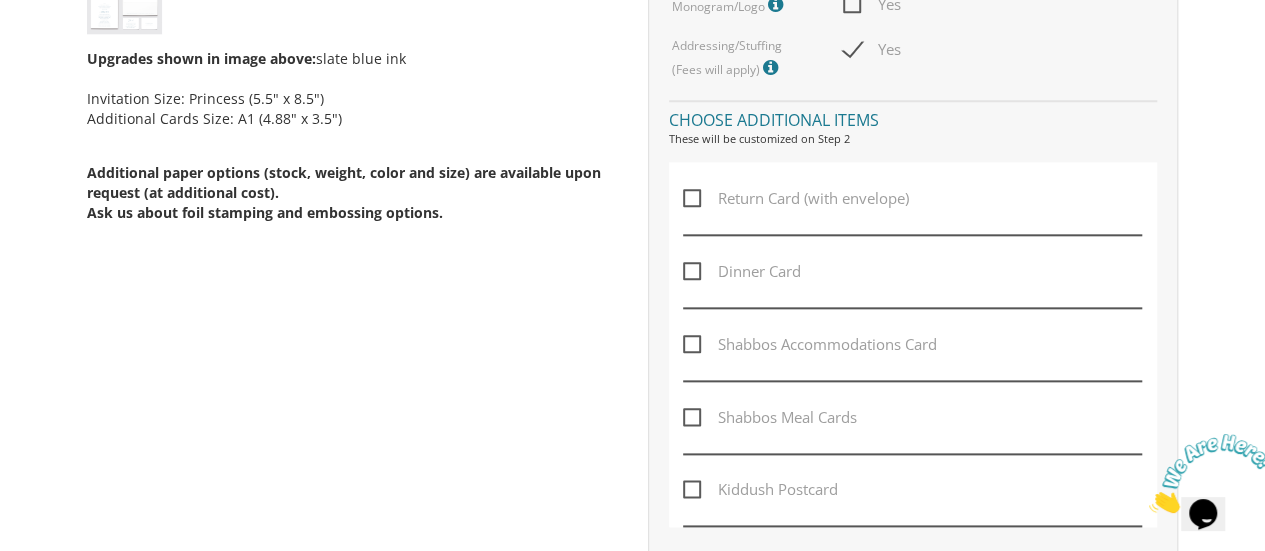 click on "Dinner Card" at bounding box center [742, 271] 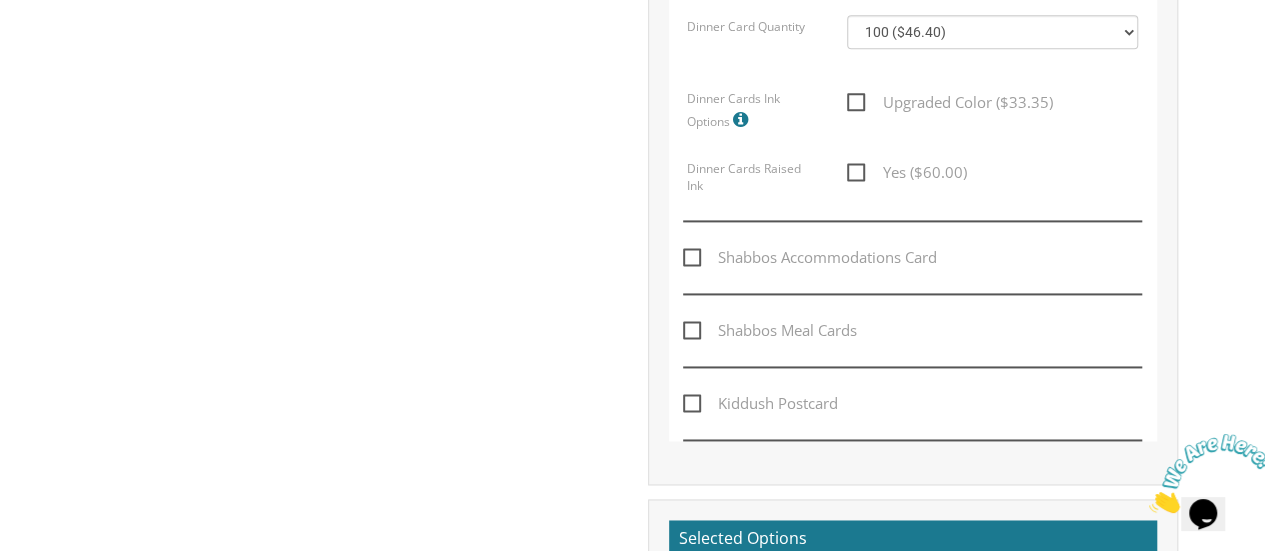 scroll, scrollTop: 1300, scrollLeft: 0, axis: vertical 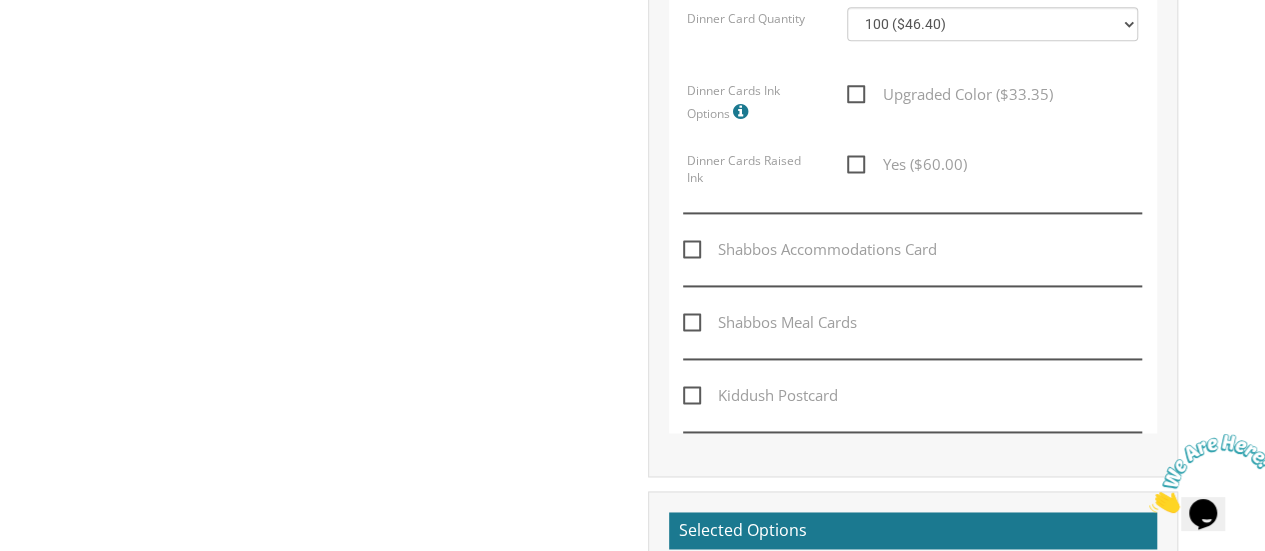 click on "Shabbos Accommodations Card" at bounding box center (810, 249) 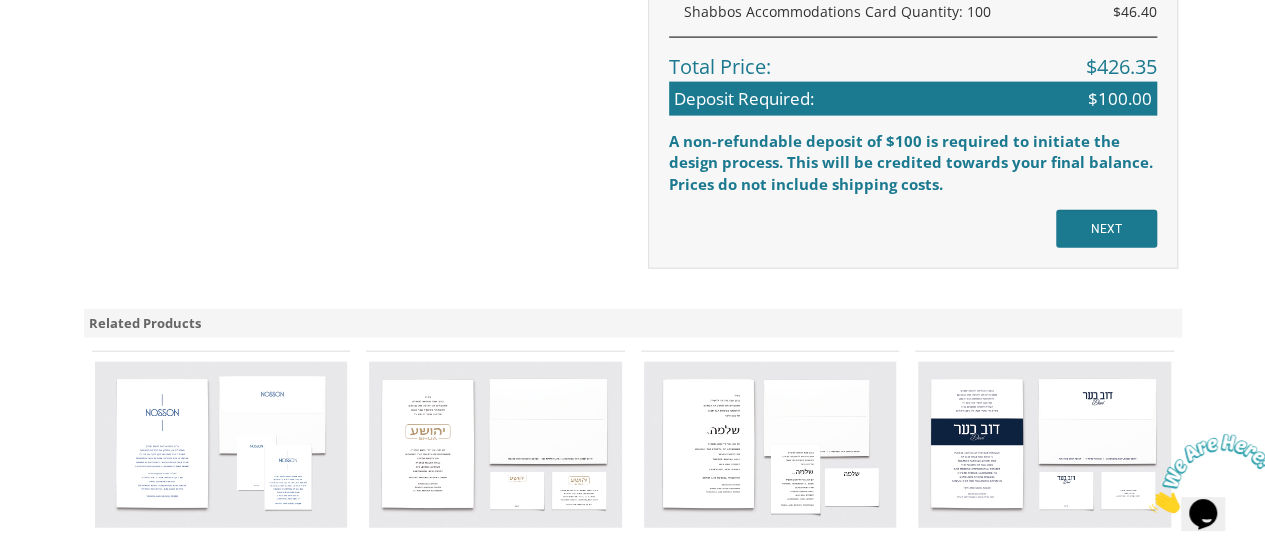 scroll, scrollTop: 2200, scrollLeft: 0, axis: vertical 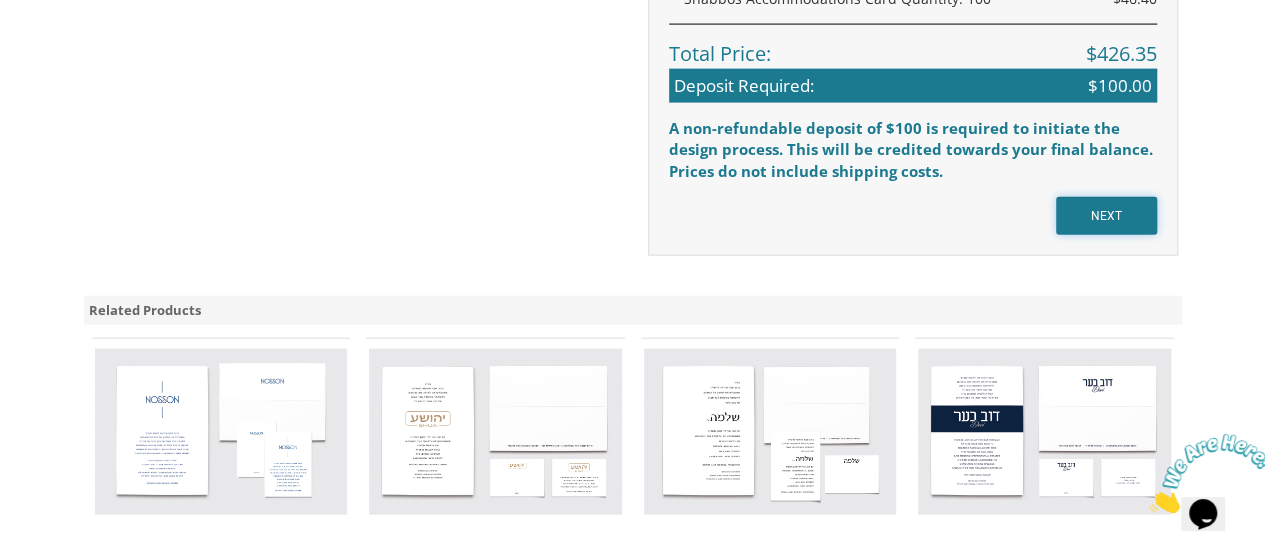 click on "NEXT" at bounding box center [1106, 216] 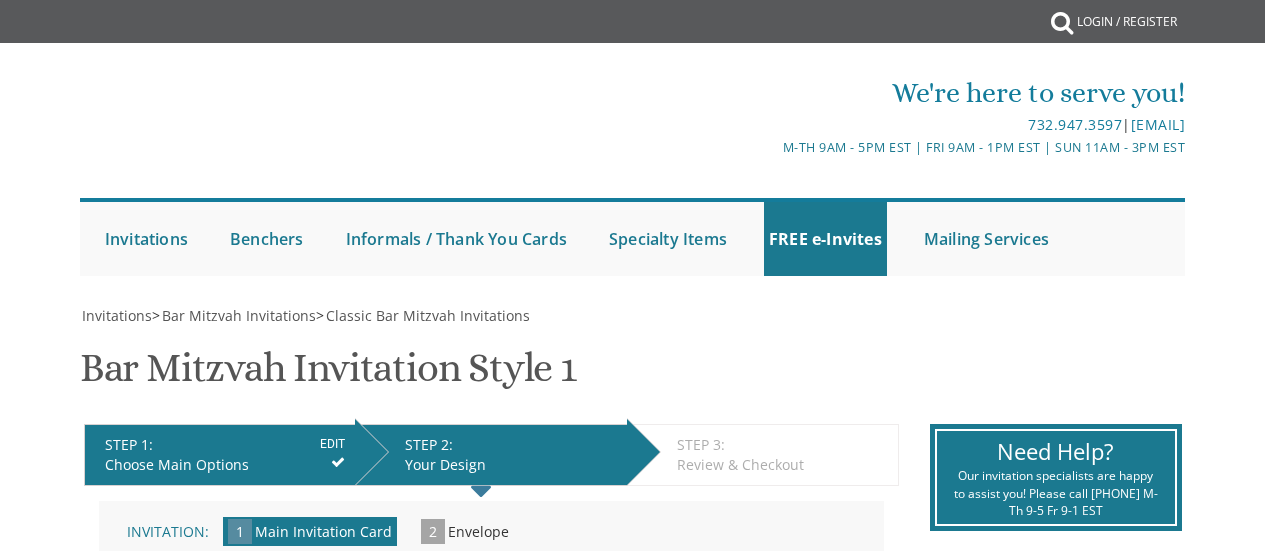 scroll, scrollTop: 0, scrollLeft: 0, axis: both 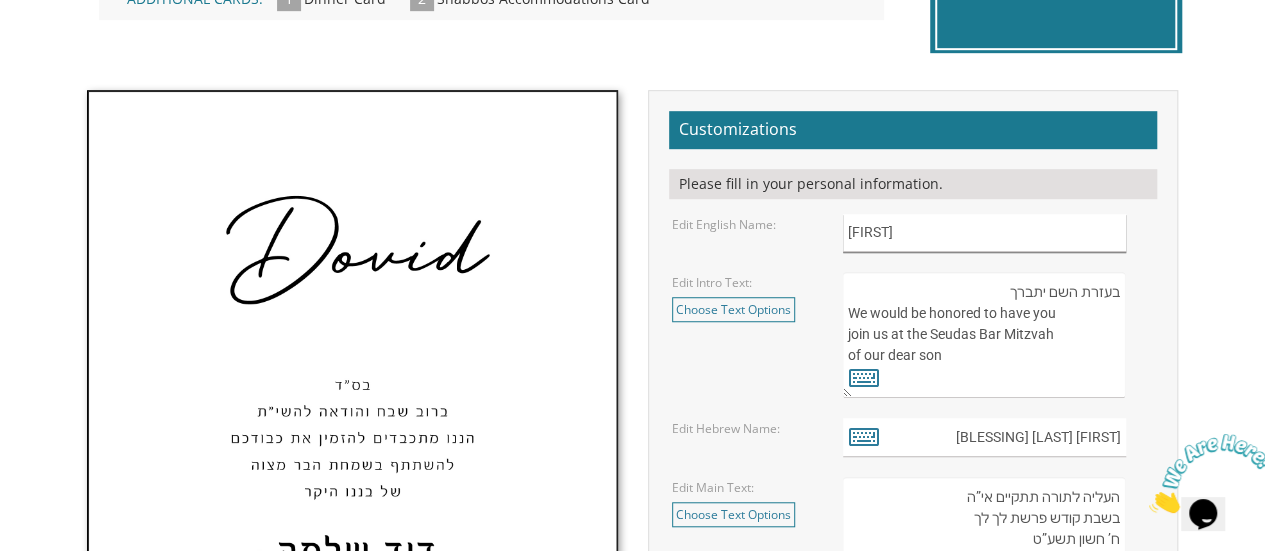 click on "[FIRST]" at bounding box center [984, 233] 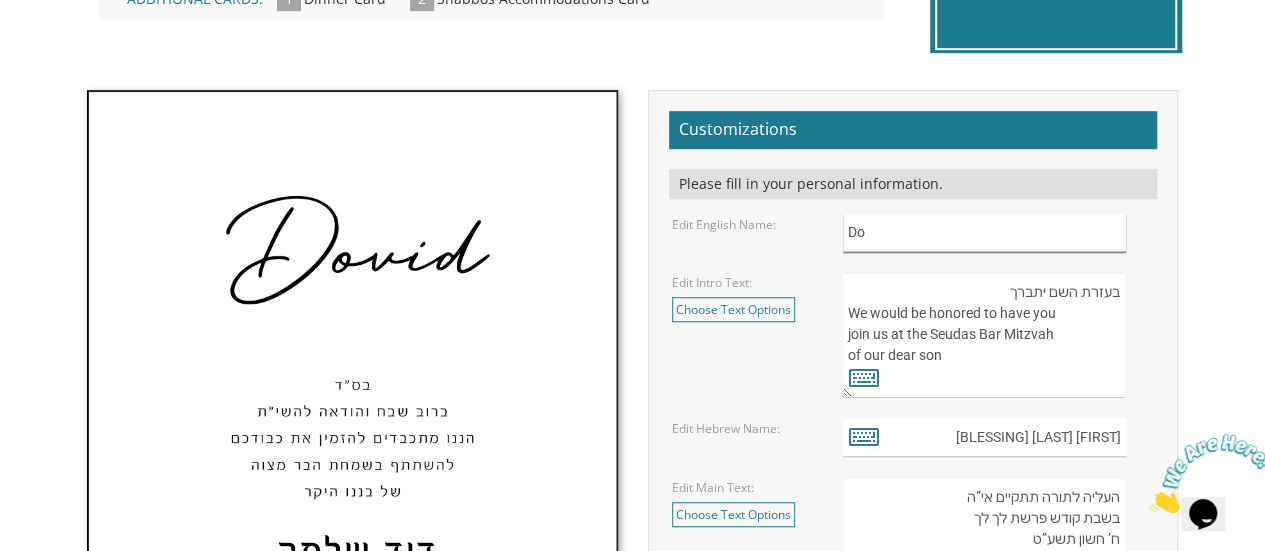 type on "D" 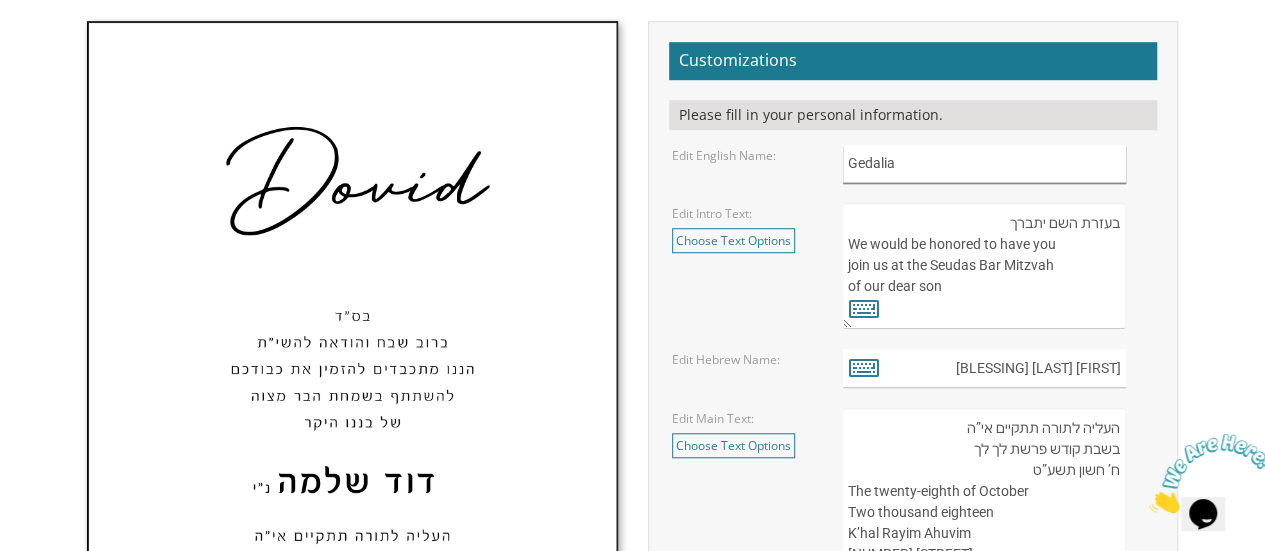 scroll, scrollTop: 700, scrollLeft: 0, axis: vertical 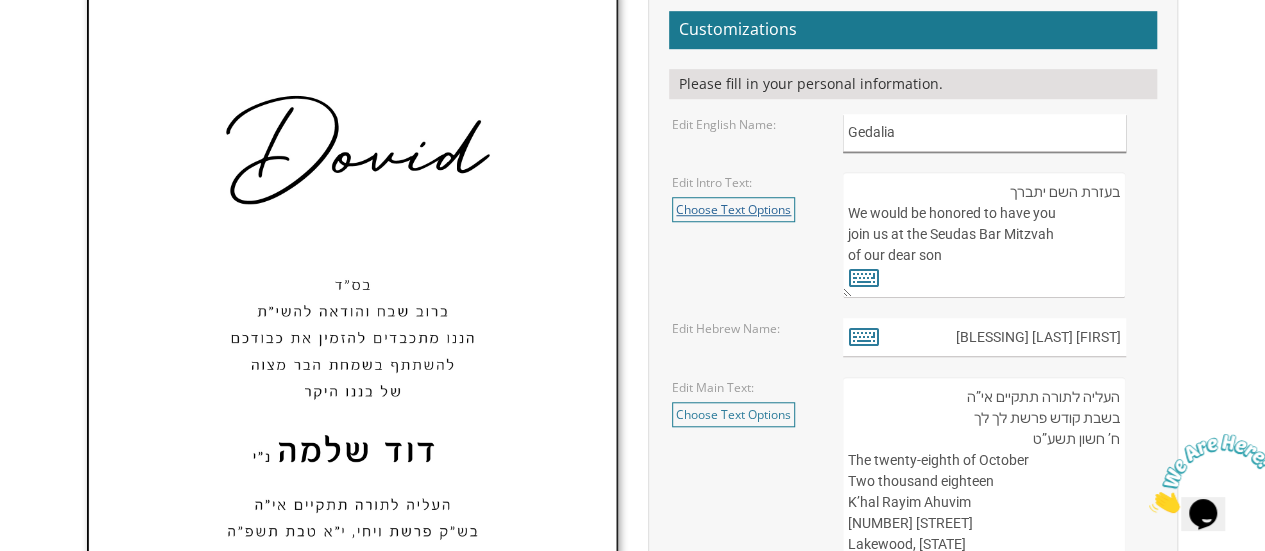 type on "Gedalia" 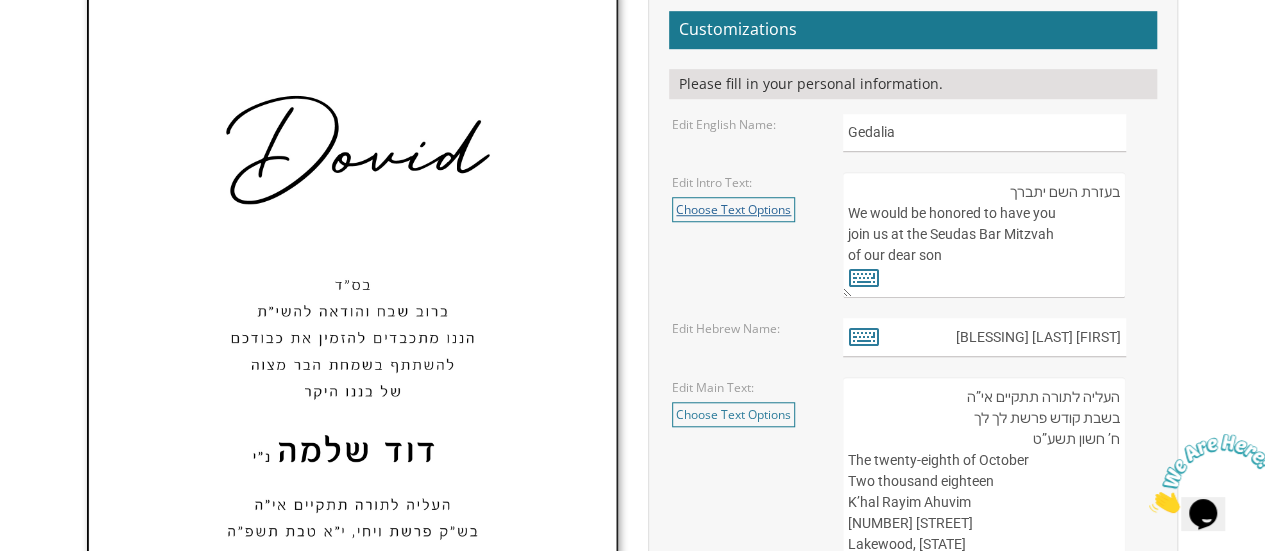 click on "Choose Text Options" at bounding box center (733, 209) 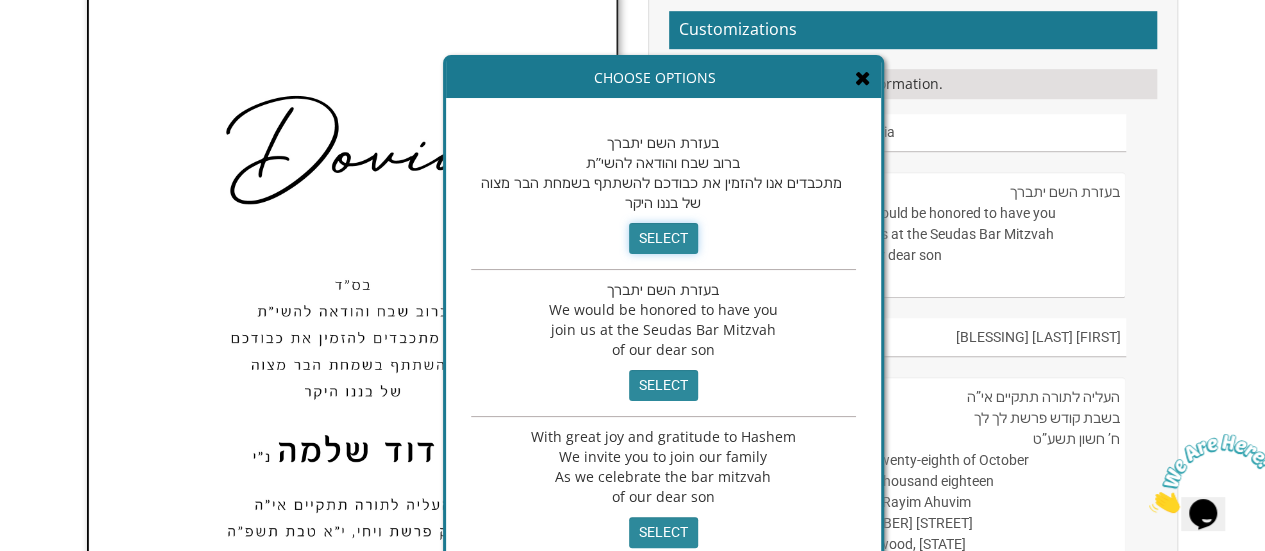 click on "select" at bounding box center [663, 238] 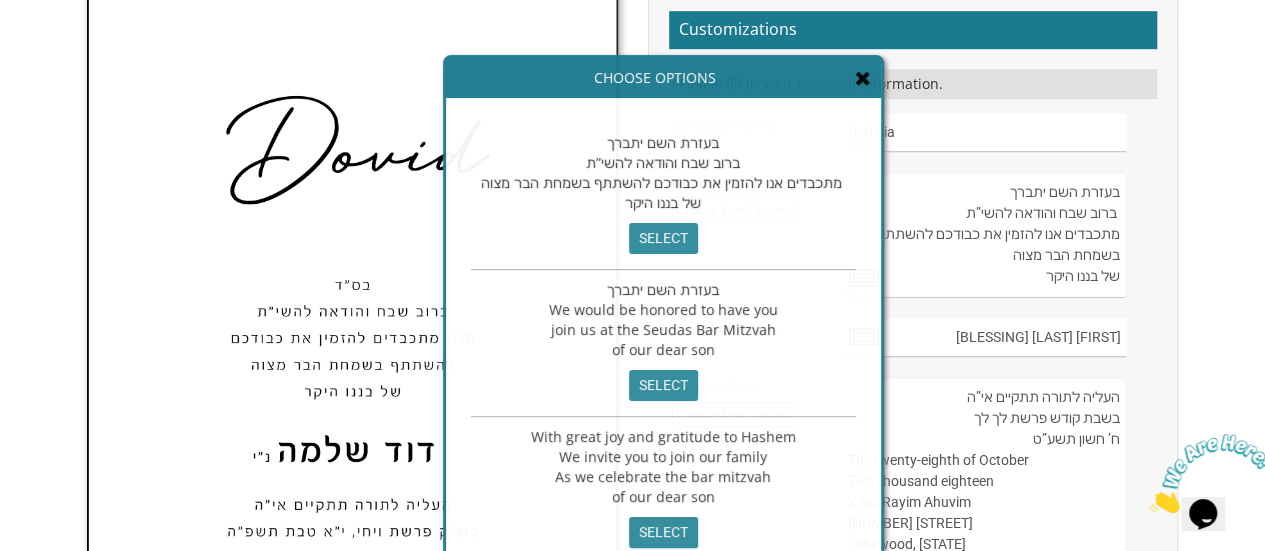 scroll, scrollTop: 9, scrollLeft: 0, axis: vertical 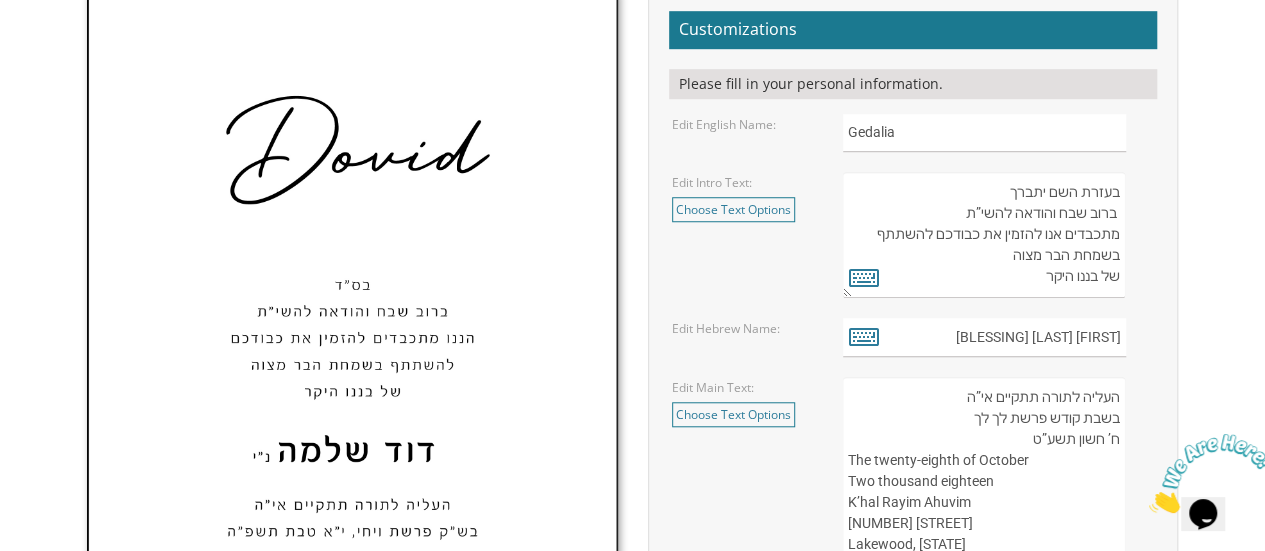 drag, startPoint x: 1001, startPoint y: 182, endPoint x: 1130, endPoint y: 191, distance: 129.31357 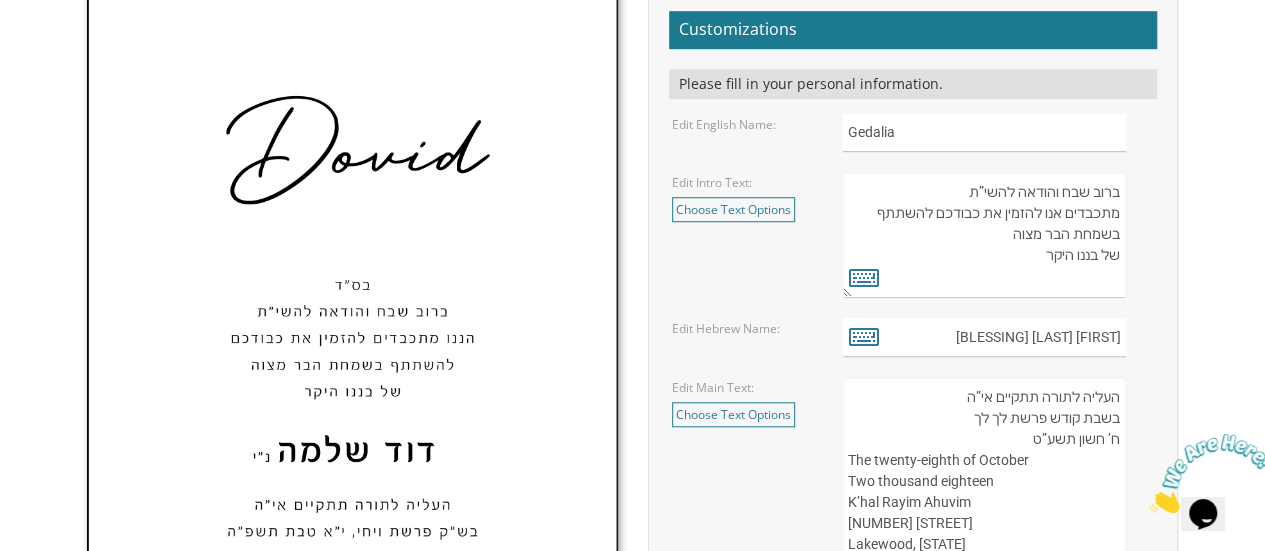 type on "ברוב שבח והודאה להשי”ת
מתכבדים אנו להזמין את כבודכם להשתתף בשמחת הבר מצוה
של בננו היקר" 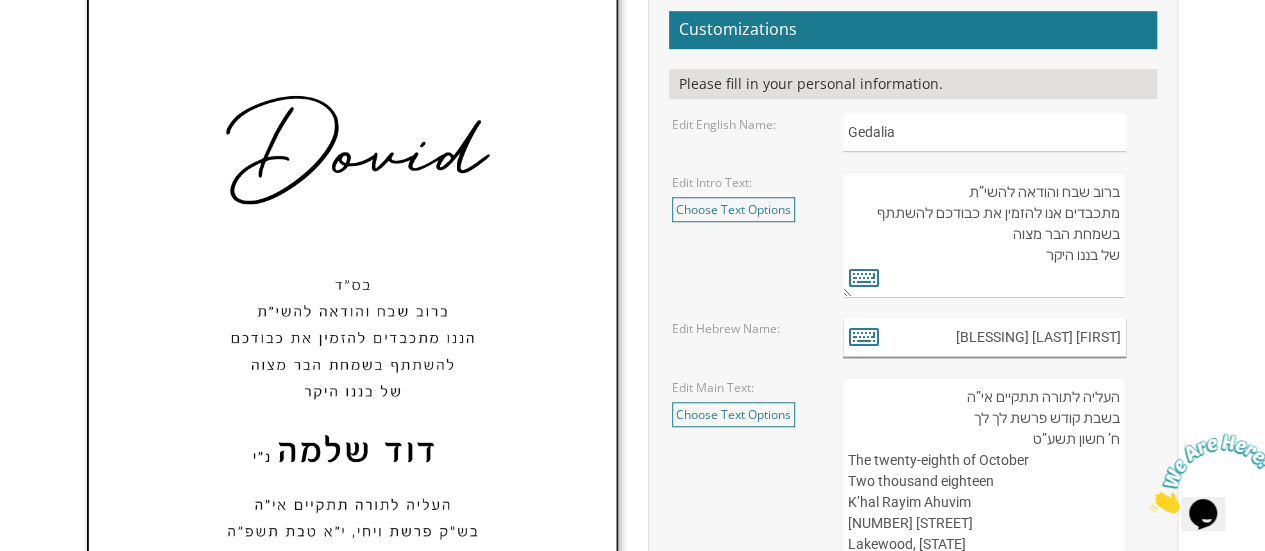 drag, startPoint x: 1061, startPoint y: 341, endPoint x: 1129, endPoint y: 341, distance: 68 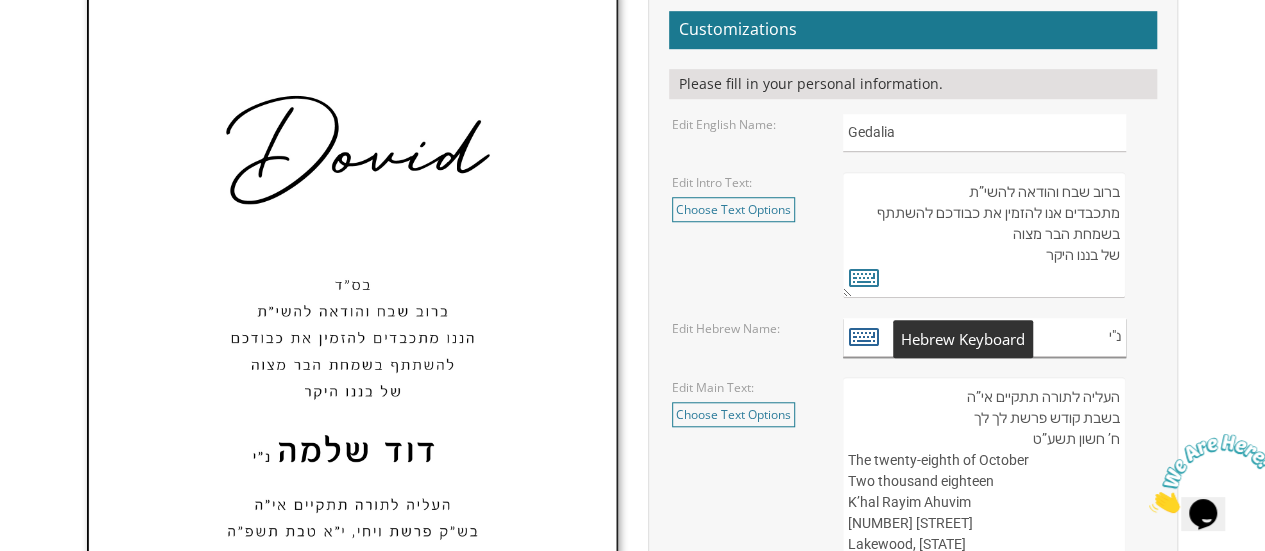 type on "נ"י" 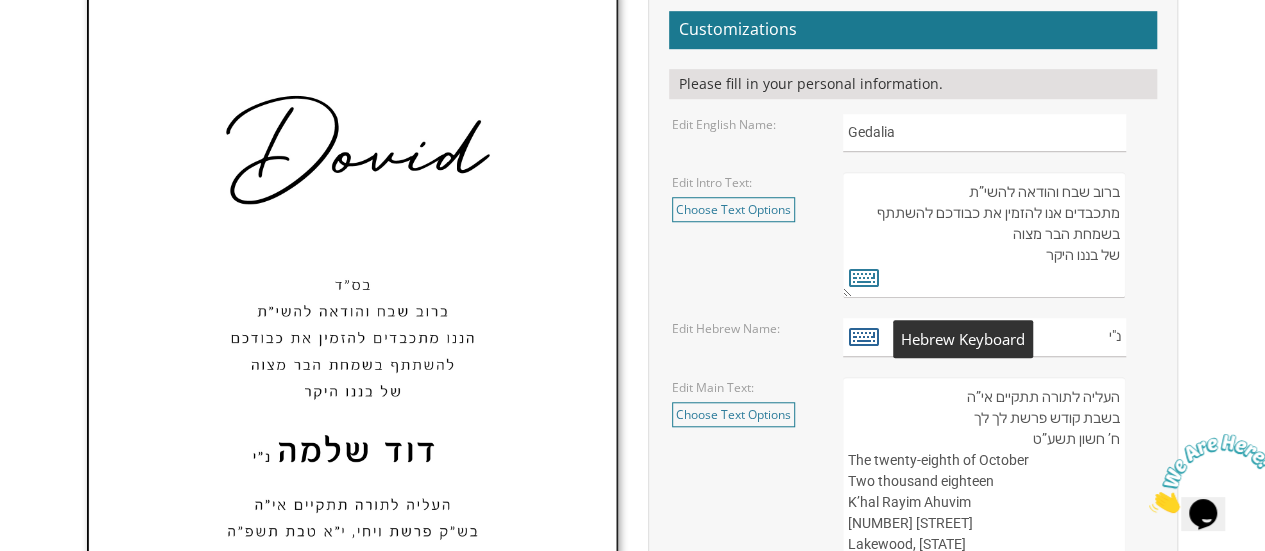 click at bounding box center [864, 336] 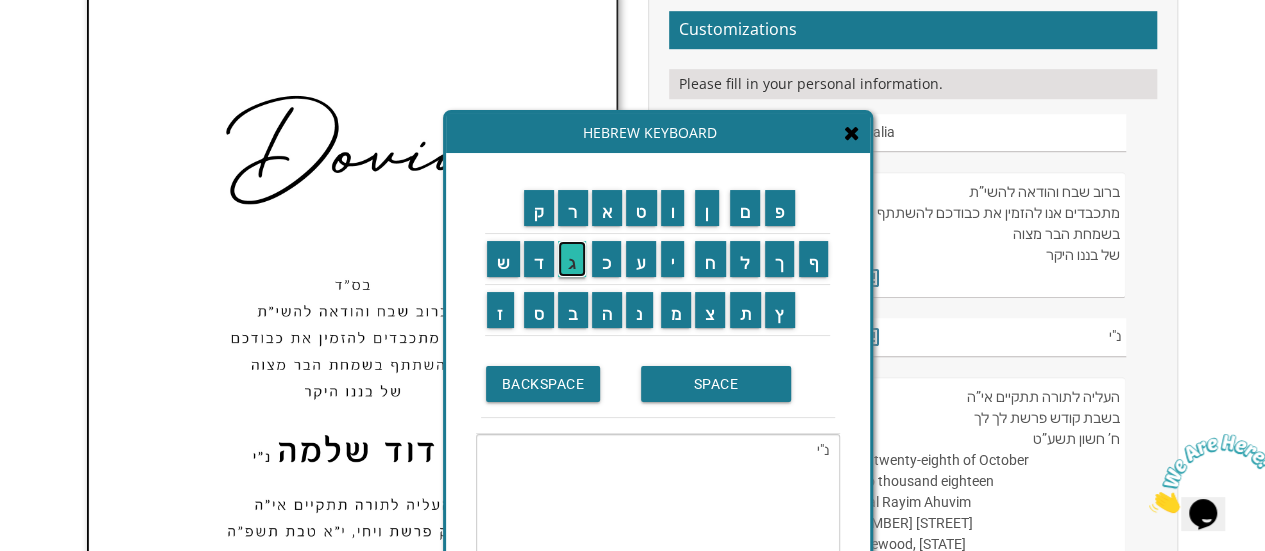 click on "ג" at bounding box center [572, 259] 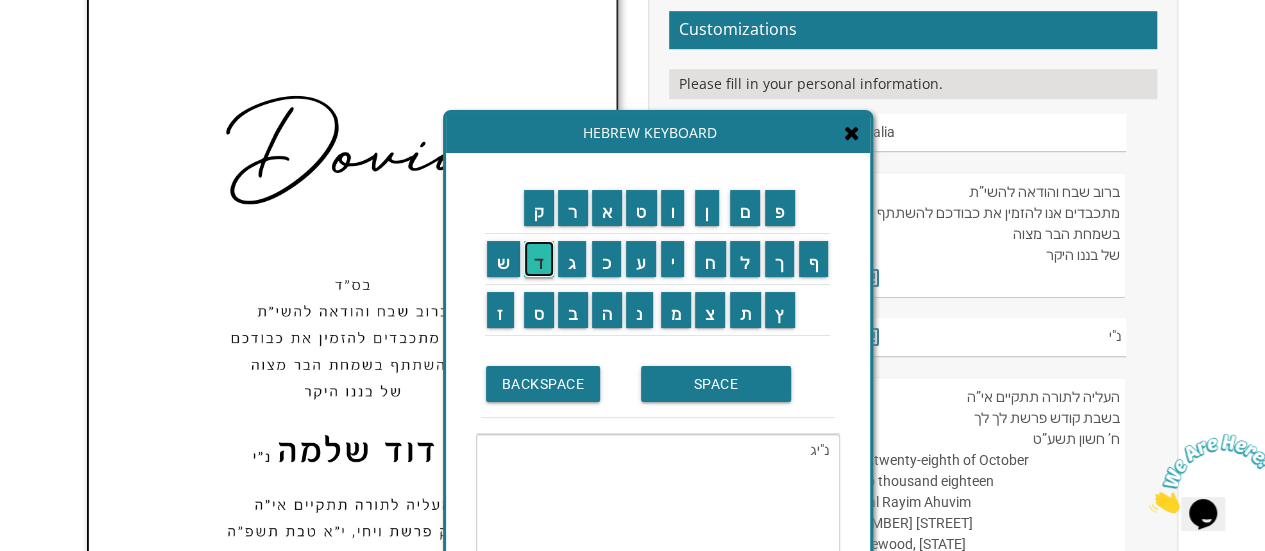 click on "ד" at bounding box center (539, 259) 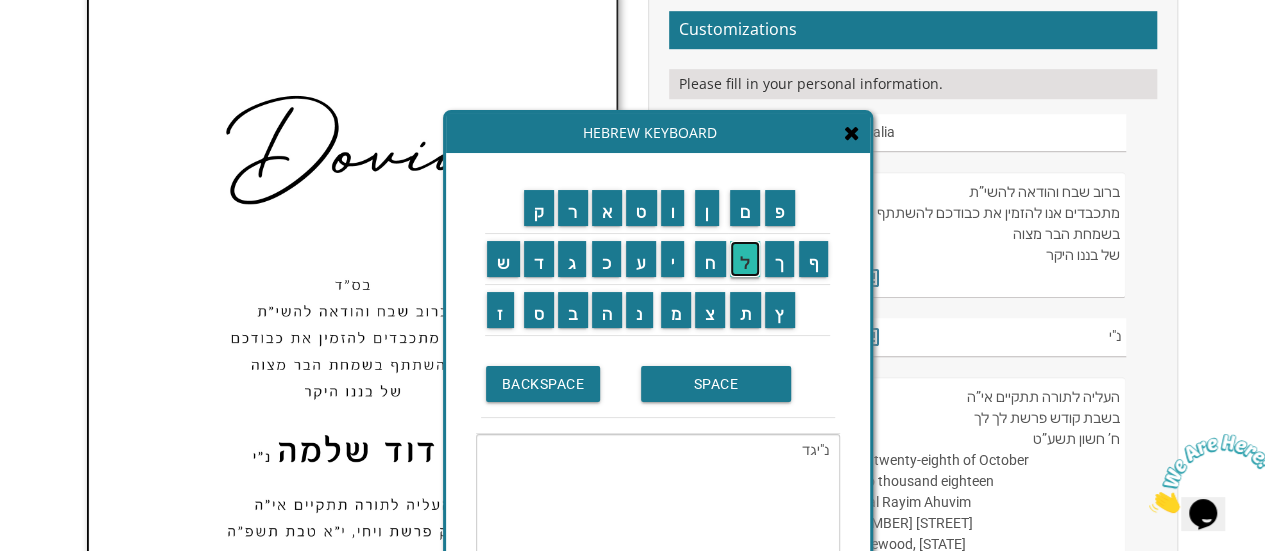 click on "ל" at bounding box center (745, 259) 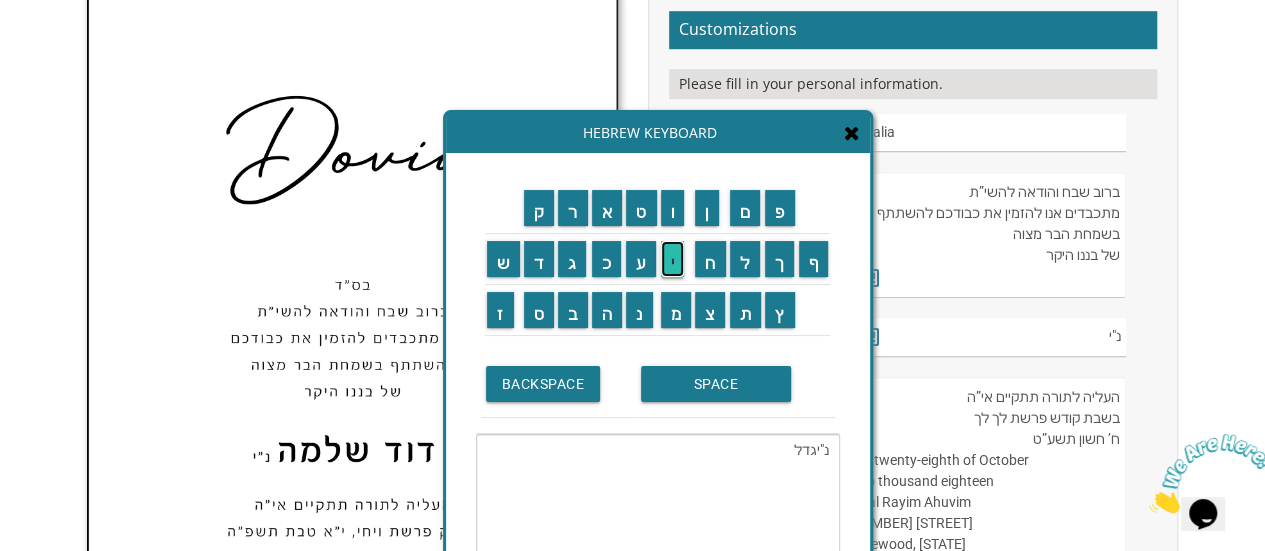 click on "י" at bounding box center (673, 259) 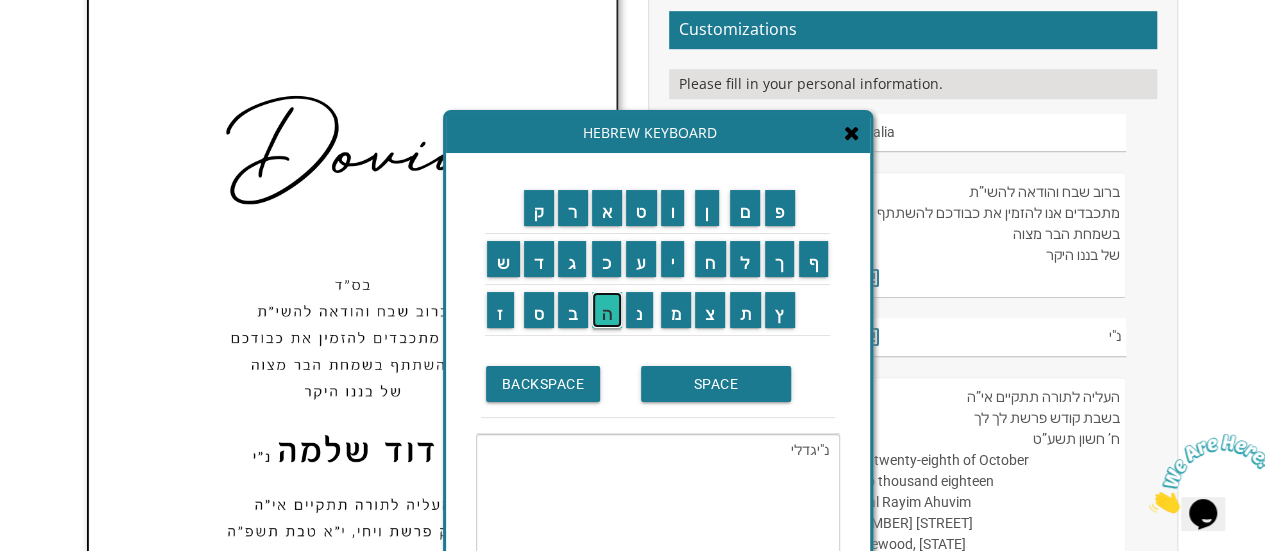 click on "ה" at bounding box center [607, 310] 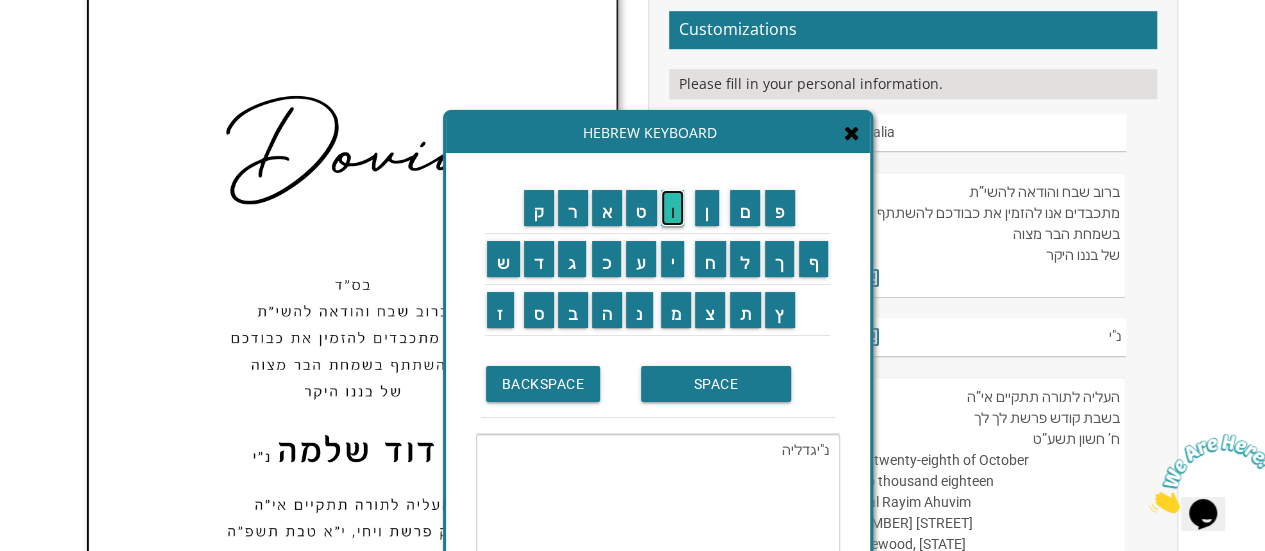 click on "ו" at bounding box center [673, 208] 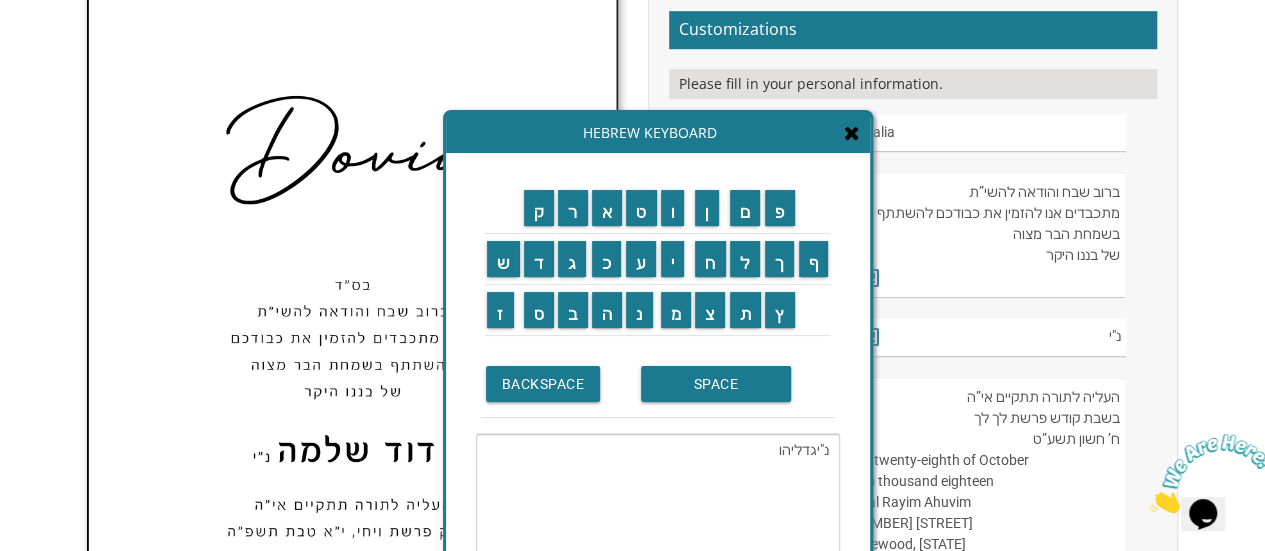 click on "נ"יגדליהו" at bounding box center (658, 503) 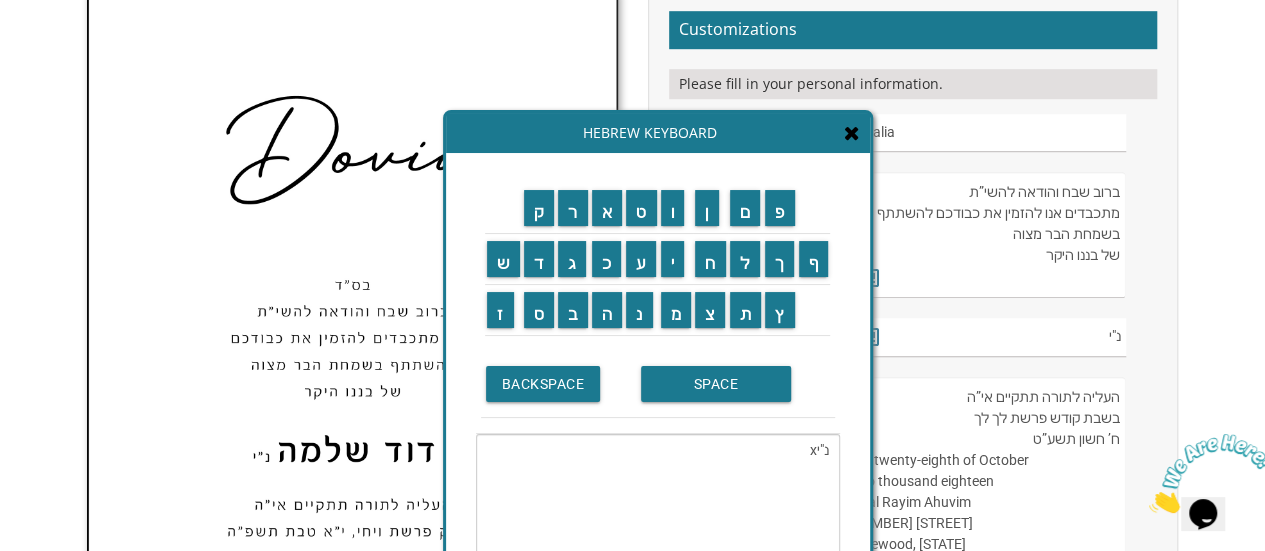 click on "נ"יx" at bounding box center (658, 503) 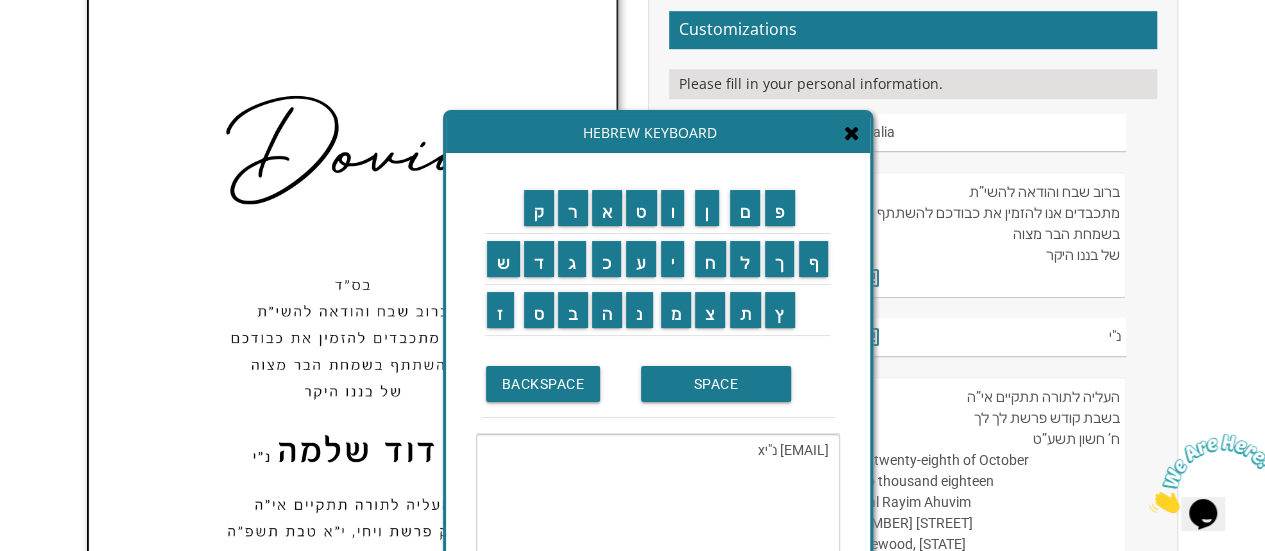 drag, startPoint x: 828, startPoint y: 446, endPoint x: 614, endPoint y: 445, distance: 214.00233 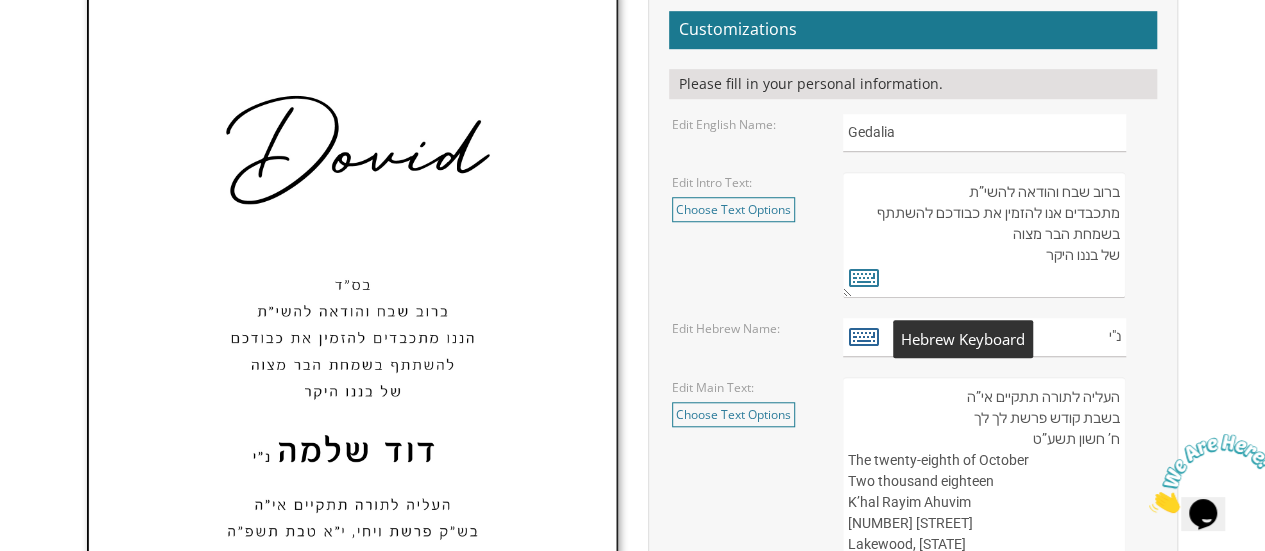 click at bounding box center (864, 336) 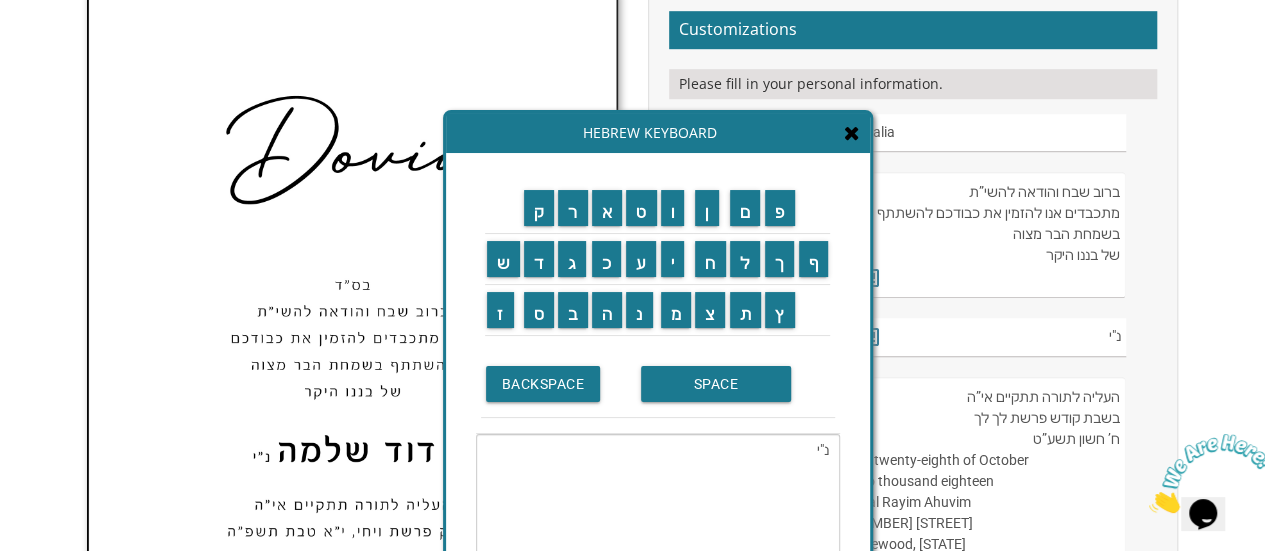 click on "נ"י" at bounding box center (658, 503) 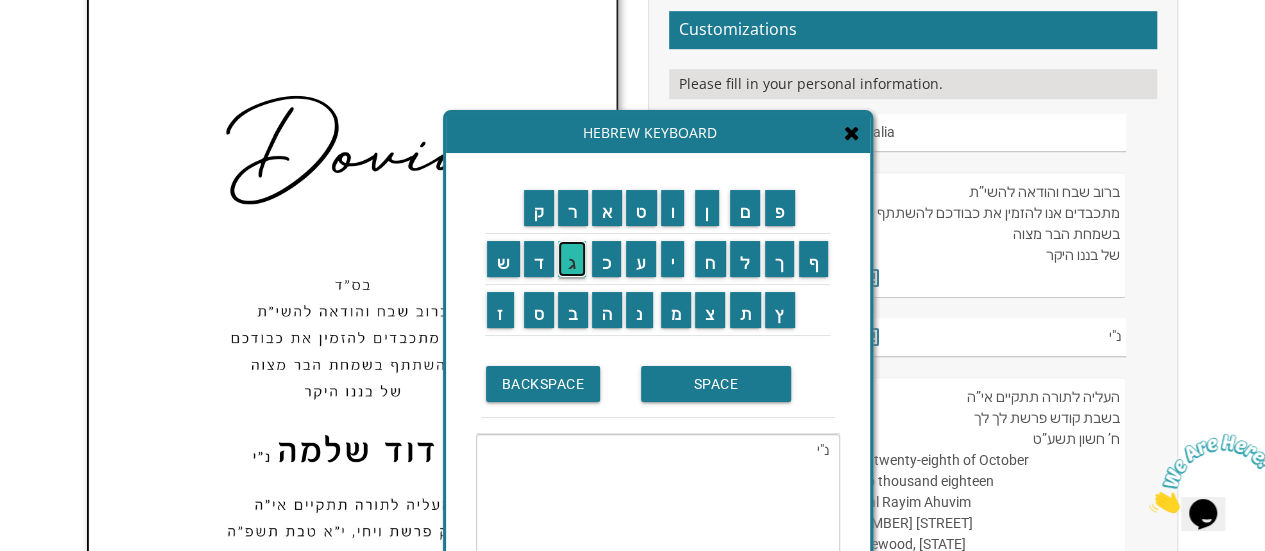 click on "ג" at bounding box center [572, 259] 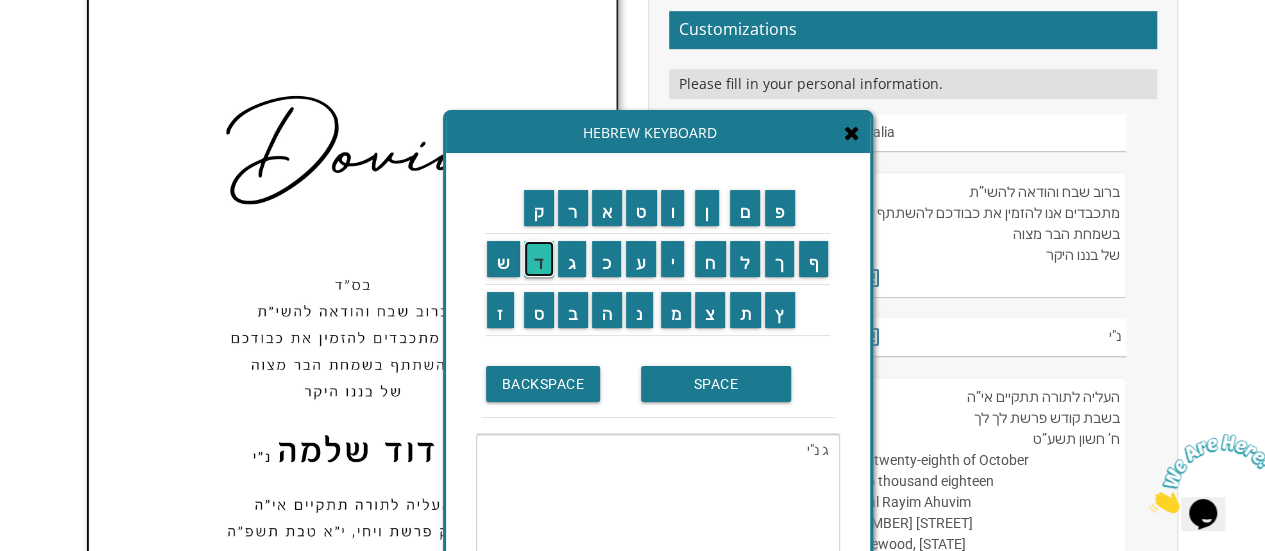 click on "ד" at bounding box center [539, 259] 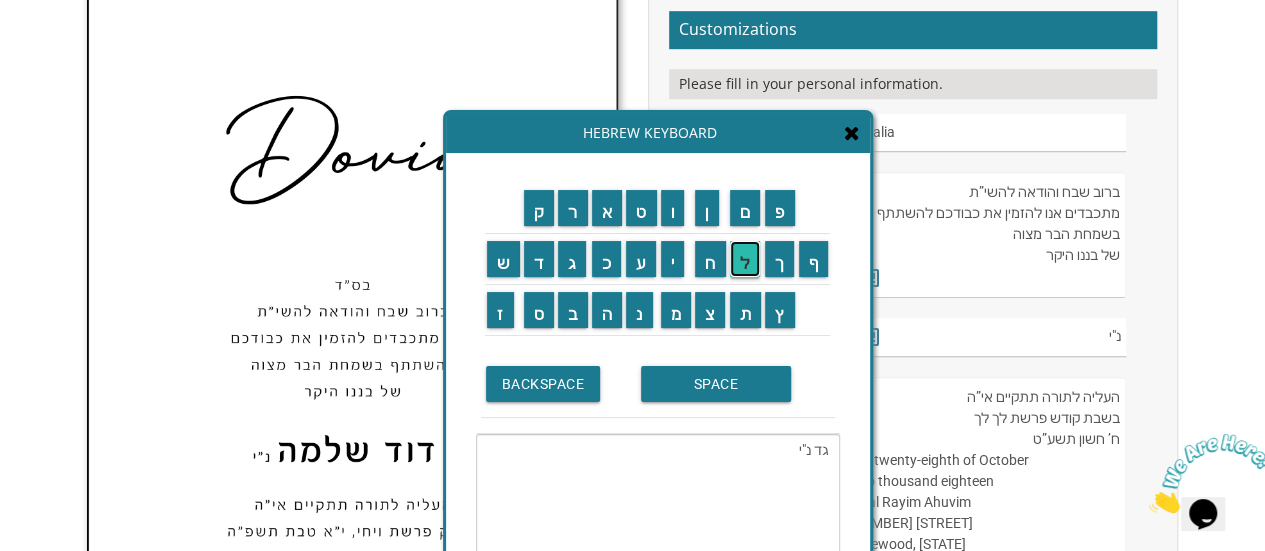 click on "ל" at bounding box center [745, 259] 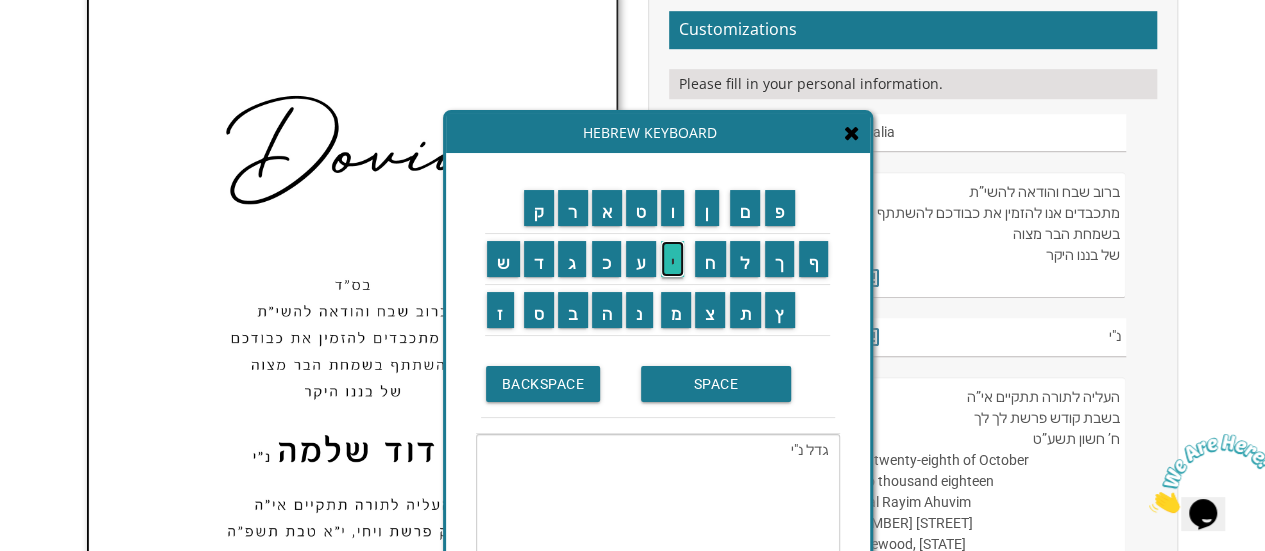 click on "י" at bounding box center [673, 259] 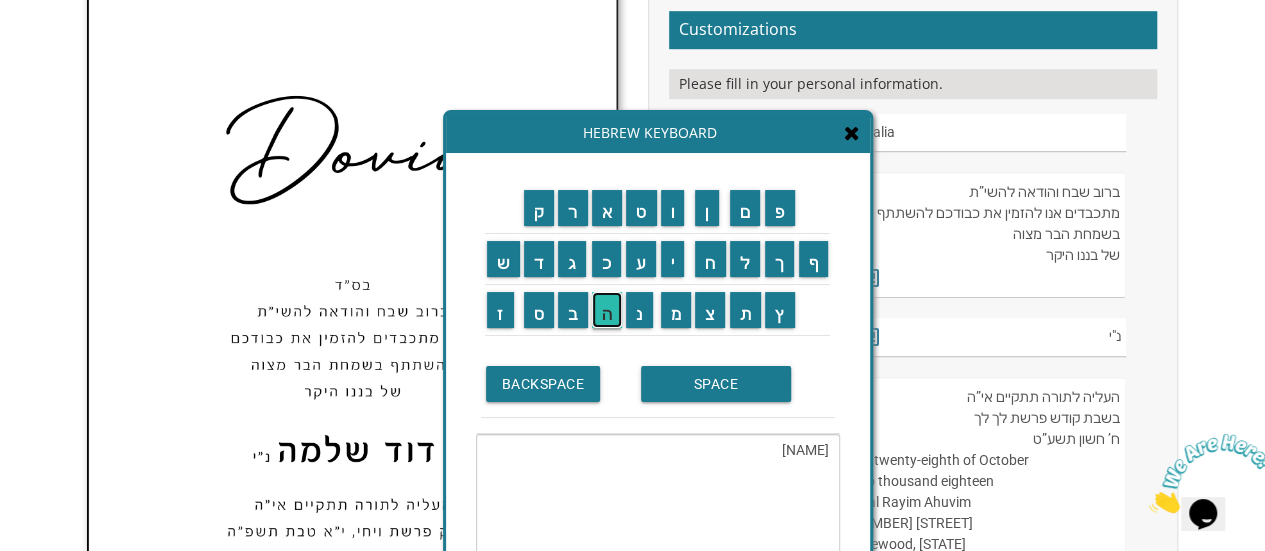 click on "ה" at bounding box center [607, 310] 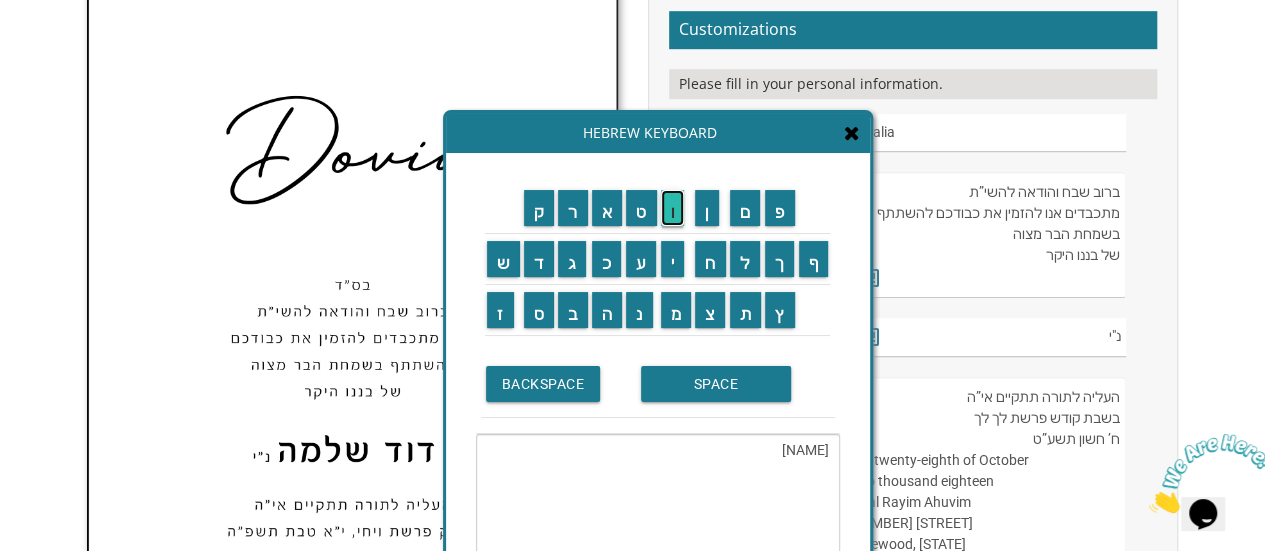 click on "ו" at bounding box center [673, 208] 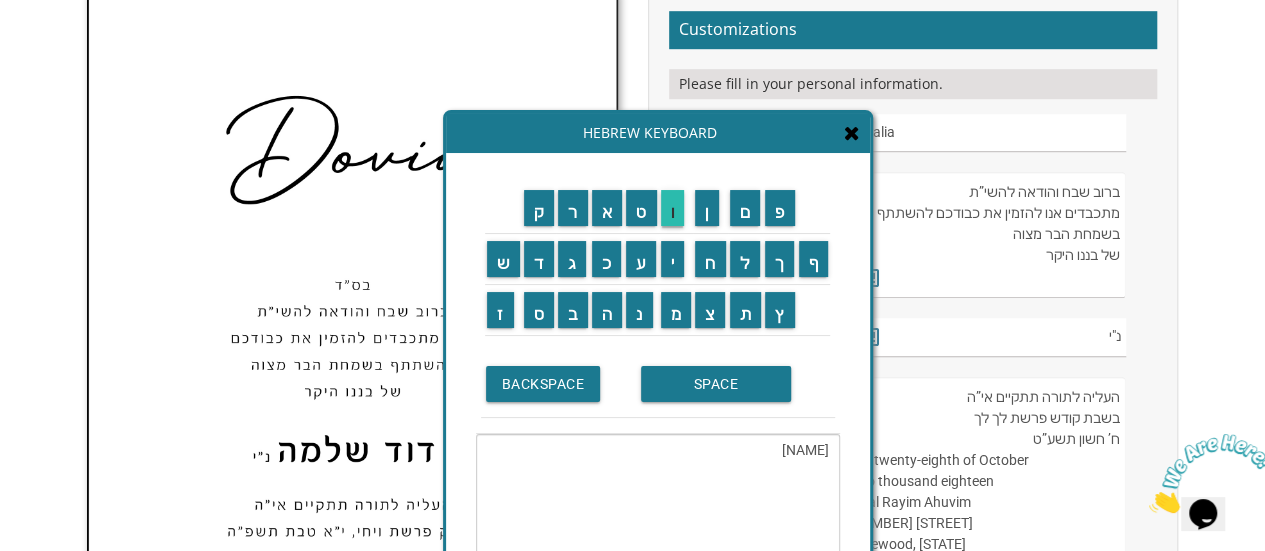 type on "גדליהו נ"י" 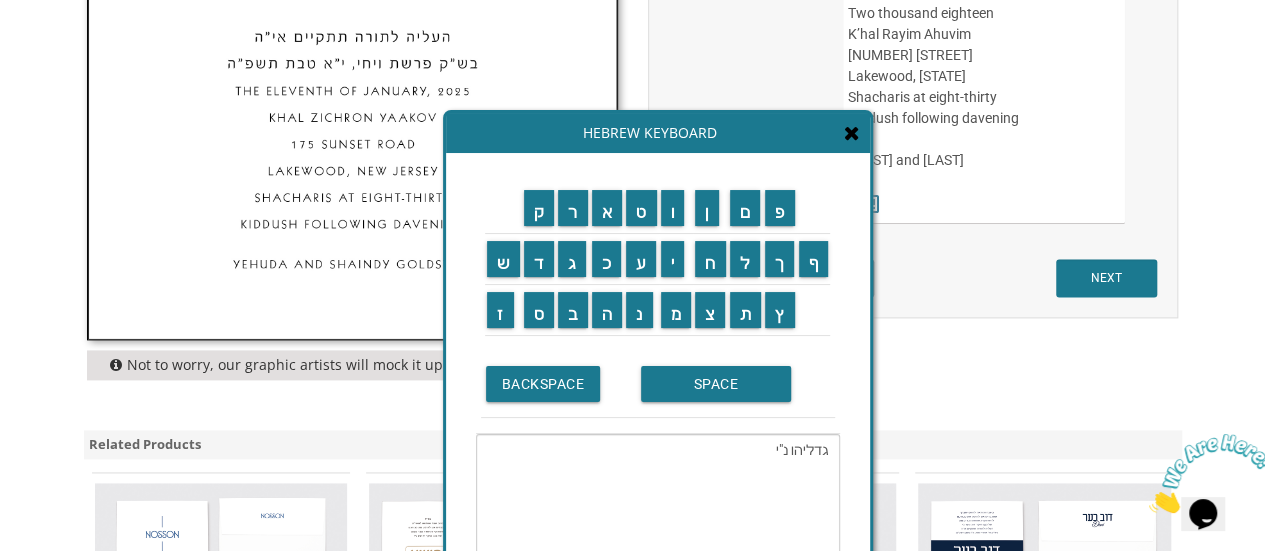 scroll, scrollTop: 1200, scrollLeft: 0, axis: vertical 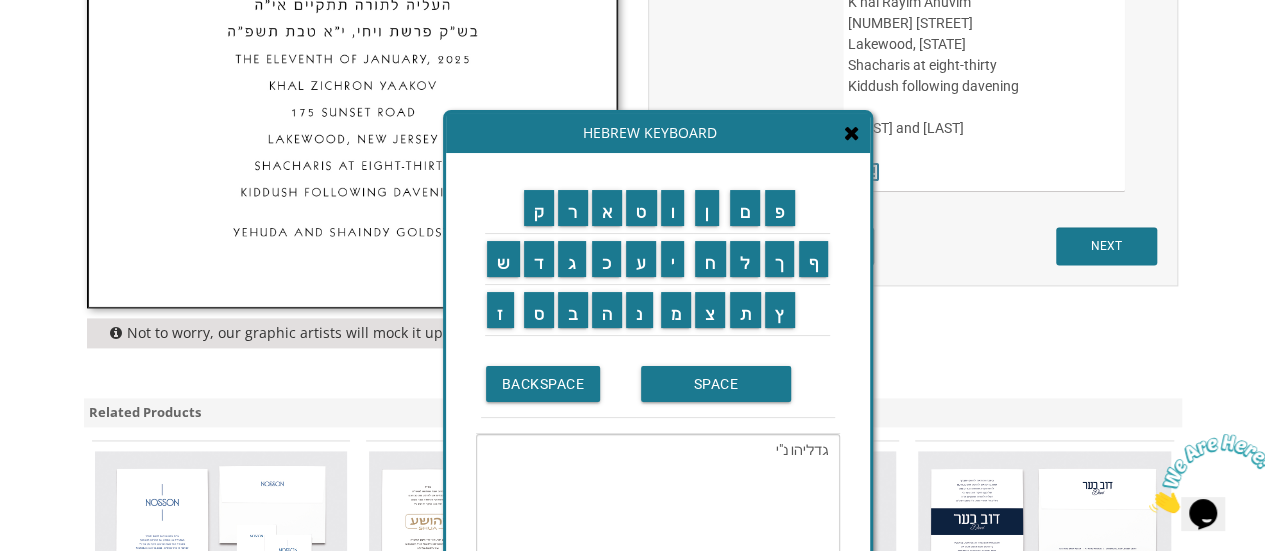 click on "גדליהו נ"י" at bounding box center (658, 503) 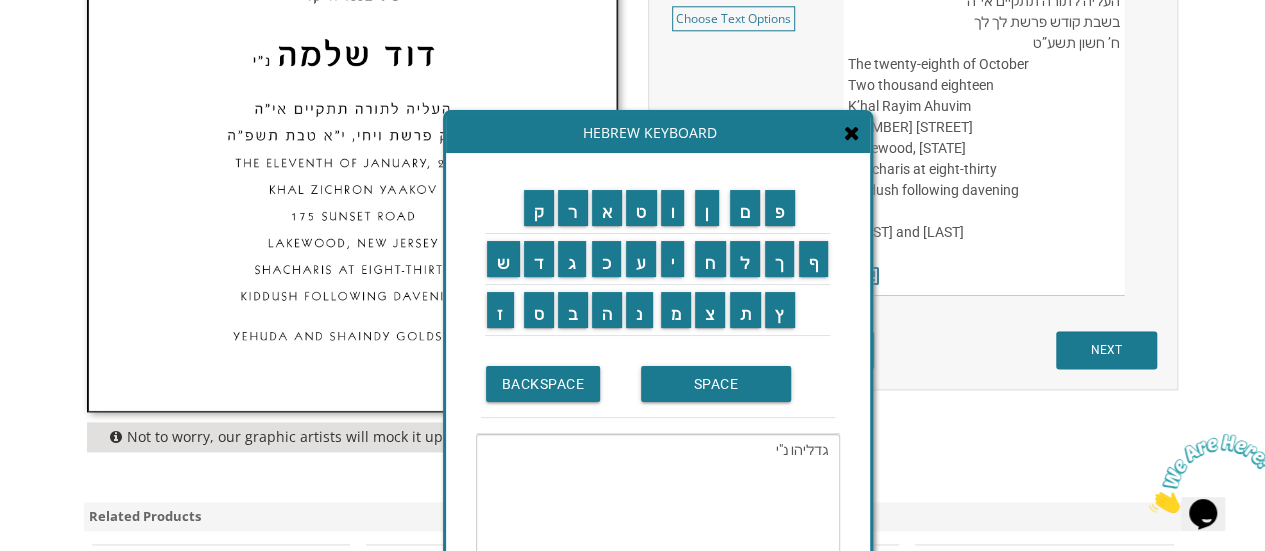 scroll, scrollTop: 800, scrollLeft: 0, axis: vertical 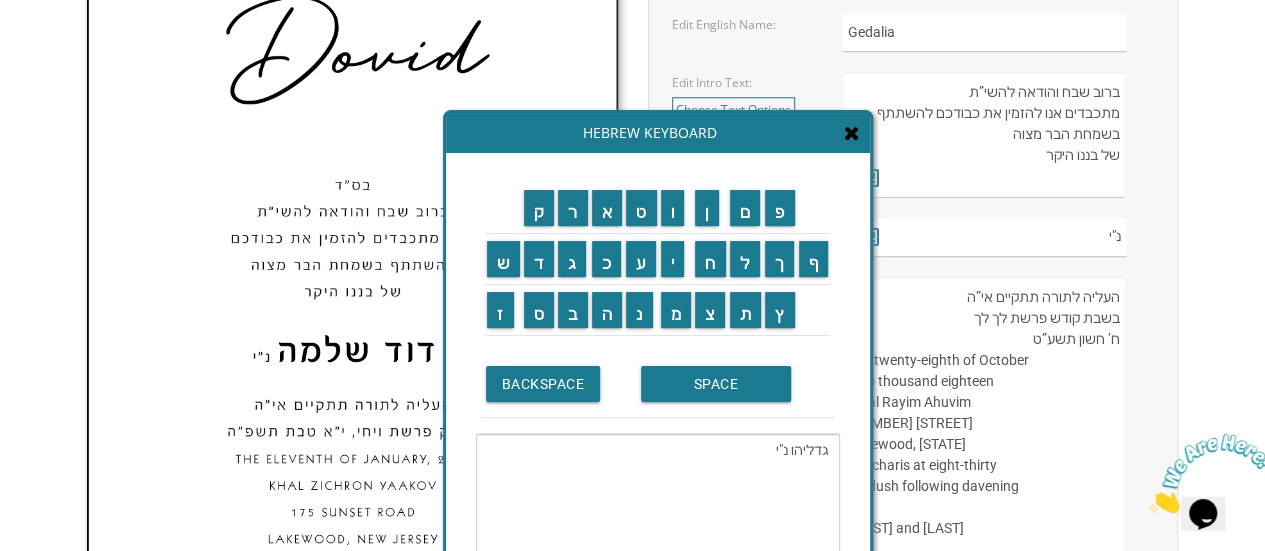 click on "Hebrew Keyboard" at bounding box center [658, 133] 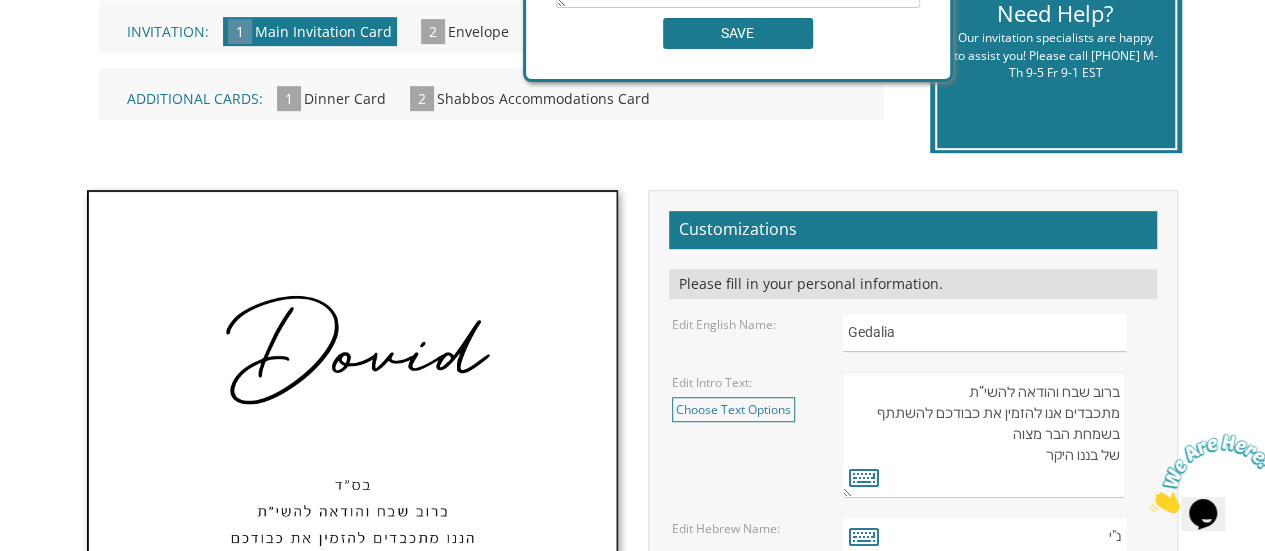 scroll, scrollTop: 280, scrollLeft: 0, axis: vertical 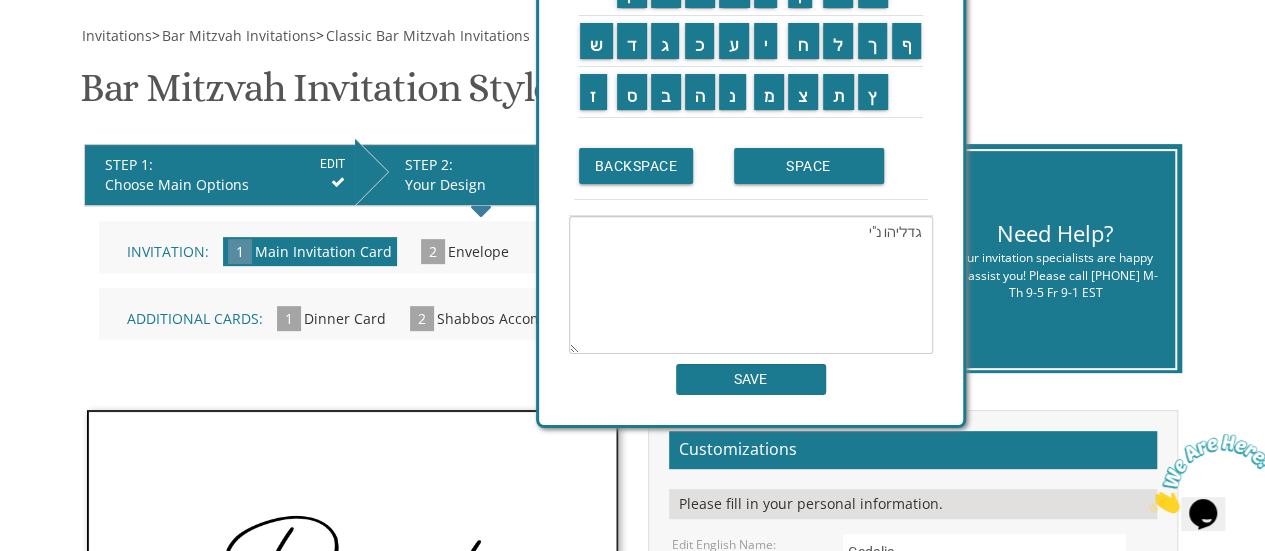 drag, startPoint x: 616, startPoint y: 135, endPoint x: 709, endPoint y: 437, distance: 315.99524 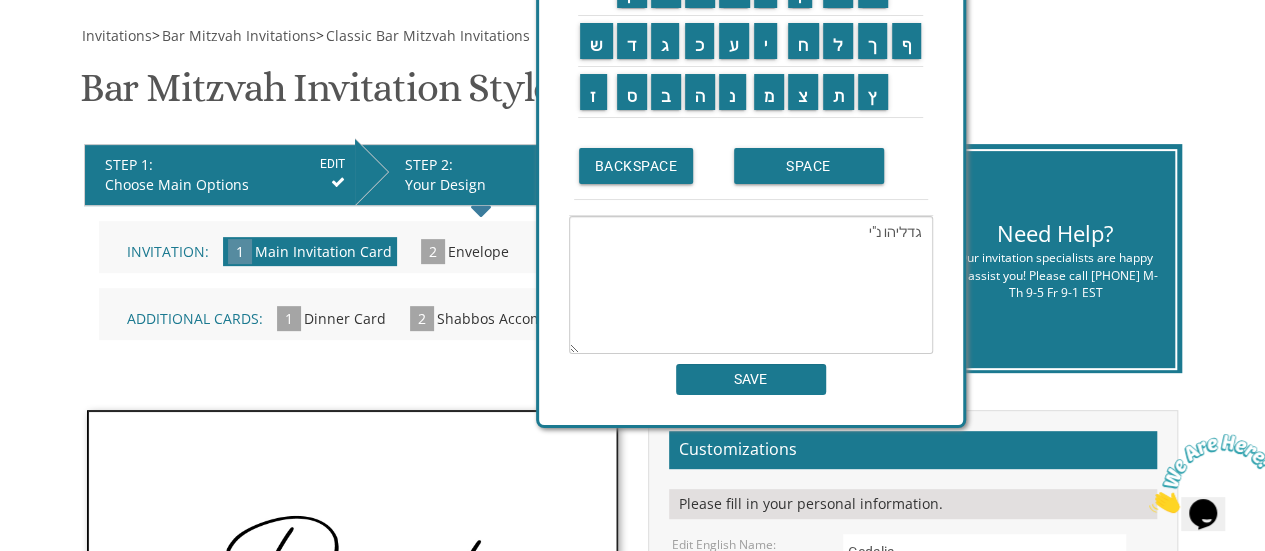 click on "Invitations  >  Bar Mitzvah Invitations  >  Classic Bar Mitzvah Invitations
Bar Mitzvah Invitation Style 1  SKU: bminv1
STEP 1: EDIT
Choose Main Options
STEP 2: EDIT
Your Design
STEP 3: EDIT
Review & Checkout
Make your selections from the Customizations panel on the right and click NEXT
Invitation: 1 Main Invitation Card » 2 »" at bounding box center (632, 813) 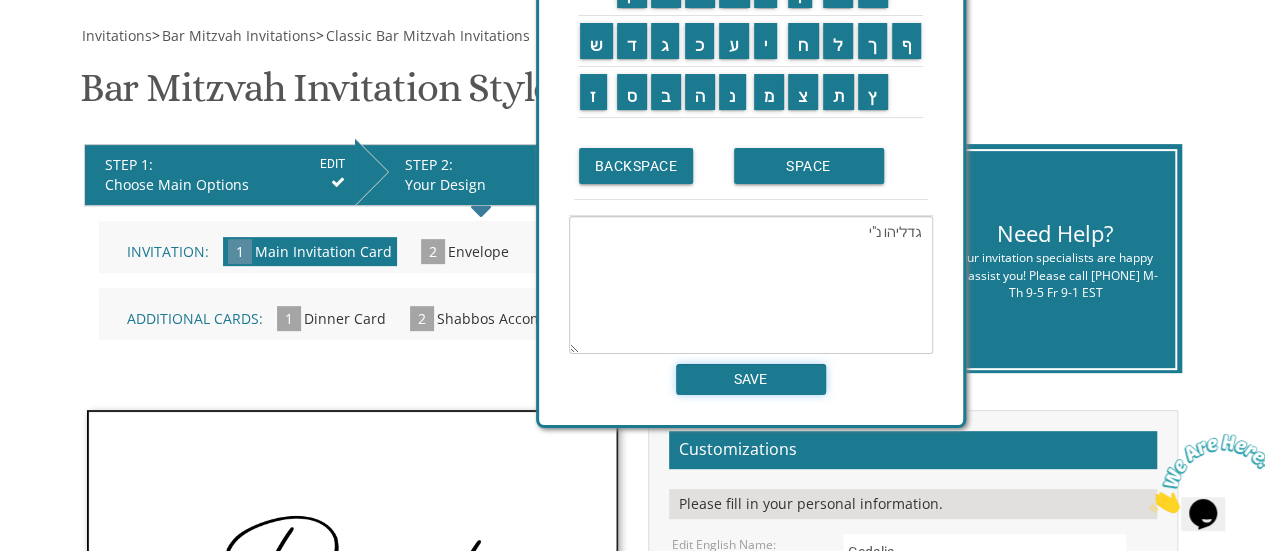 click on "SAVE" at bounding box center (751, 379) 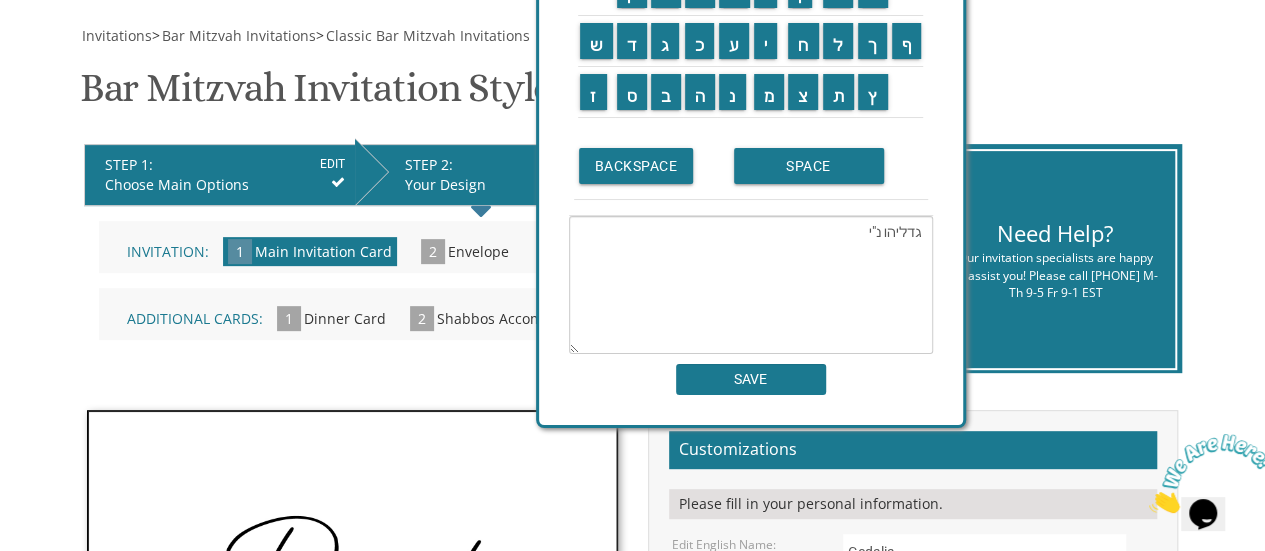 type on "גדליהו נ"י" 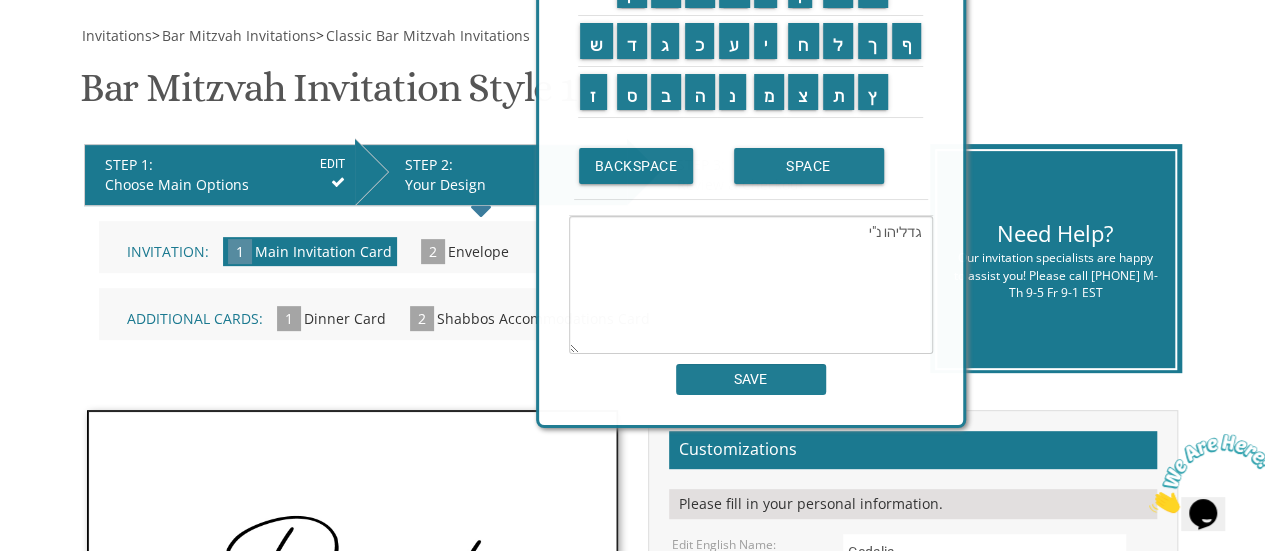 scroll, scrollTop: 760, scrollLeft: 0, axis: vertical 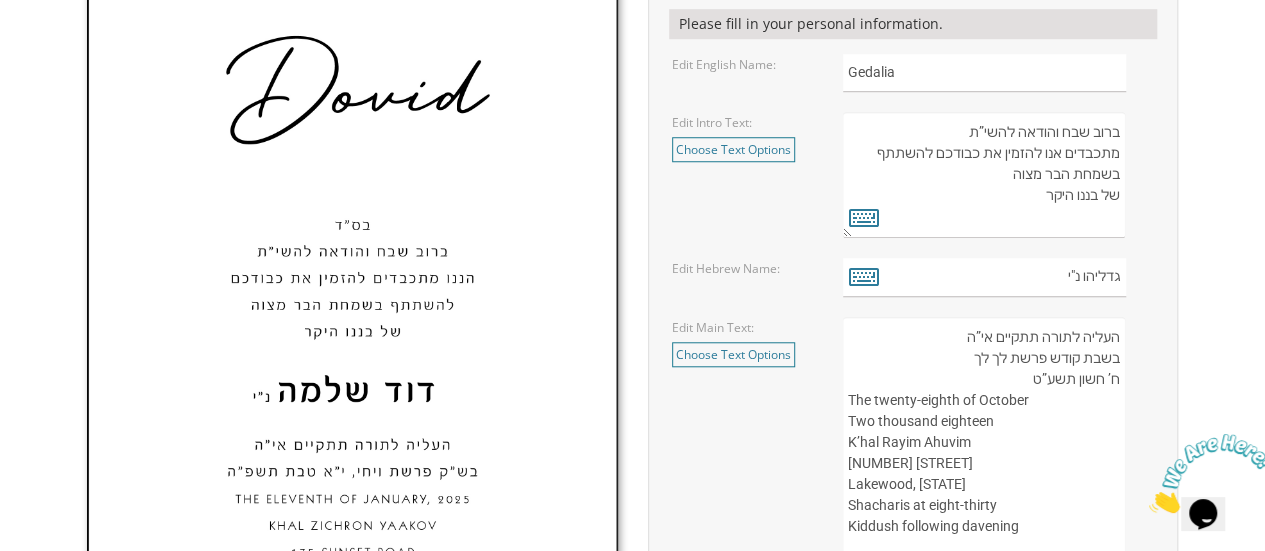 click on "העליה לתורה תתקיים אי”ה
בשבת קודש פרשת לך לך
ח’ חשון תשע”ט
The twenty-eighth of October
Two thousand eighteen
K’hal Rayim Ahuvim
175 Sunset Road
Lakewood, New Jersey
Shacharis at eight-thirty
Kiddush following davening
Chaim and Shani Kohn" at bounding box center (984, 474) 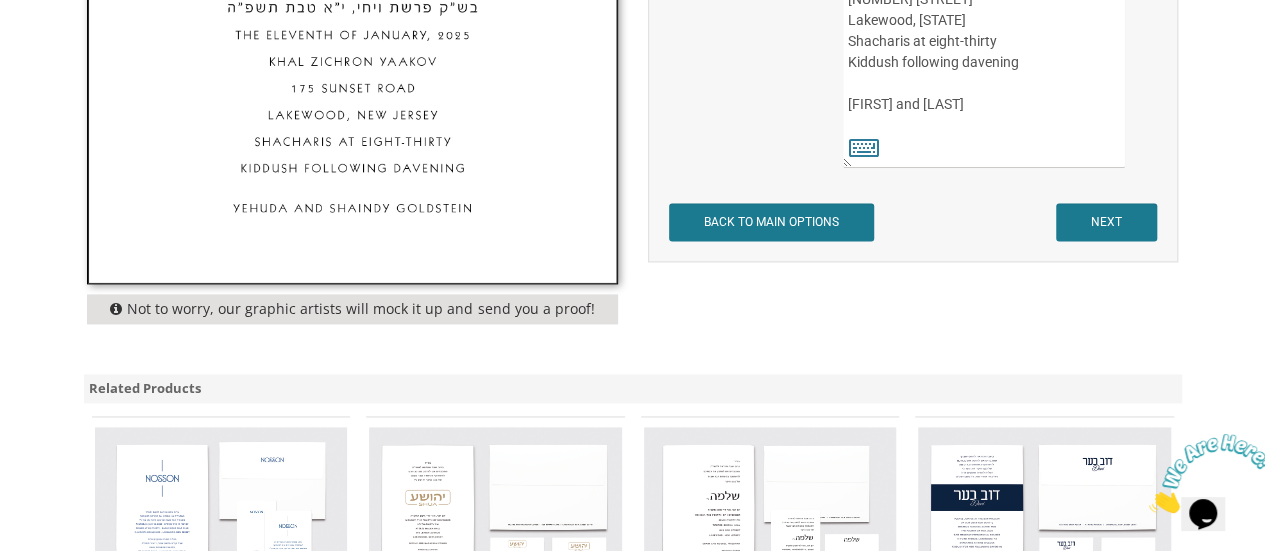 scroll, scrollTop: 1218, scrollLeft: 0, axis: vertical 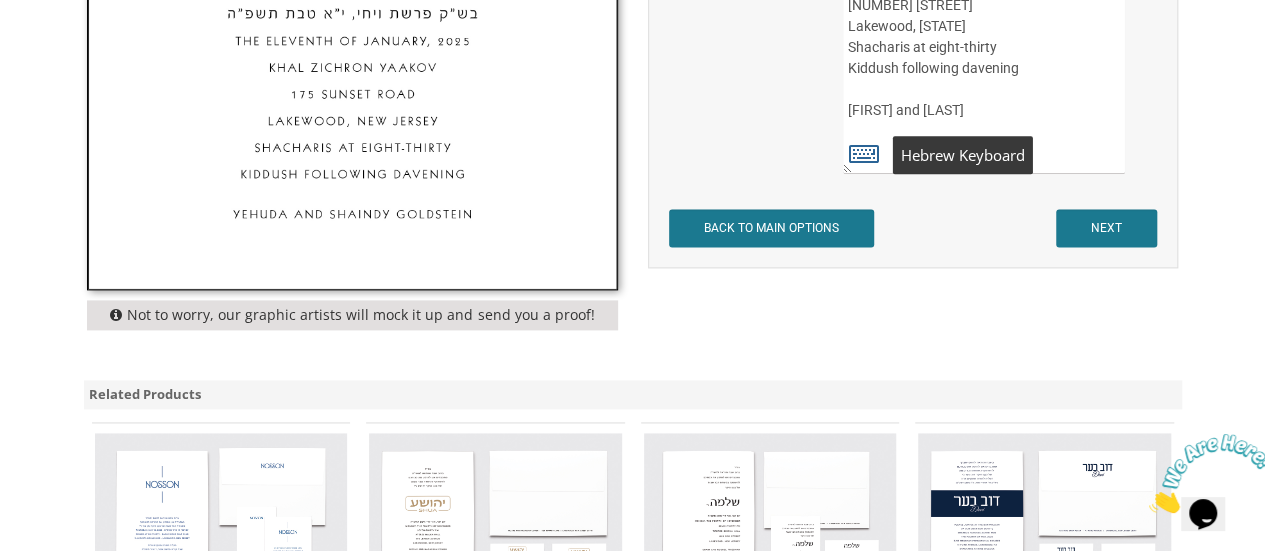 type on "העליה לתורה תתקיים אי”ה
בשבת קודש פרשת
ח’ חשון תשע”ט
The twenty-eighth of October
Two thousand eighteen
K’hal Rayim Ahuvim
175 Sunset Road
Lakewood, New Jersey
Shacharis at eight-thirty
Kiddush following davening
Chaim and Shani Kohn" 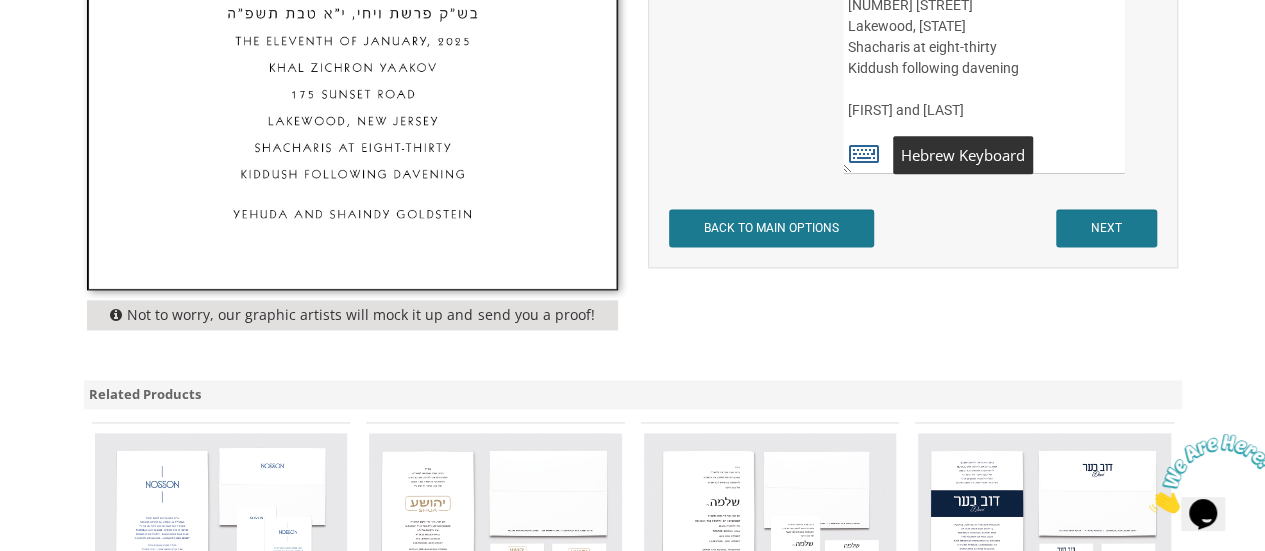 click at bounding box center [864, 153] 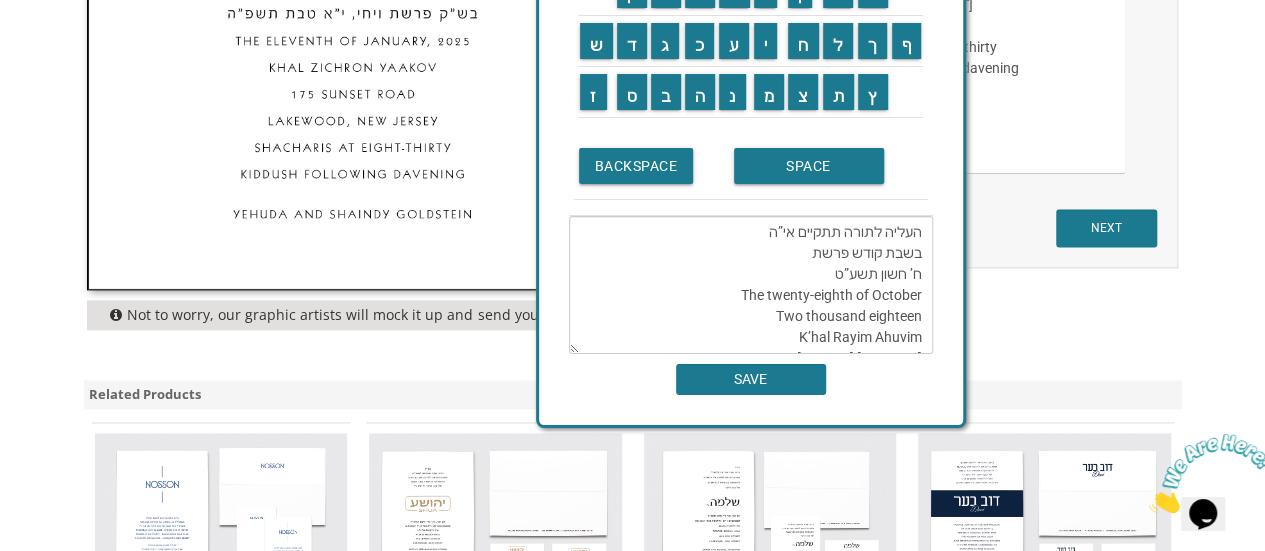 click on "העליה לתורה תתקיים אי”ה
בשבת קודש פרשת
ח’ חשון תשע”ט
The twenty-eighth of October
Two thousand eighteen
K’hal Rayim Ahuvim
175 Sunset Road
Lakewood, New Jersey
Shacharis at eight-thirty
Kiddush following davening
Chaim and Shani Kohn" at bounding box center [751, 285] 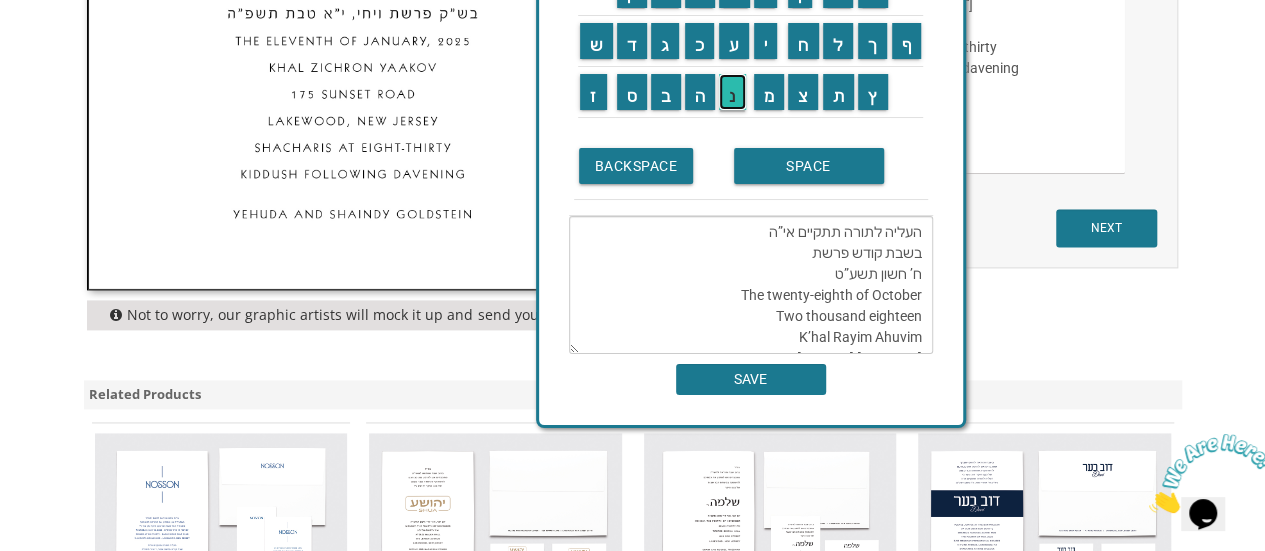 click on "נ" at bounding box center [732, 92] 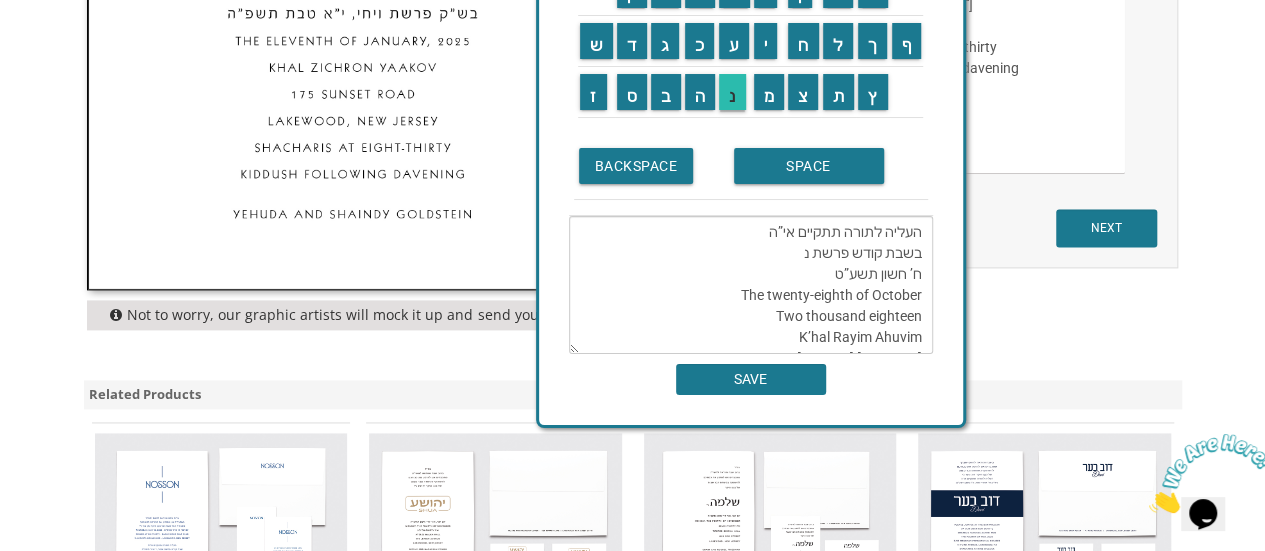scroll, scrollTop: 168, scrollLeft: 0, axis: vertical 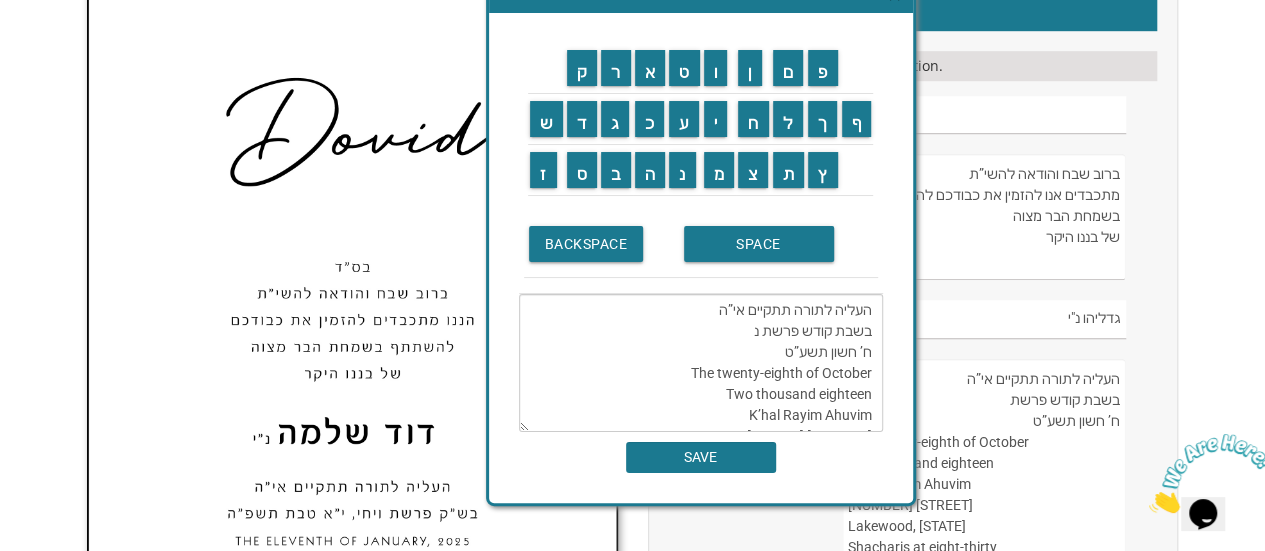drag, startPoint x: 940, startPoint y: 91, endPoint x: 889, endPoint y: 169, distance: 93.193344 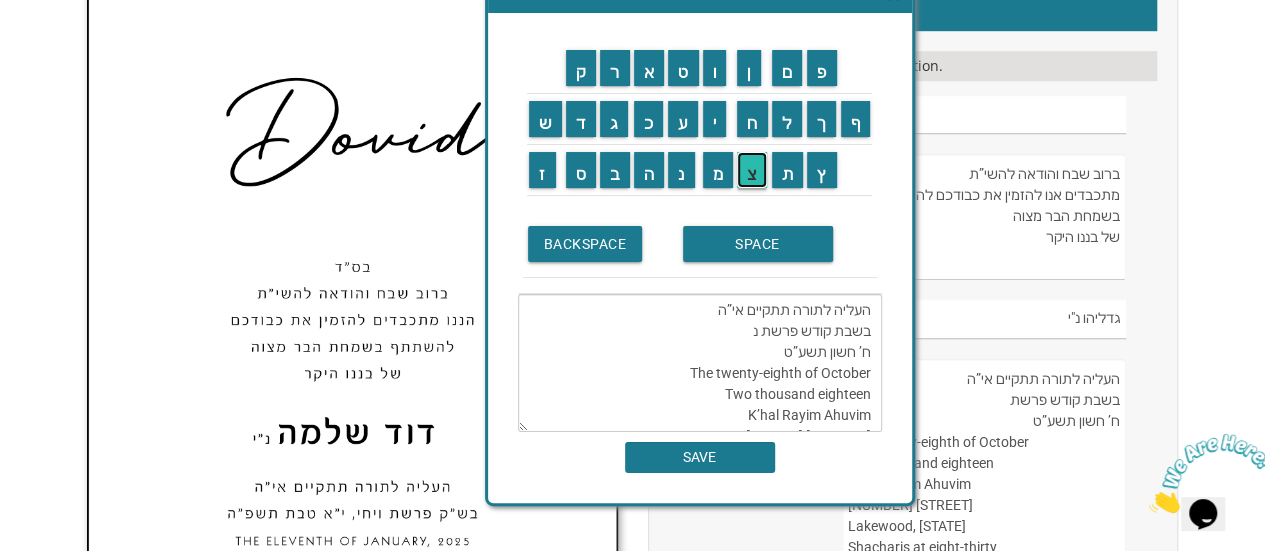 click on "צ" at bounding box center (752, 170) 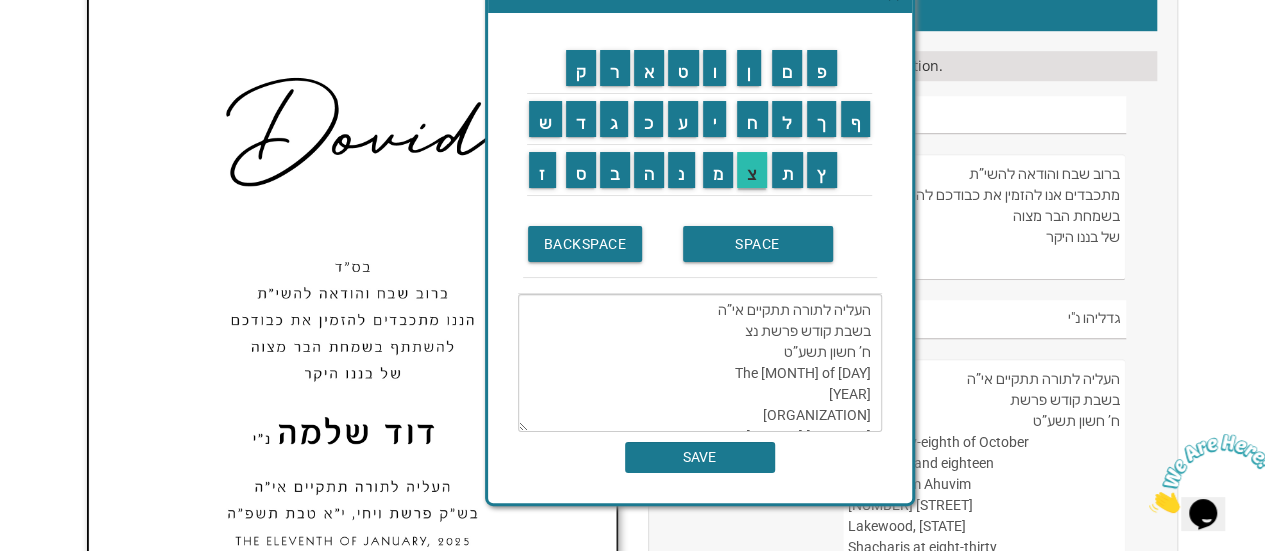 scroll, scrollTop: 168, scrollLeft: 0, axis: vertical 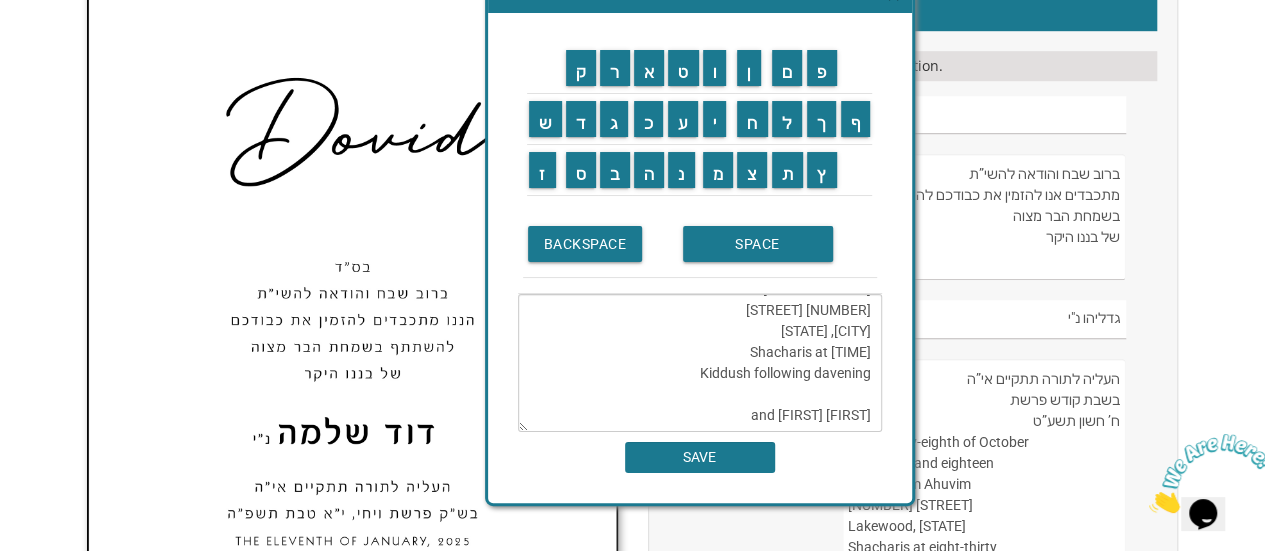 click on "ב" at bounding box center [615, 170] 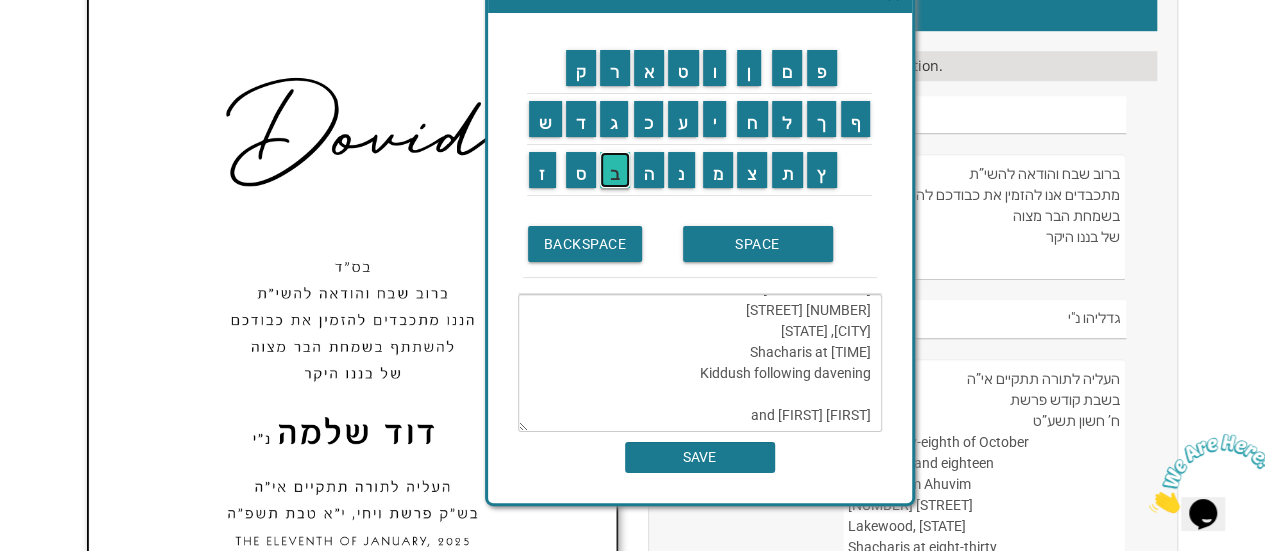 click on "ב" at bounding box center [615, 170] 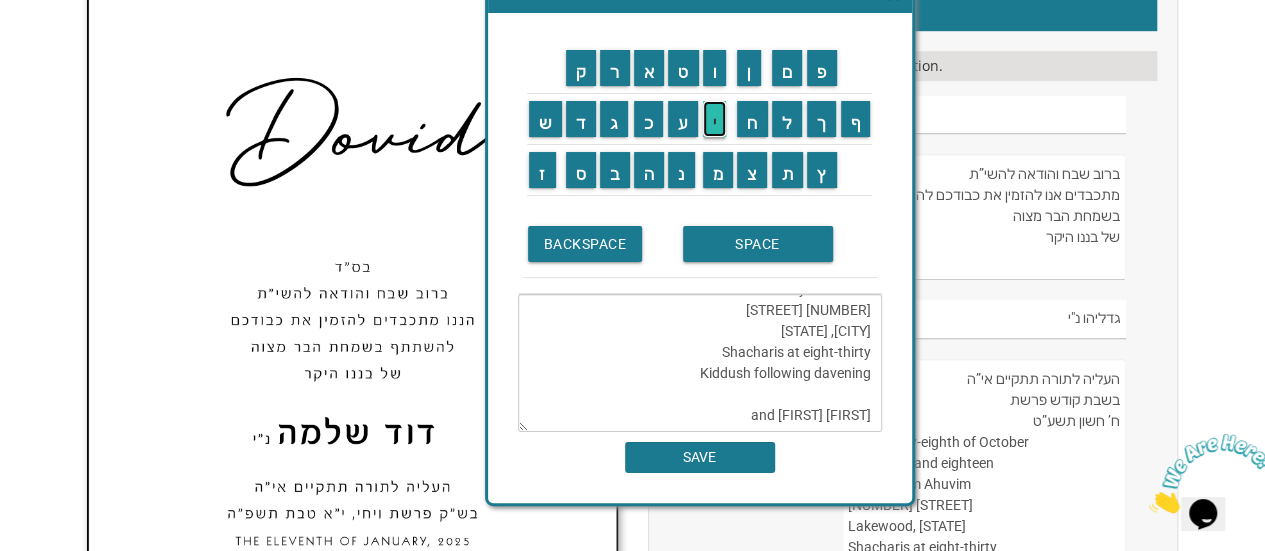 click on "י" at bounding box center (715, 119) 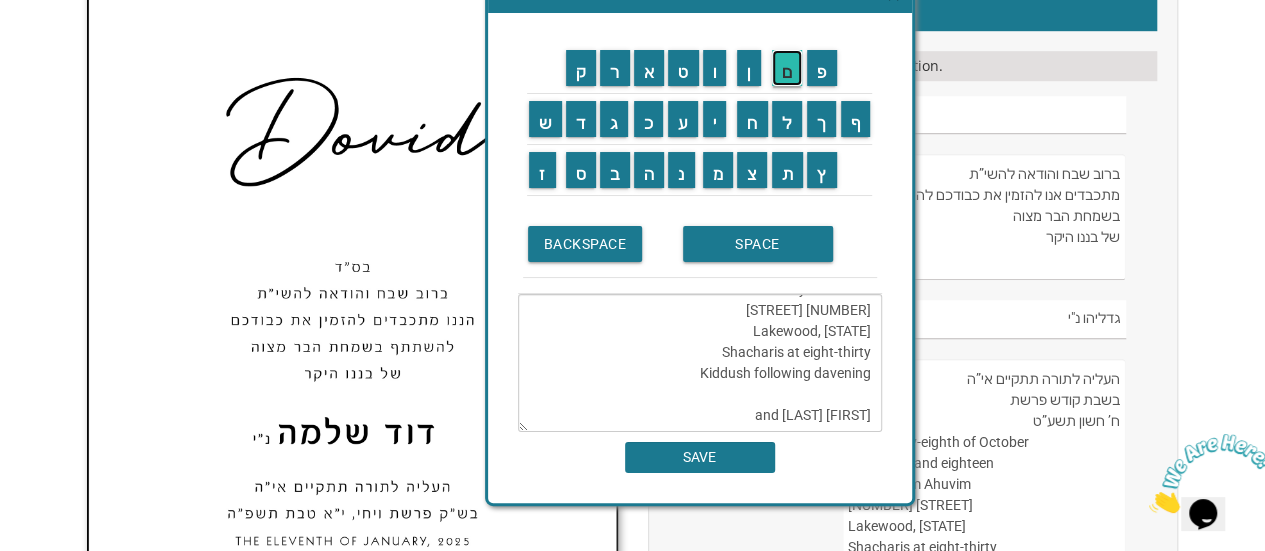 click on "ם" at bounding box center [787, 68] 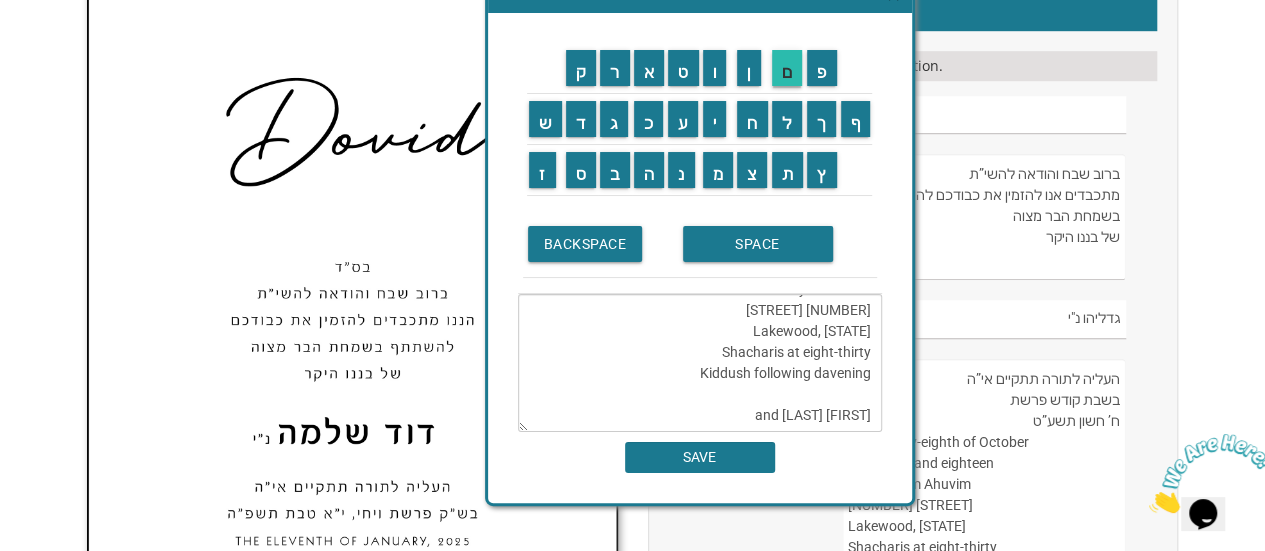 type on "העליה לתורה תתקיים אי”ה
בשבת קודש פרשת נצבים
ח’ חשון תשע”ט
The twenty-eighth of October
Two thousand eighteen
K’hal Rayim Ahuvim
175 Sunset Road
Lakewood, New Jersey
Shacharis at eight-thirty
Kiddush following davening
Chaim and Shani Kohn" 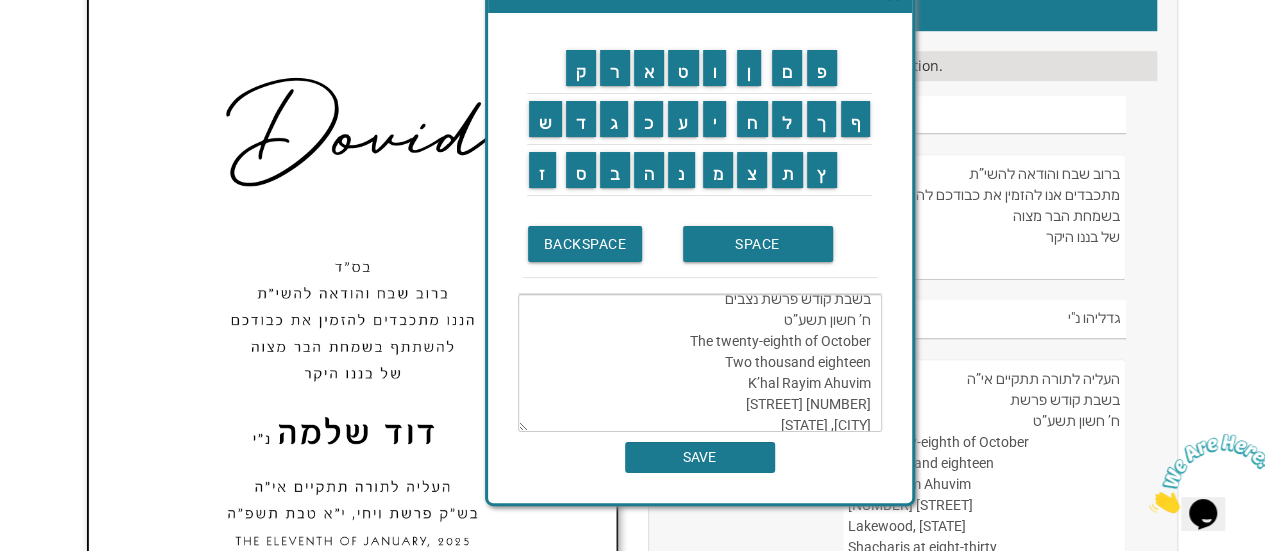 scroll, scrollTop: 0, scrollLeft: 0, axis: both 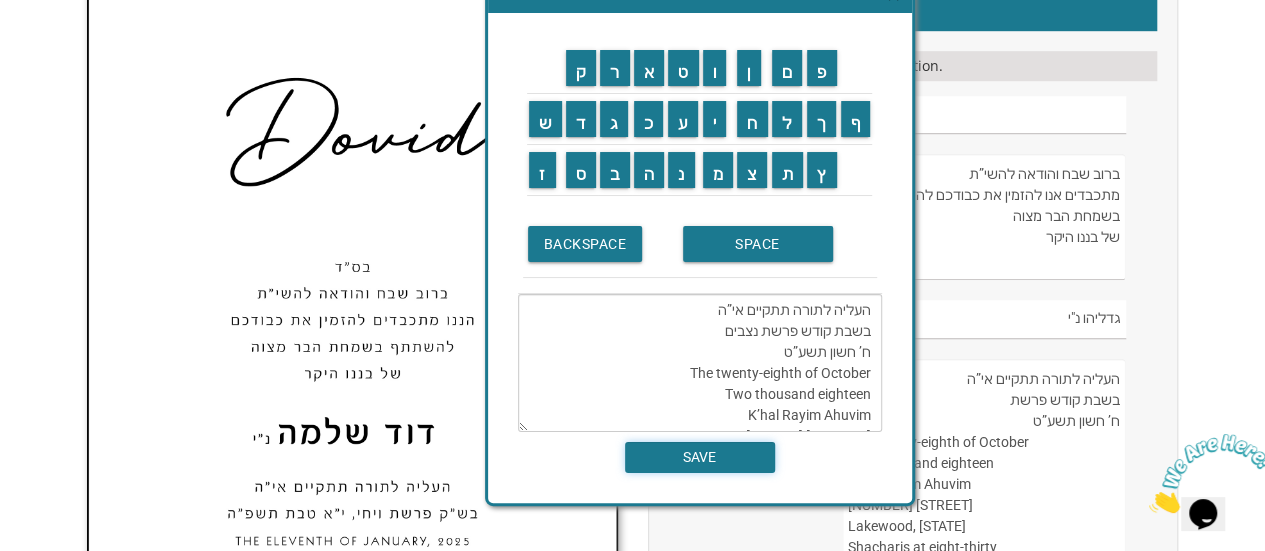 click on "SAVE" at bounding box center (700, 457) 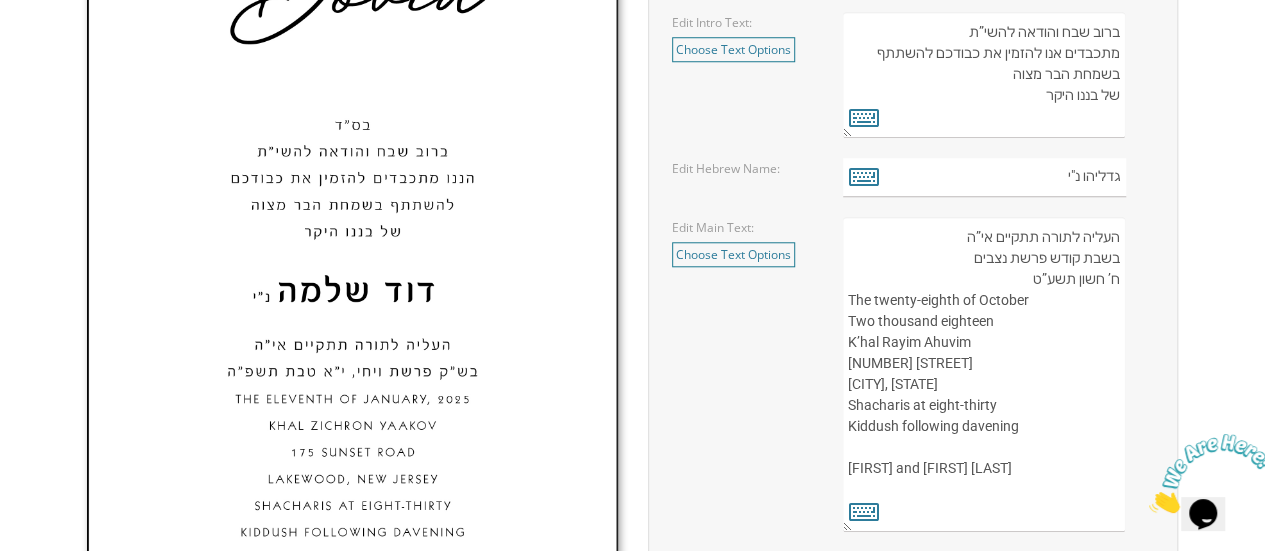 scroll, scrollTop: 892, scrollLeft: 0, axis: vertical 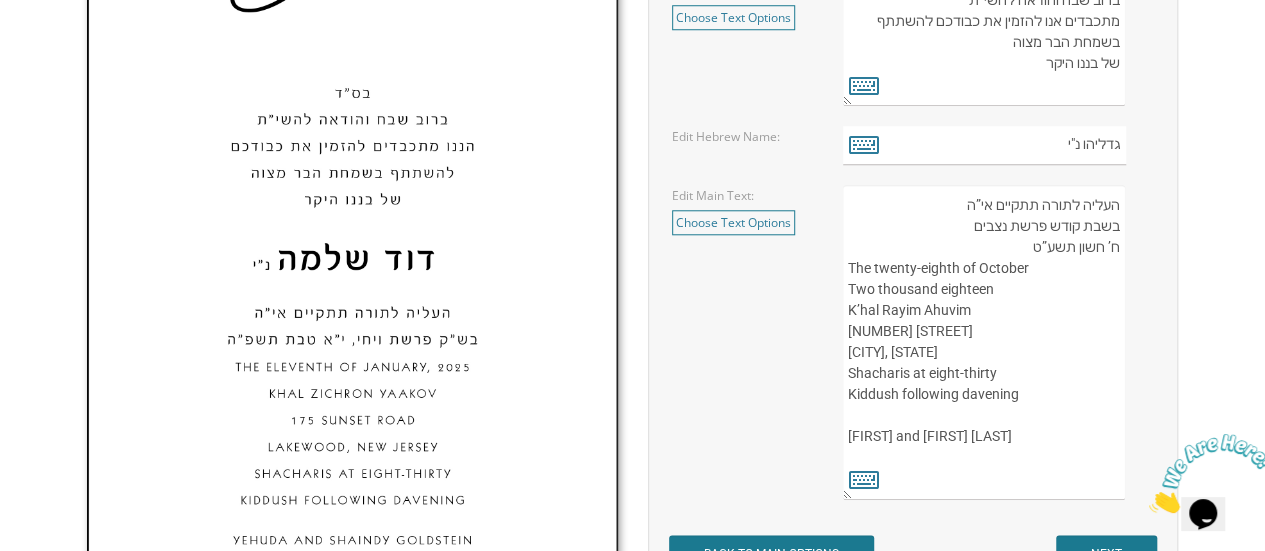 click on "העליה לתורה תתקיים אי”ה
בשבת קודש פרשת לך לך
ח’ חשון תשע”ט
The twenty-eighth of October
Two thousand eighteen
K’hal Rayim Ahuvim
175 Sunset Road
Lakewood, New Jersey
Shacharis at eight-thirty
Kiddush following davening
Chaim and Shani Kohn" at bounding box center [984, 342] 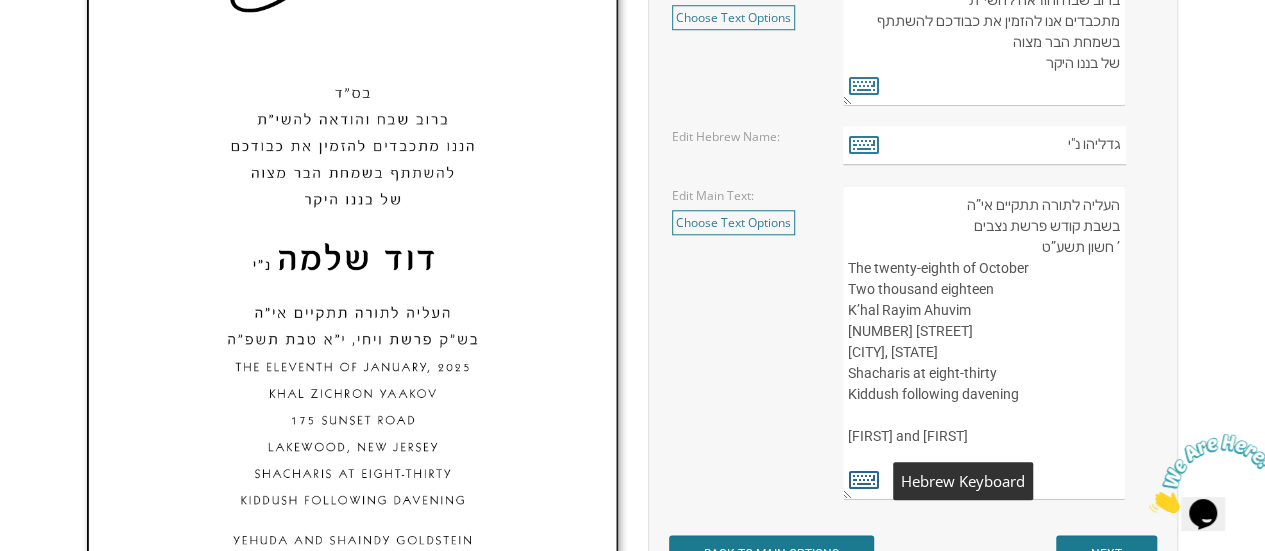 type on "העליה לתורה תתקיים אי”ה
בשבת קודש פרשת נצבים
’ חשון תשע”ט
The twenty-eighth of October
Two thousand eighteen
K’hal Rayim Ahuvim
175 Sunset Road
Lakewood, New Jersey
Shacharis at eight-thirty
Kiddush following davening
Chaim and Shani Kohn" 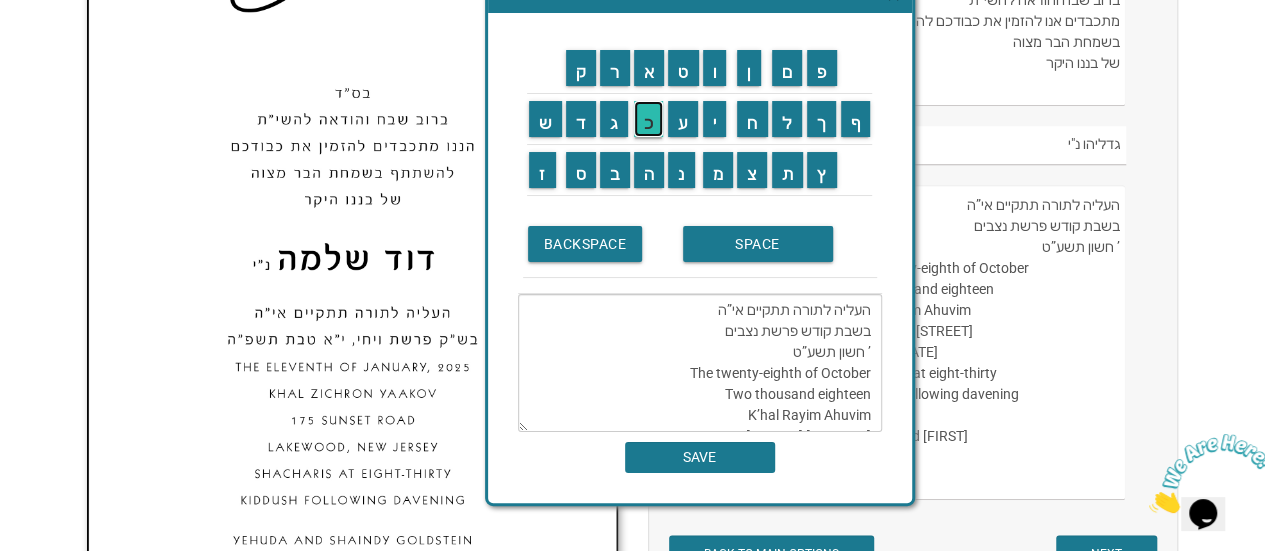 click on "כ" at bounding box center [649, 119] 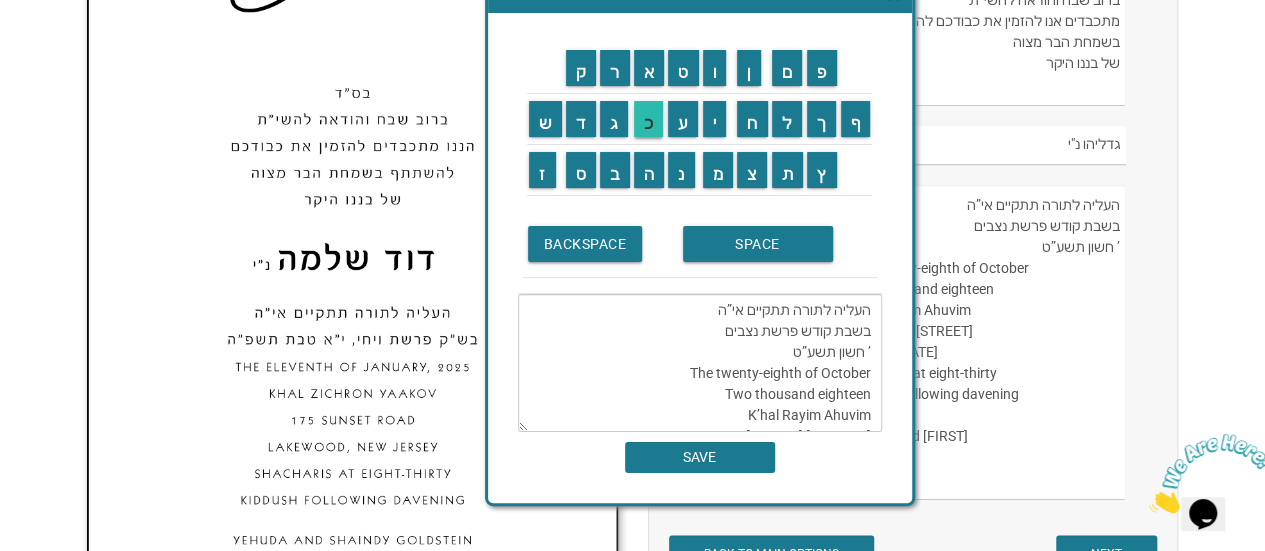 scroll, scrollTop: 168, scrollLeft: 0, axis: vertical 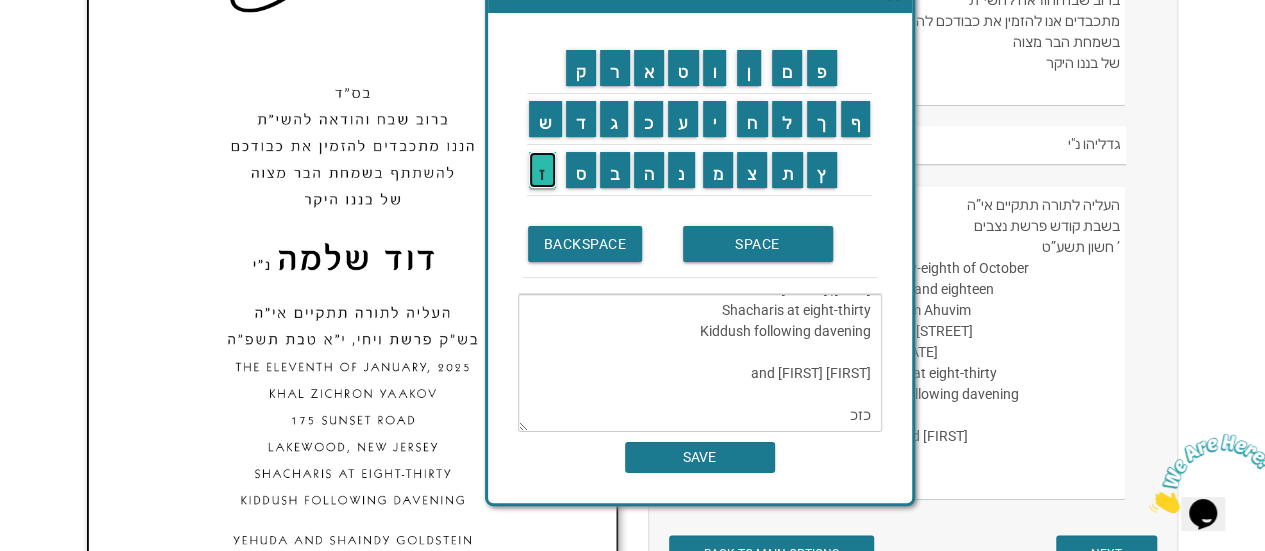 click on "ז" at bounding box center (542, 170) 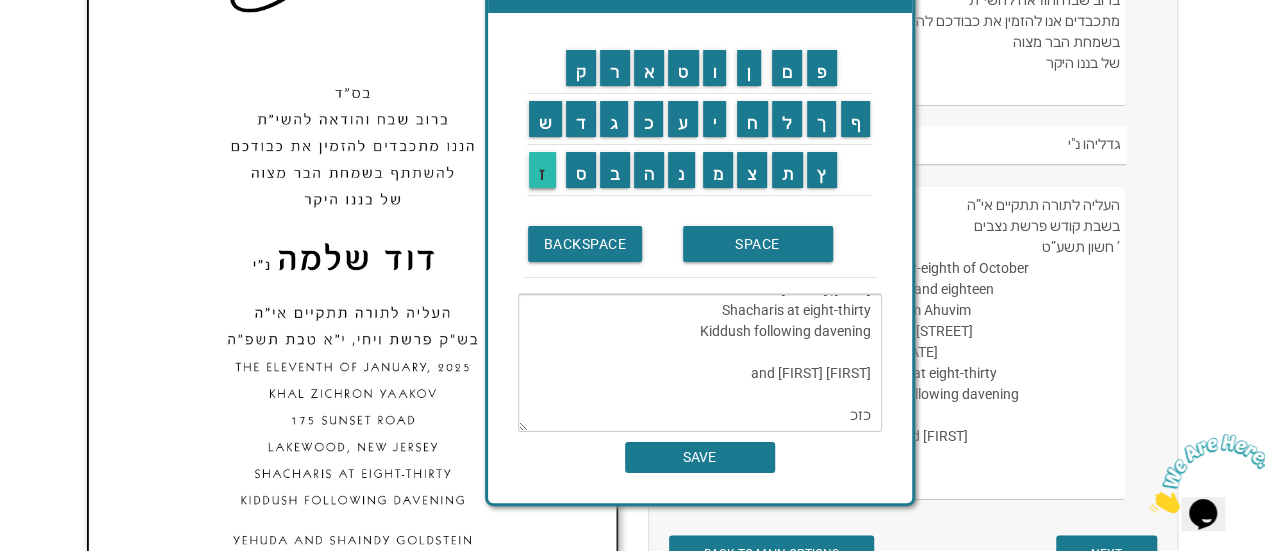 type on "העליה לתורה תתקיים אי”ה
בשבת קודש פרשת נצבים
’ חשון תשע”ט
The twenty-eighth of October
Two thousand eighteen
K’hal Rayim Ahuvim
175 Sunset Road
Lakewood, New Jersey
Shacharis at eight-thirty
Kiddush following davening
Chaim and Shani Kohn
כז" 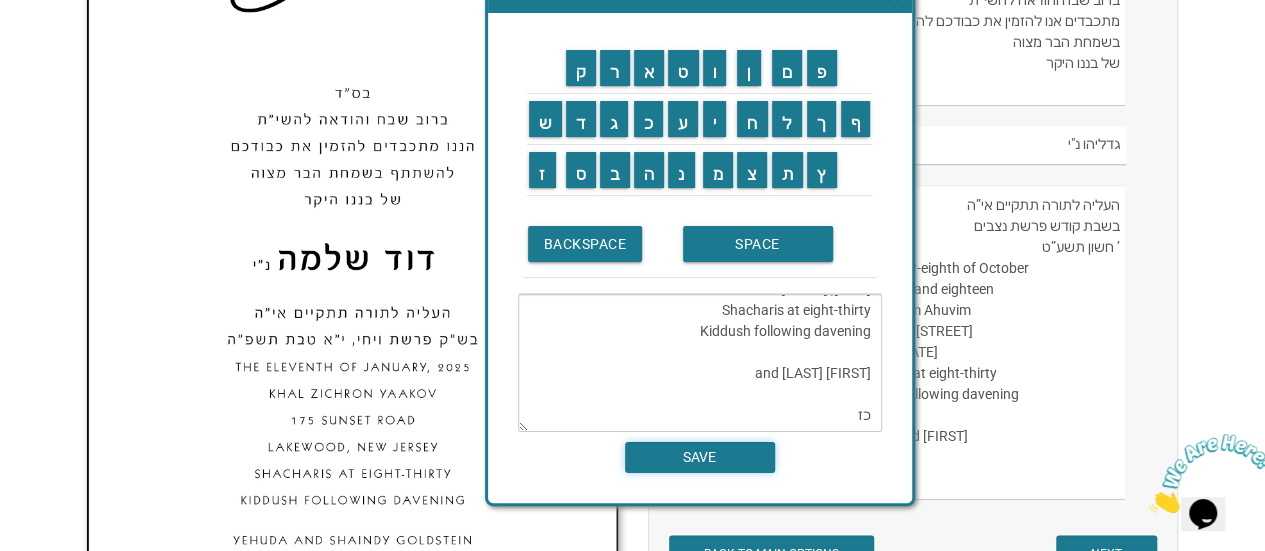 click on "SAVE" at bounding box center (700, 457) 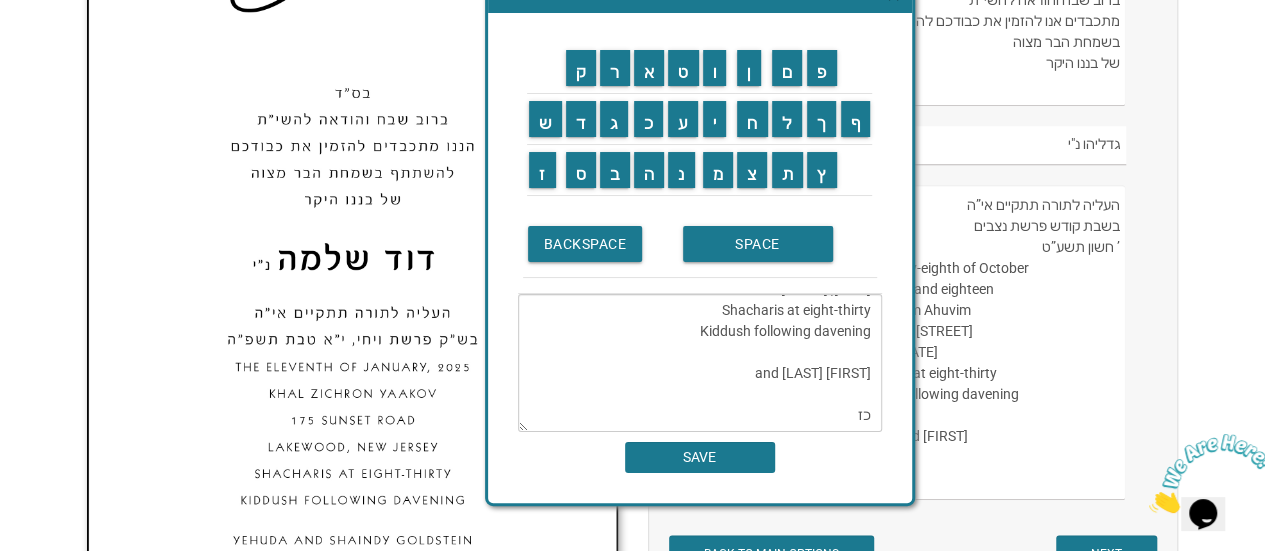type on "העליה לתורה תתקיים אי”ה
בשבת קודש פרשת נצבים
’ חשון תשע”ט
The twenty-eighth of October
Two thousand eighteen
K’hal Rayim Ahuvim
175 Sunset Road
Lakewood, New Jersey
Shacharis at eight-thirty
Kiddush following davening
Chaim and Shani Kohn
כז" 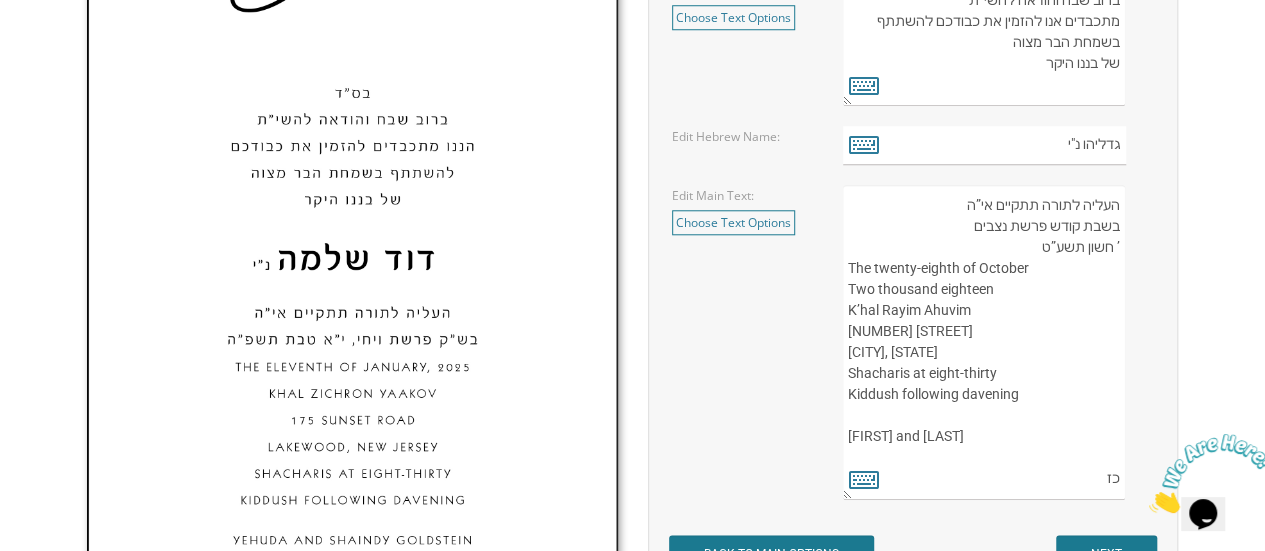 click on "העליה לתורה תתקיים אי”ה
בשבת קודש פרשת לך לך
ח’ חשון תשע”ט
The twenty-eighth of October
Two thousand eighteen
K’hal Rayim Ahuvim
175 Sunset Road
Lakewood, New Jersey
Shacharis at eight-thirty
Kiddush following davening
Chaim and Shani Kohn" at bounding box center (984, 342) 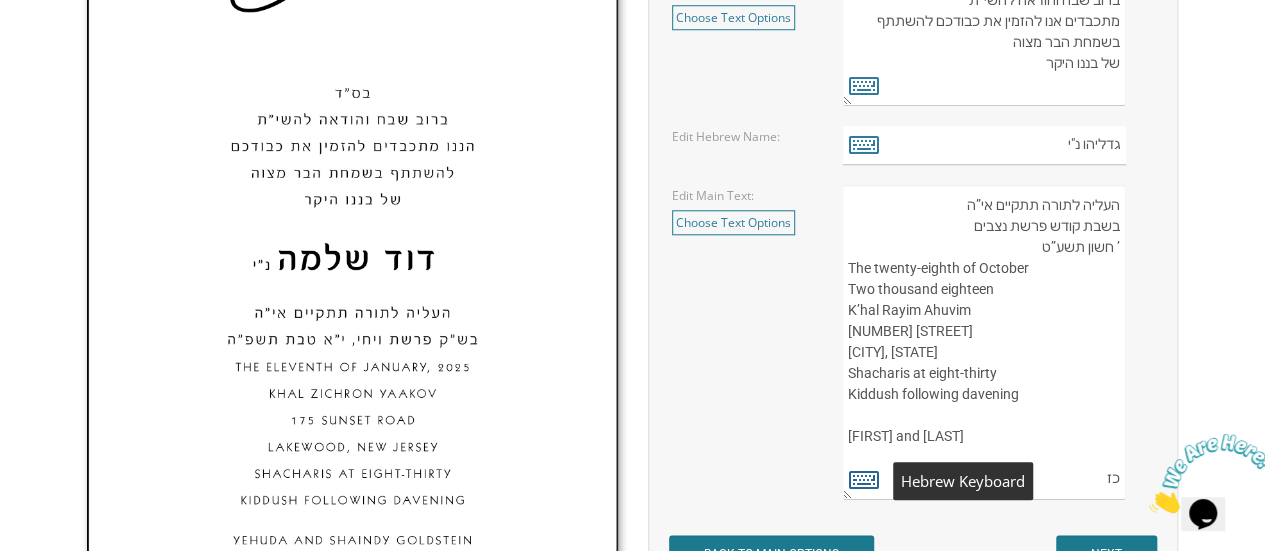click at bounding box center (864, 479) 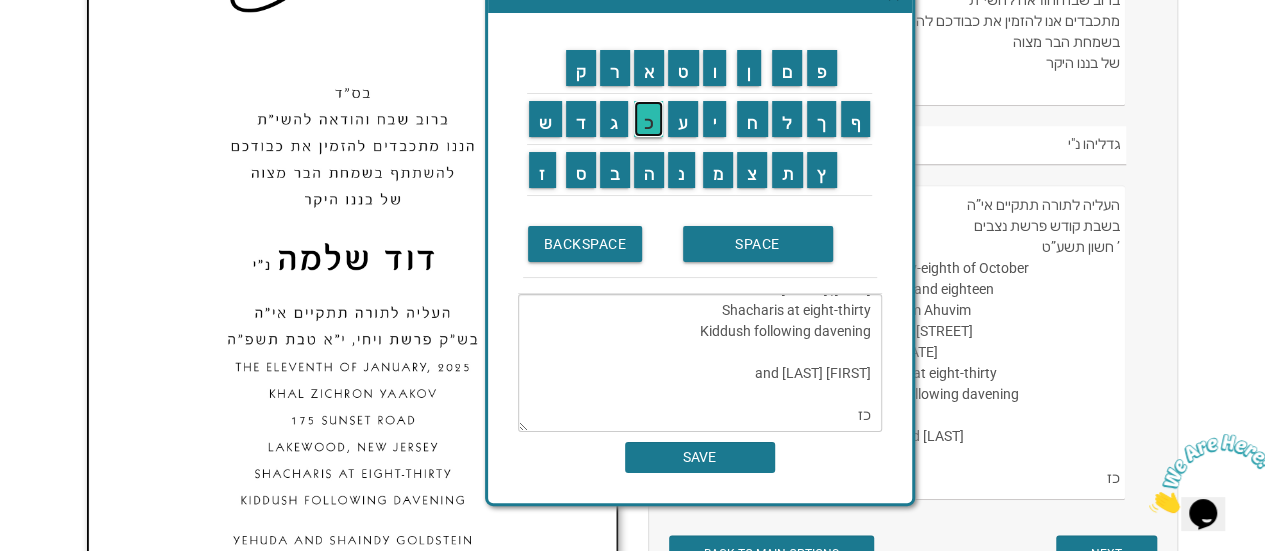 click on "כ" at bounding box center (649, 119) 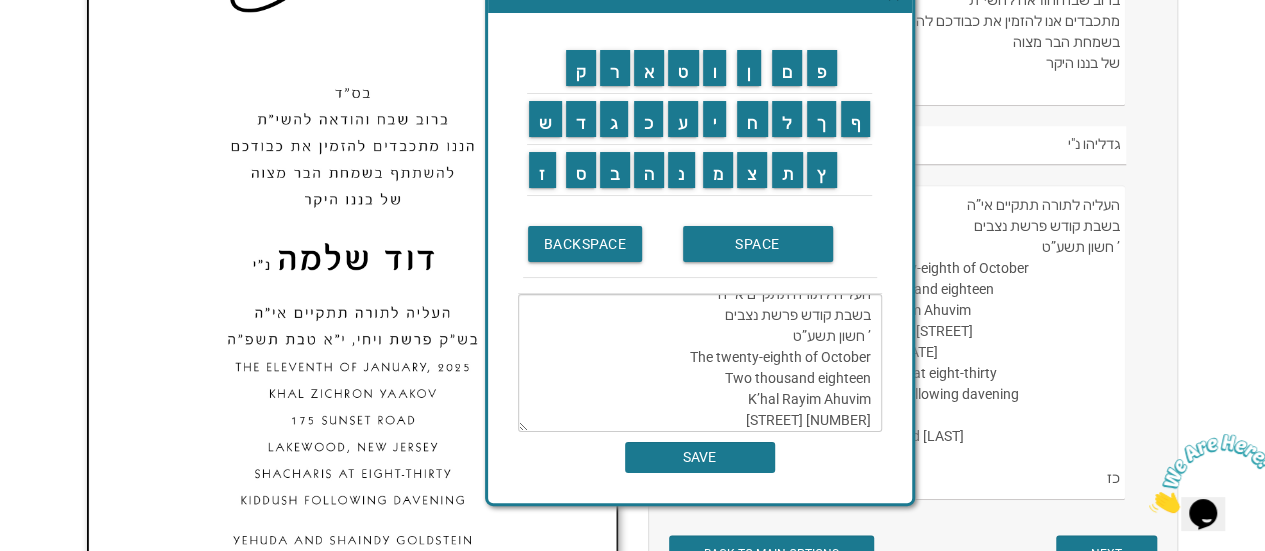 scroll, scrollTop: 0, scrollLeft: 0, axis: both 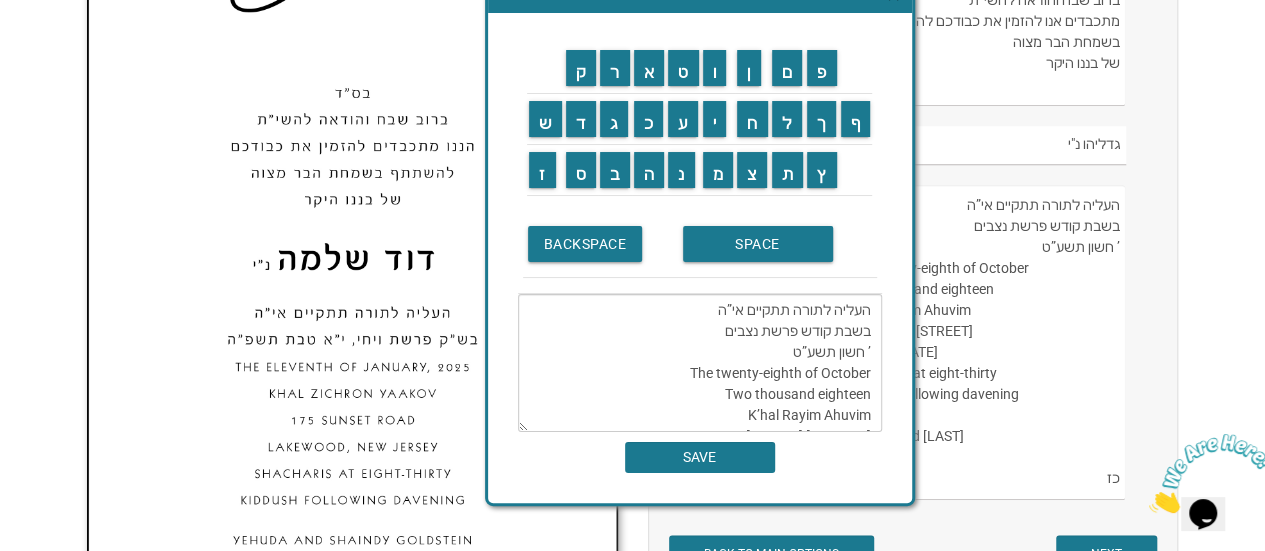 click on "העליה לתורה תתקיים אי”ה
בשבת קודש פרשת נצבים
’ חשון תשע”ט
The twenty-eighth of October
Two thousand eighteen
K’hal Rayim Ahuvim
175 Sunset Road
Lakewood, New Jersey
Shacharis at eight-thirty
Kiddush following davening
Chaim and Shani Kohn" at bounding box center (700, 363) 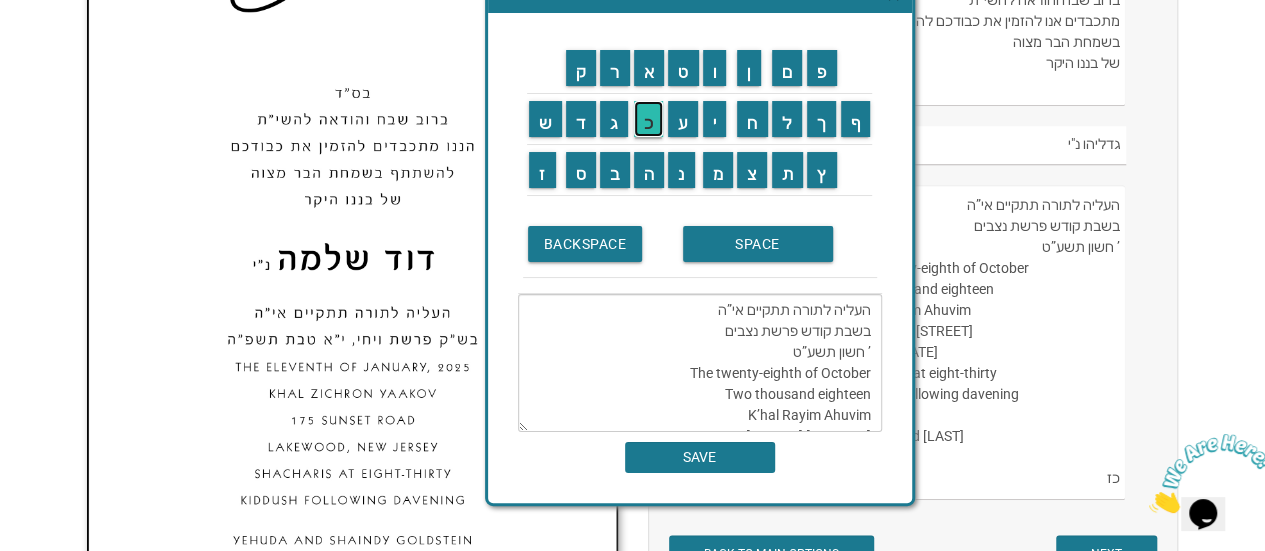 click on "כ" at bounding box center [649, 119] 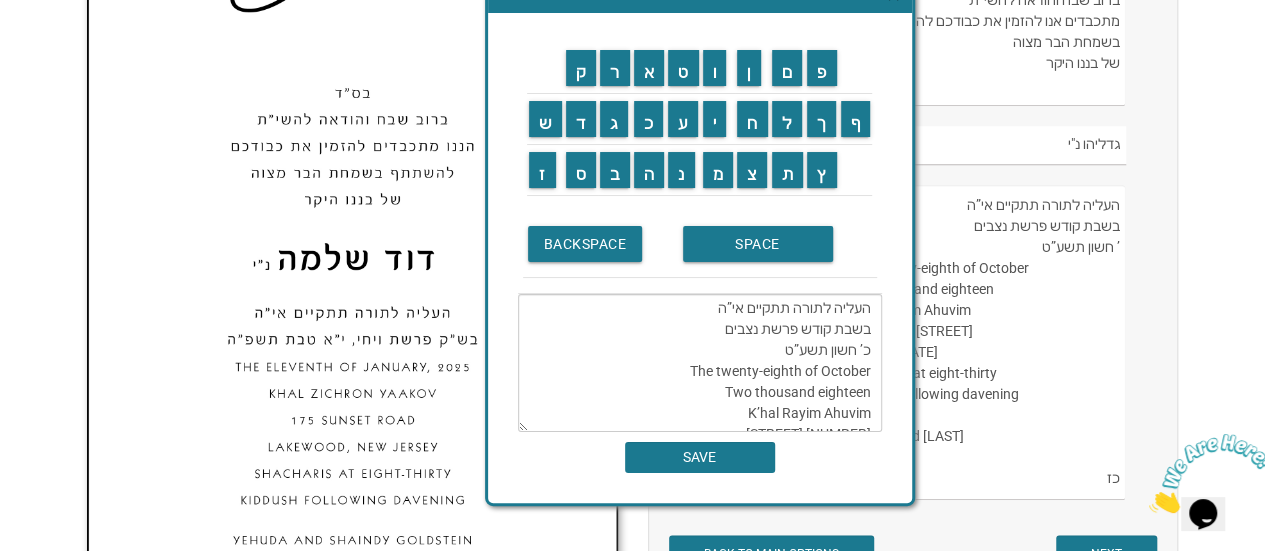 scroll, scrollTop: 0, scrollLeft: 0, axis: both 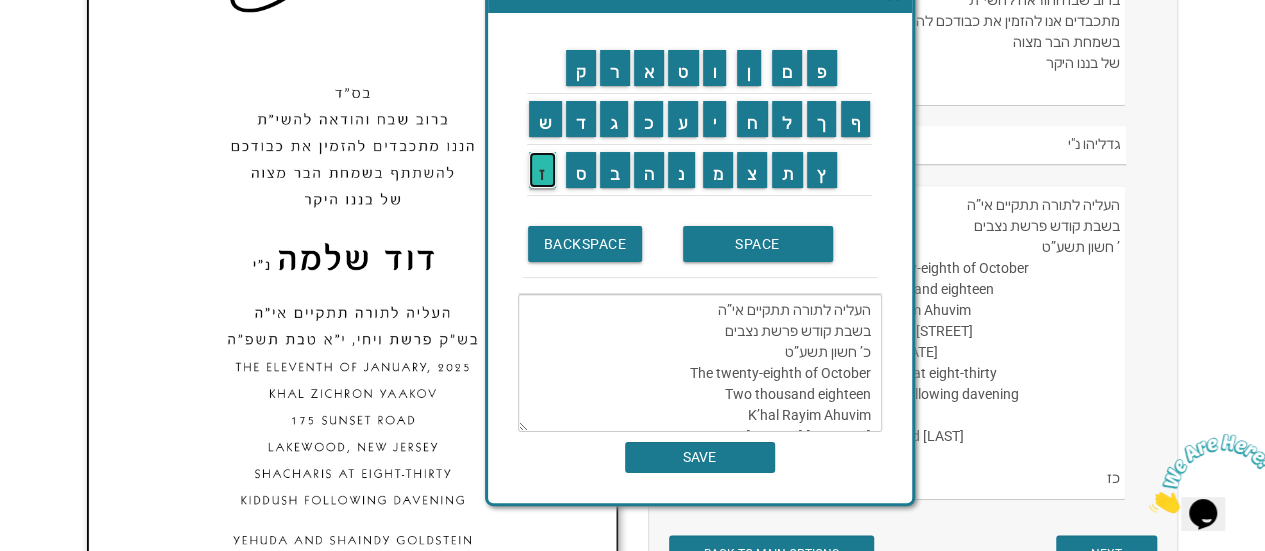 click on "ז" at bounding box center (542, 170) 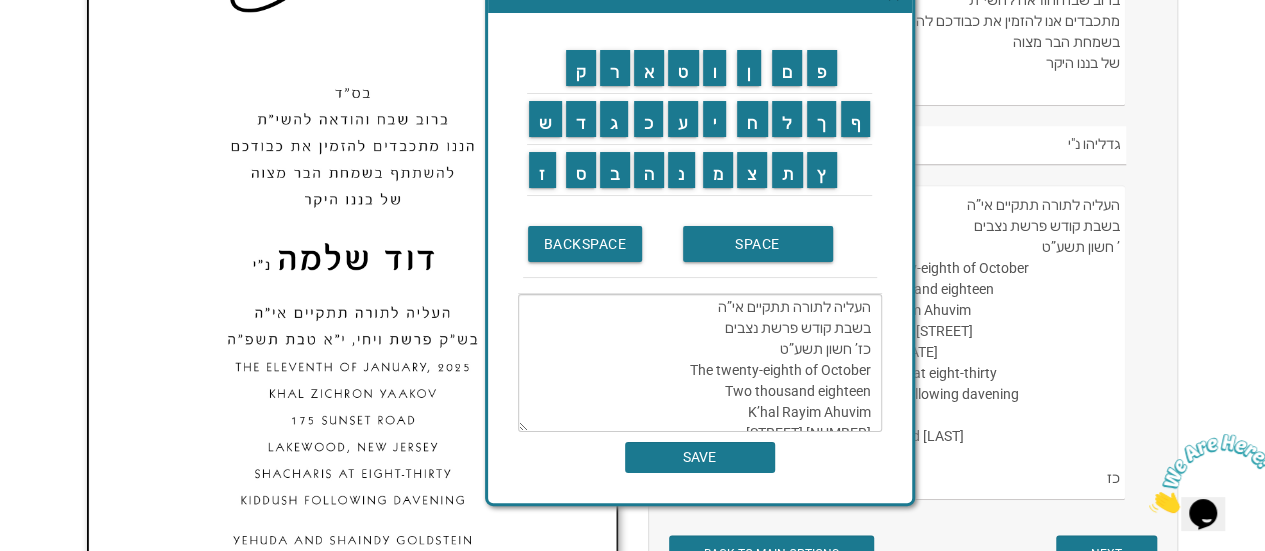scroll, scrollTop: 0, scrollLeft: 0, axis: both 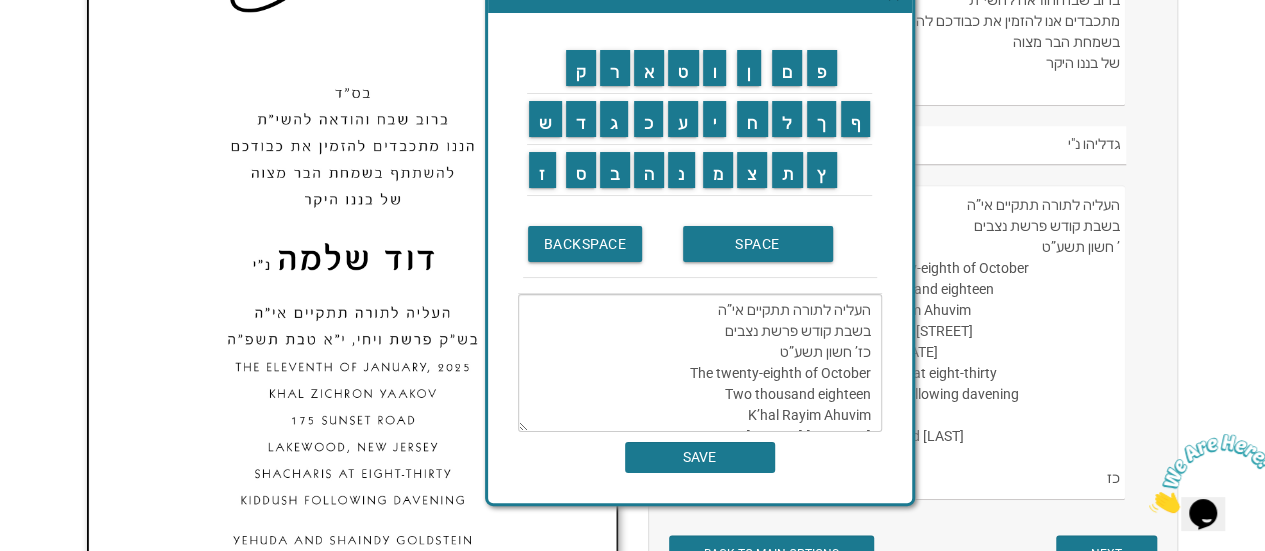 click on "העליה לתורה תתקיים אי”ה
בשבת קודש פרשת נצבים
כז’ חשון תשע”ט
The twenty-eighth of October
Two thousand eighteen
K’hal Rayim Ahuvim
175 Sunset Road
Lakewood, New Jersey
Shacharis at eight-thirty
Kiddush following davening
Chaim and Shani Kohn" at bounding box center (700, 363) 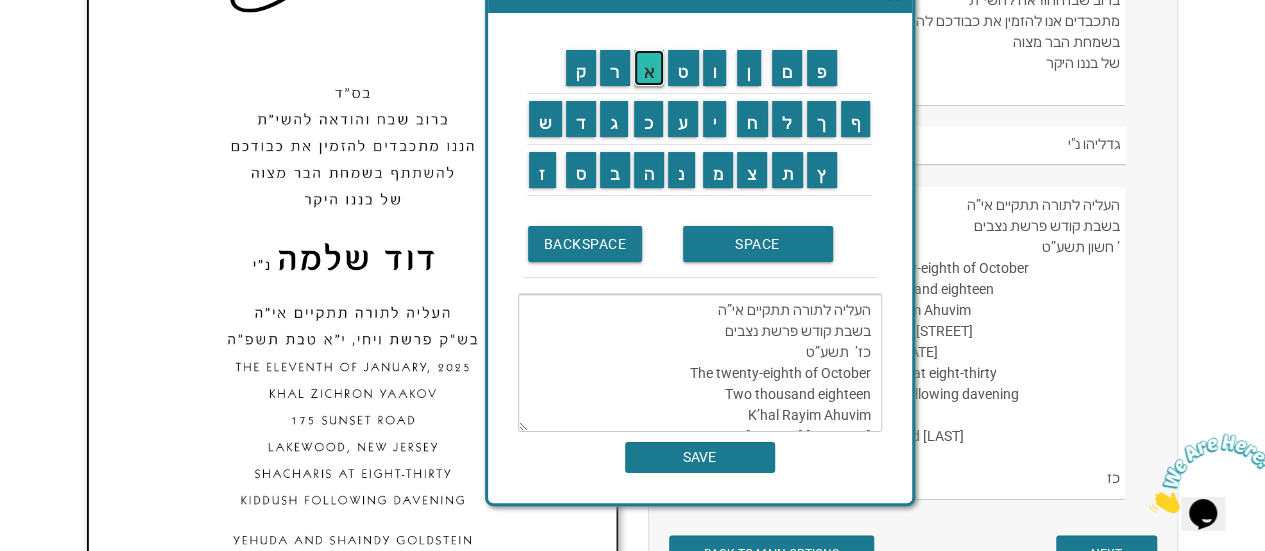click on "א" at bounding box center (649, 68) 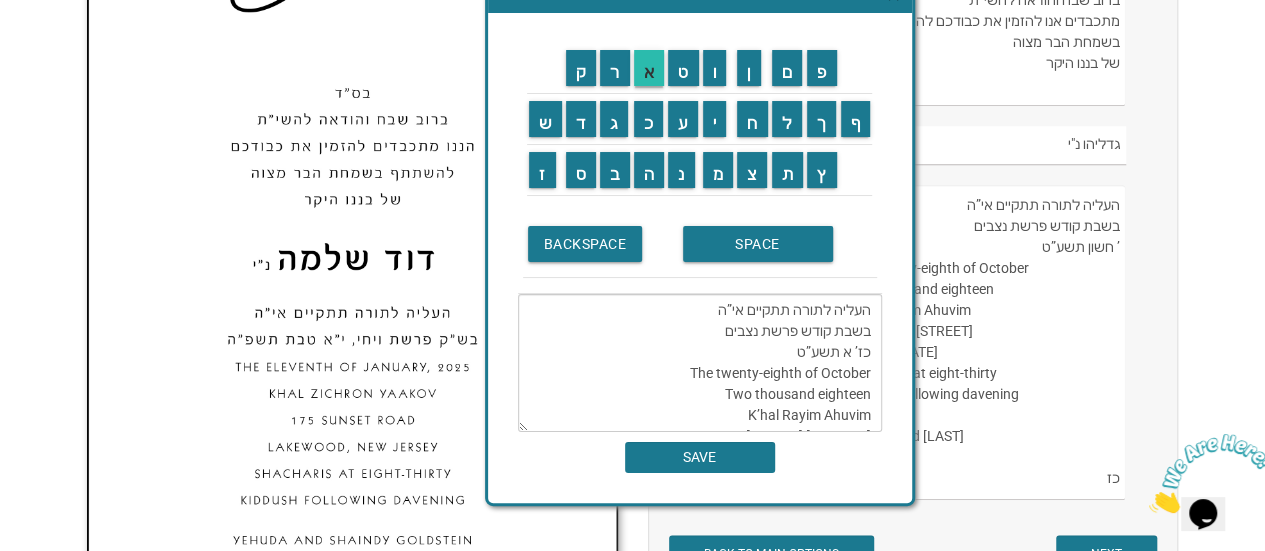 scroll, scrollTop: 168, scrollLeft: 0, axis: vertical 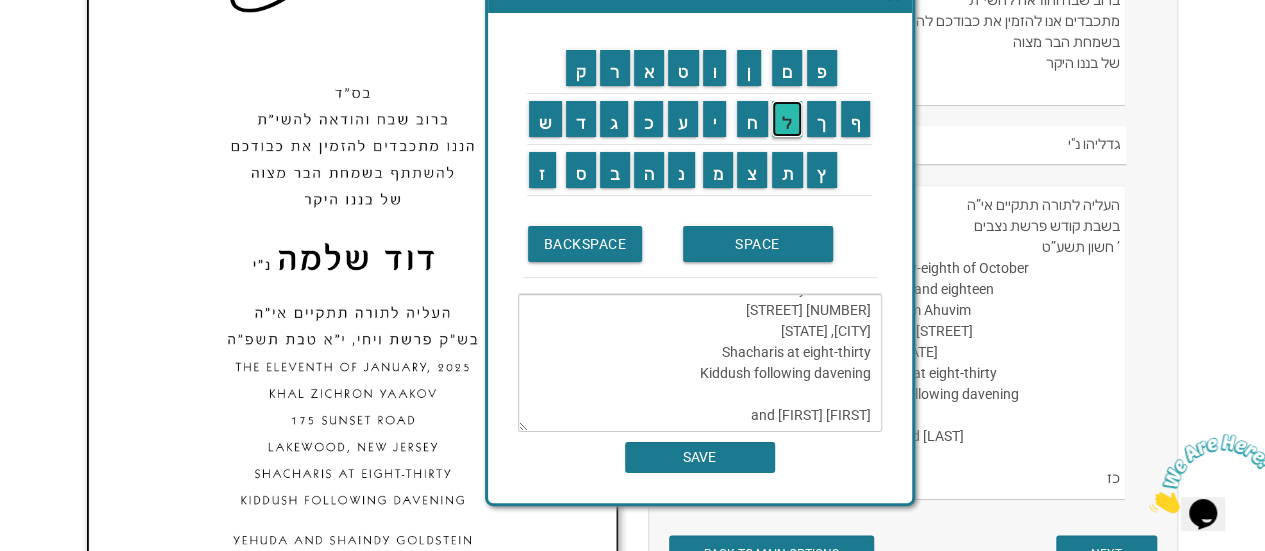 click on "ל" at bounding box center [787, 119] 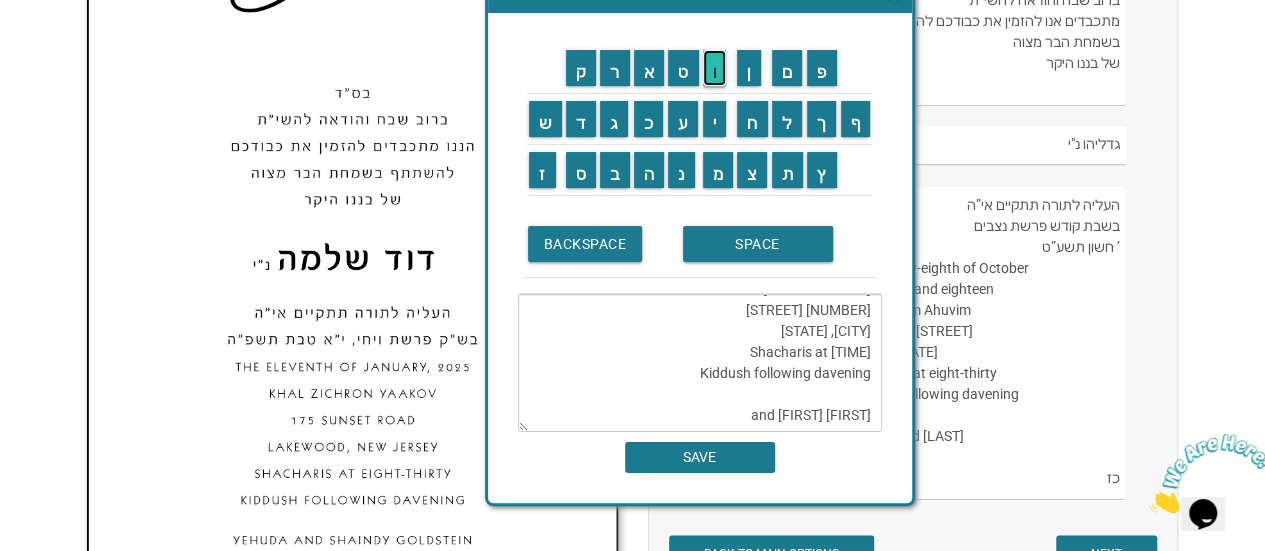 click on "ו" at bounding box center [715, 68] 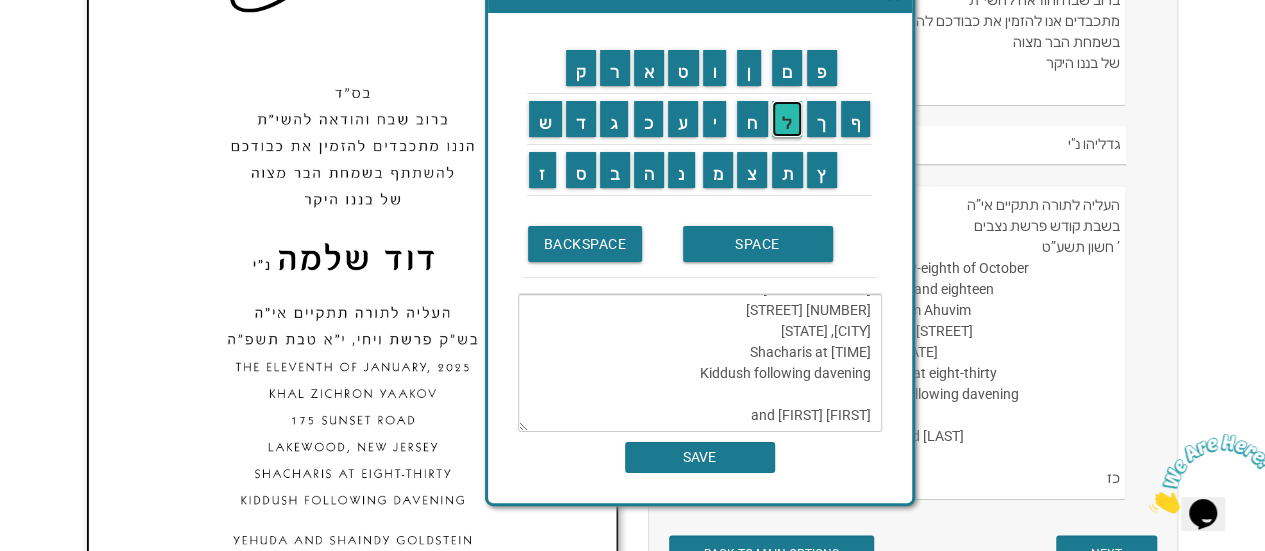 click on "ל" at bounding box center [787, 119] 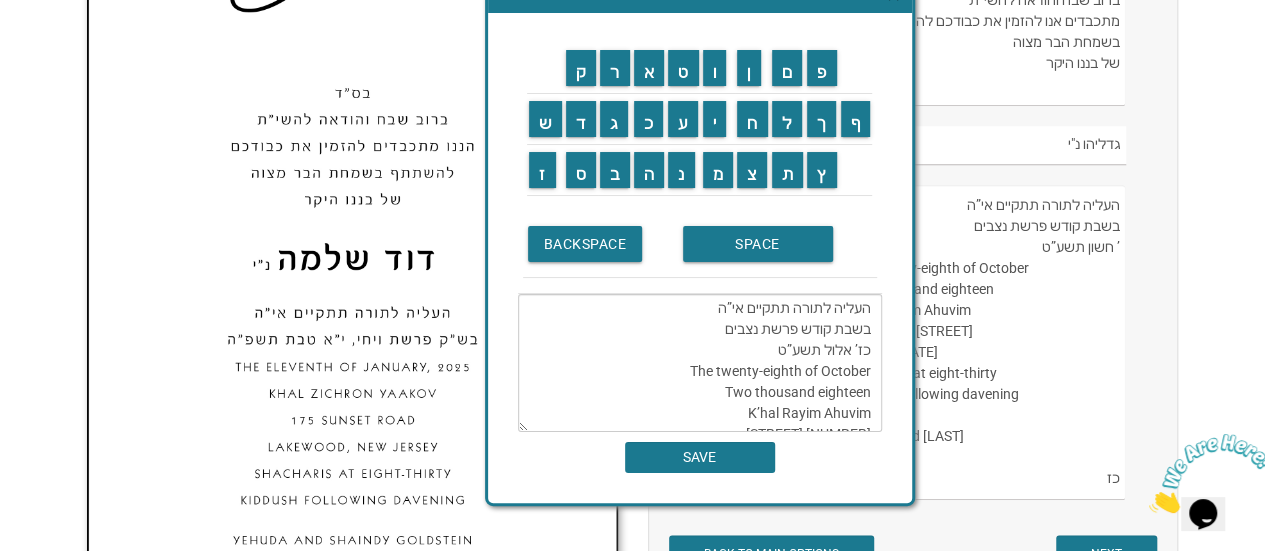 scroll, scrollTop: 0, scrollLeft: 0, axis: both 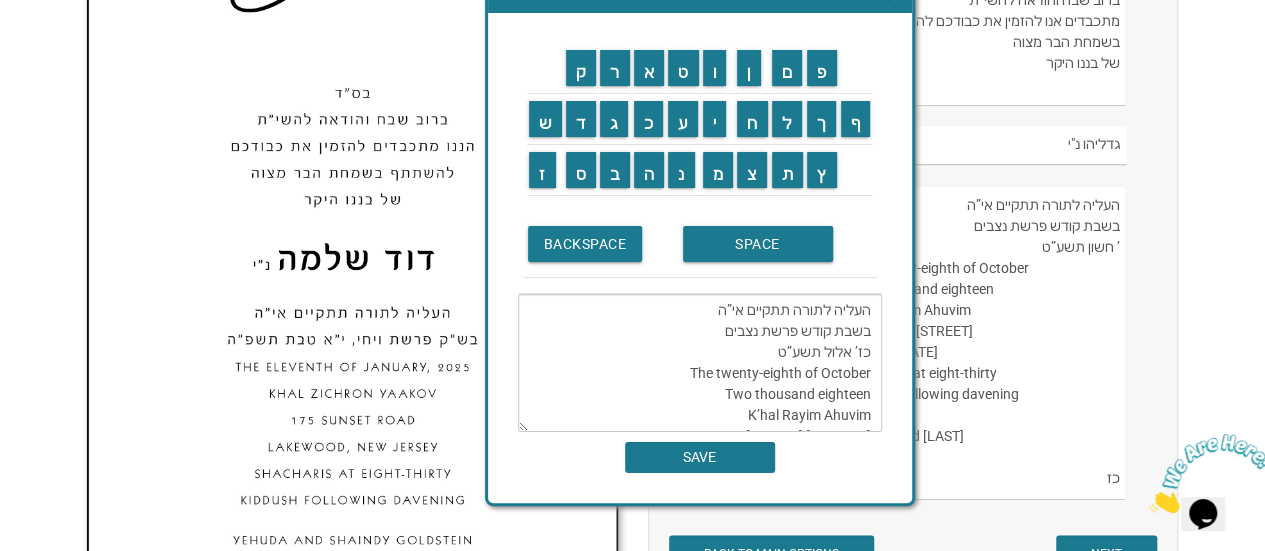 click on "העליה לתורה תתקיים אי”ה
בשבת קודש פרשת נצבים
כז’ אלול תשע”ט
The twenty-eighth of October
Two thousand eighteen
K’hal Rayim Ahuvim
175 Sunset Road
Lakewood, New Jersey
Shacharis at eight-thirty
Kiddush following davening
Chaim and Shani Kohn" at bounding box center (700, 363) 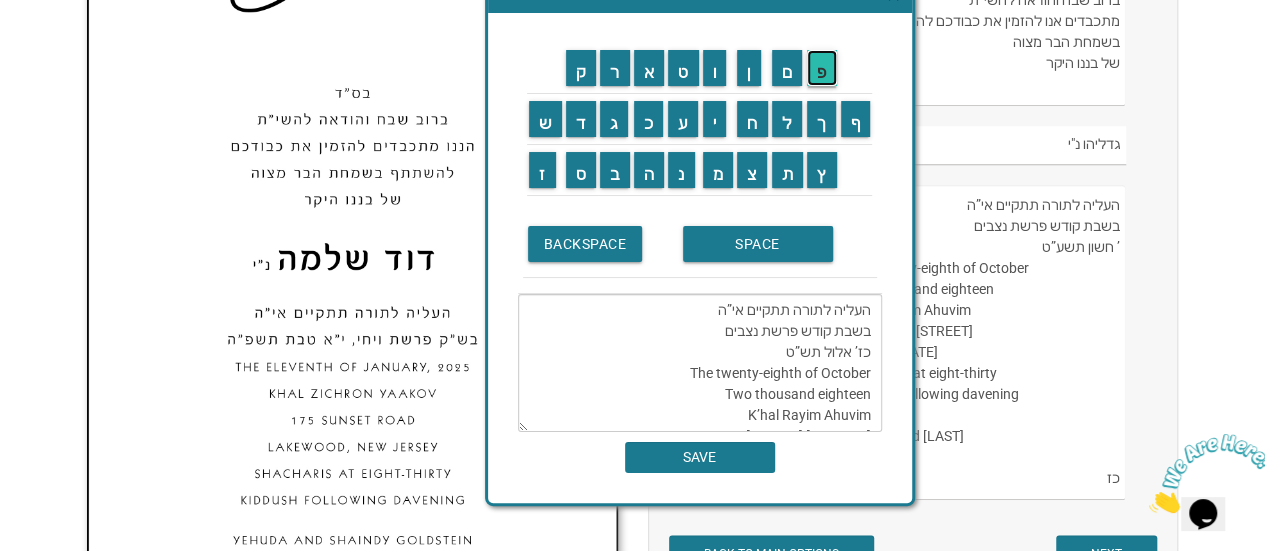 click on "פ" at bounding box center (822, 68) 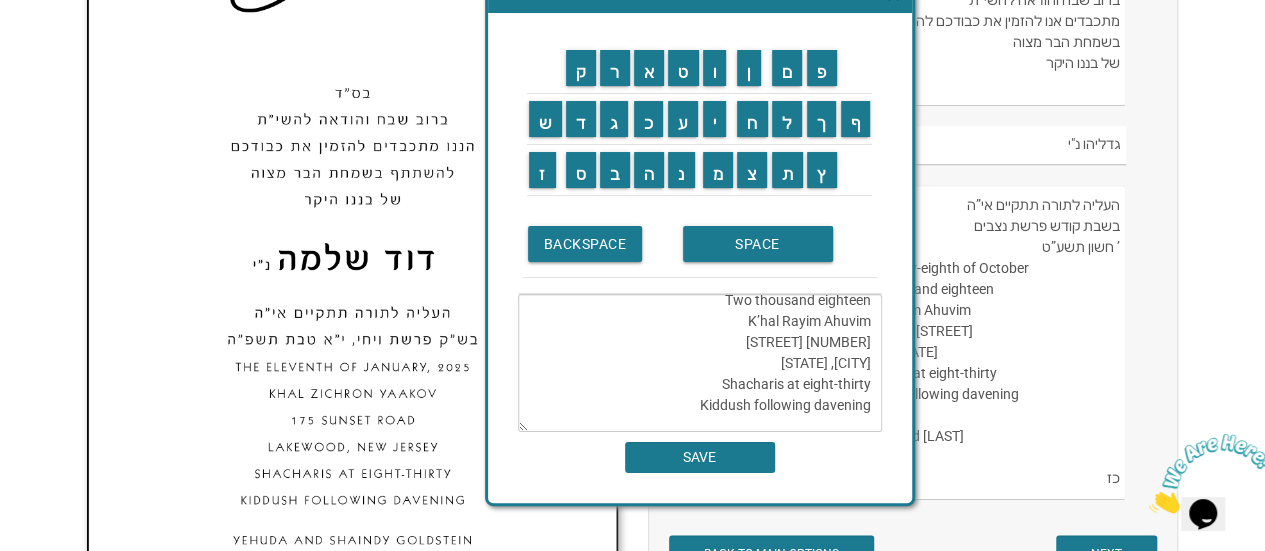 scroll, scrollTop: 0, scrollLeft: 0, axis: both 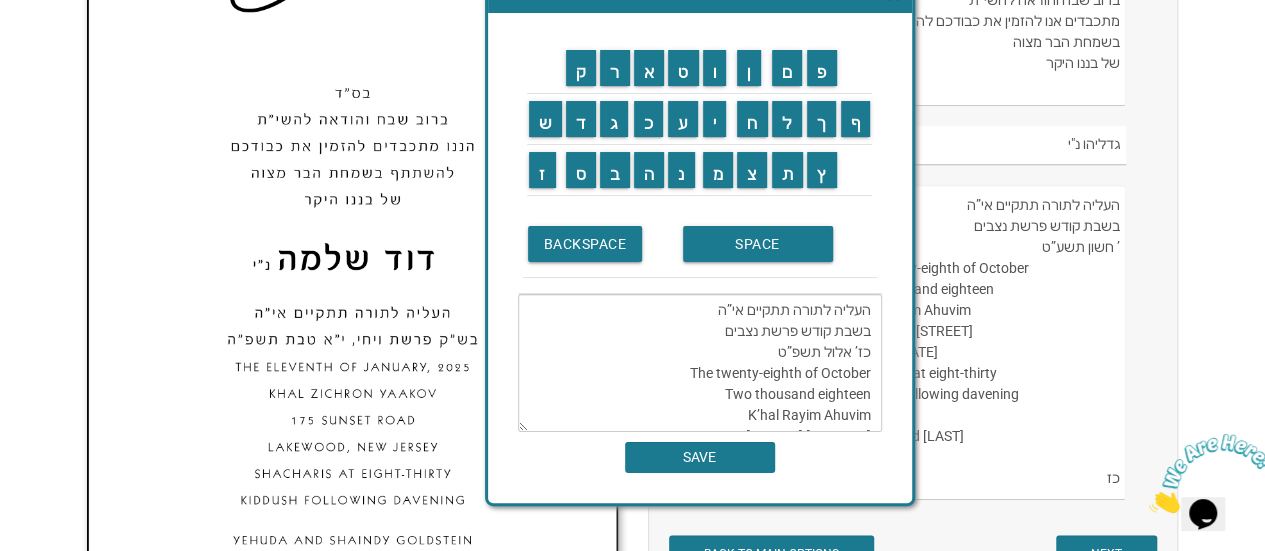 click on "העליה לתורה תתקיים אי”ה
בשבת קודש פרשת נצבים
כז’ אלול תשפ”ט
The twenty-eighth of October
Two thousand eighteen
K’hal Rayim Ahuvim
175 Sunset Road
Lakewood, New Jersey
Shacharis at eight-thirty
Kiddush following davening
Chaim and Shani Kohn" at bounding box center [700, 363] 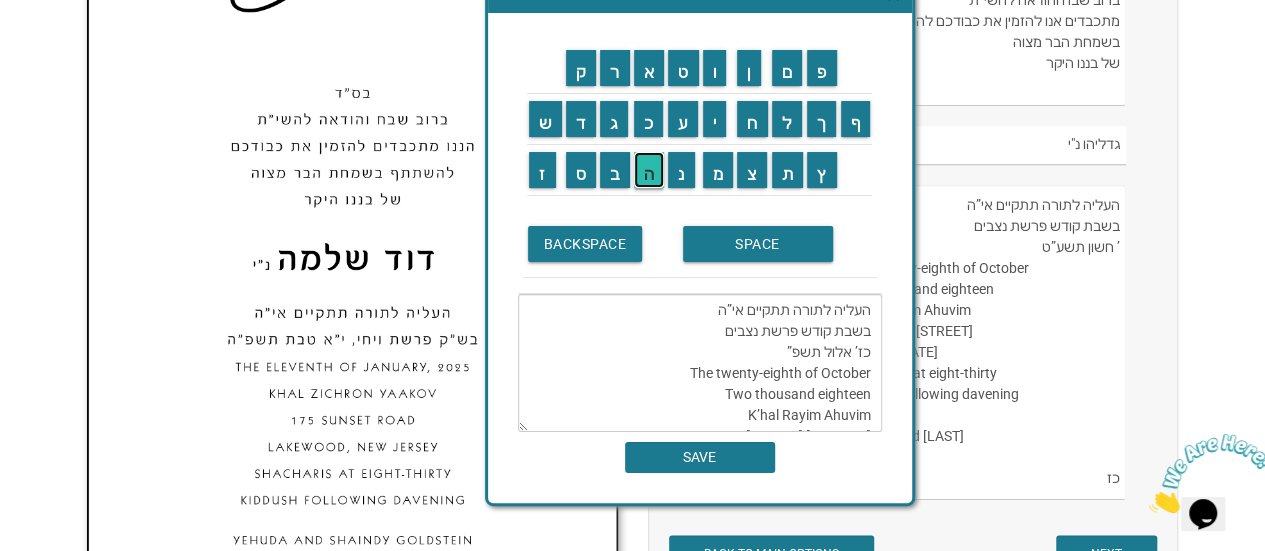 click on "ה" at bounding box center (649, 170) 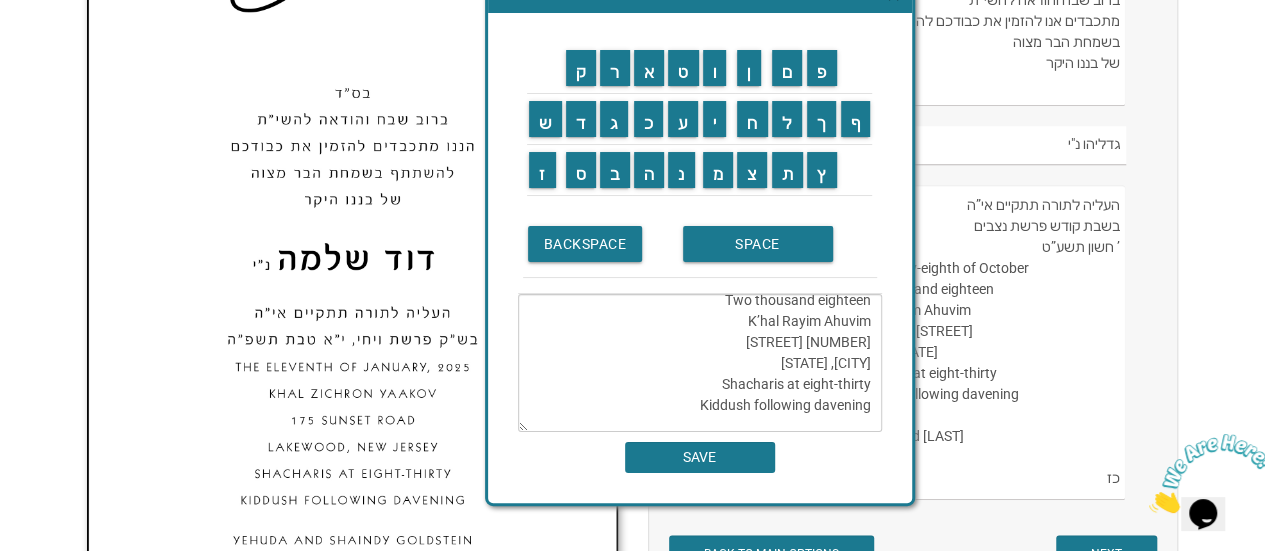 scroll, scrollTop: 0, scrollLeft: 0, axis: both 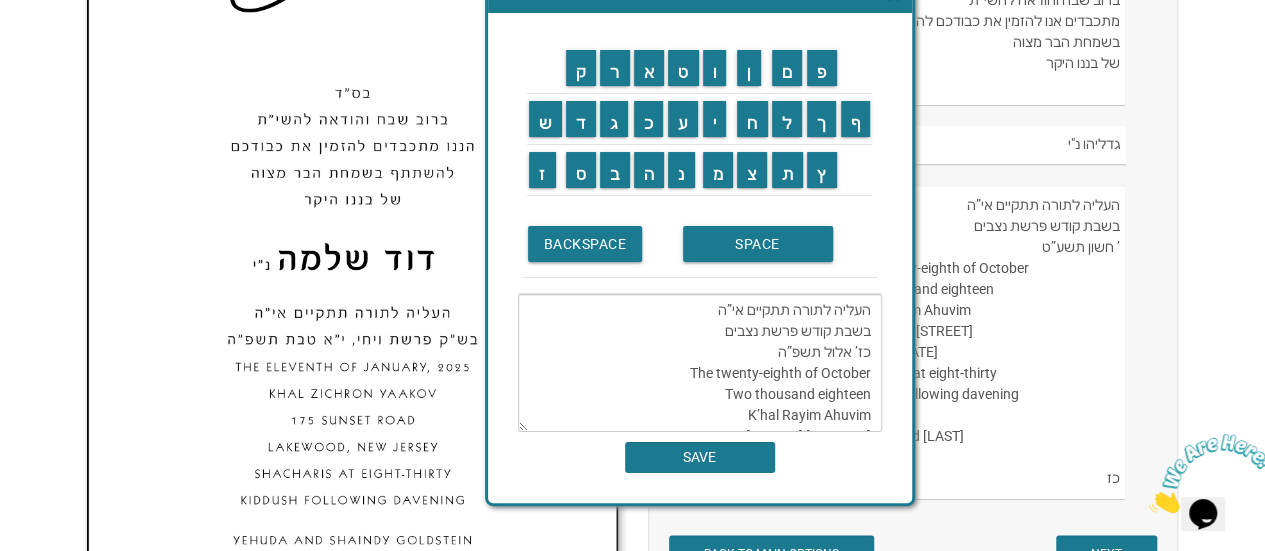 click on "העליה לתורה תתקיים אי”ה
בשבת קודש פרשת נצבים
כז’ אלול תשפ”ה
The twenty-eighth of October
Two thousand eighteen
K’hal Rayim Ahuvim
175 Sunset Road
Lakewood, New Jersey
Shacharis at eight-thirty
Kiddush following davening
Chaim and Shani Kohn" at bounding box center [700, 363] 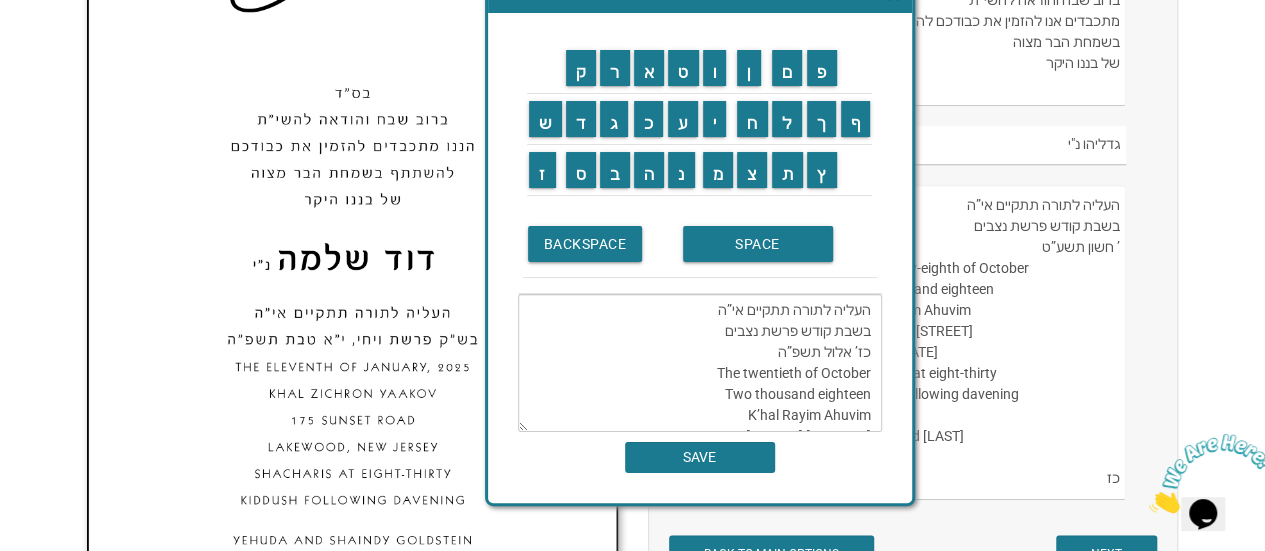 click on "העליה לתורה תתקיים אי”ה
בשבת קודש פרשת נצבים
כז’ אלול תשפ”ה
The twentieth of October
Two thousand eighteen
K’hal Rayim Ahuvim
175 Sunset Road
Lakewood, New Jersey
Shacharis at eight-thirty
Kiddush following davening
Chaim and Shani Kohn" at bounding box center (700, 363) 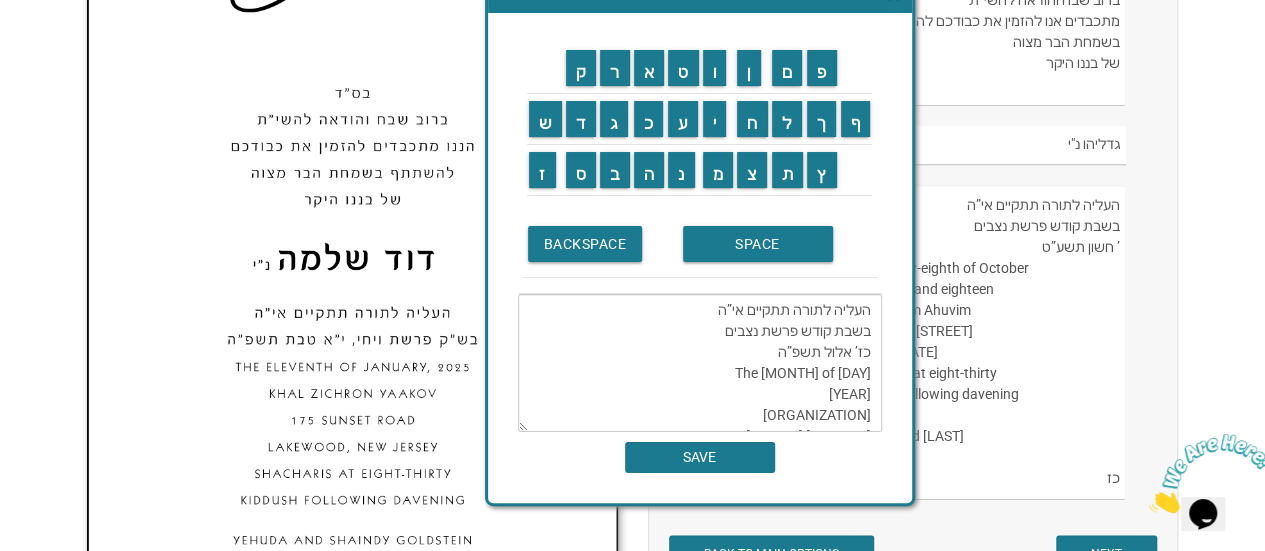 click on "העליה לתורה תתקיים אי”ה
בשבת קודש פרשת נצבים
כז’ אלול תשפ”ה
The twentieth of September
Two thousand eighteen
K’hal Rayim Ahuvim
175 Sunset Road
Lakewood, New Jersey
Shacharis at eight-thirty
Kiddush following davening
Chaim and Shani Kohn" at bounding box center [700, 363] 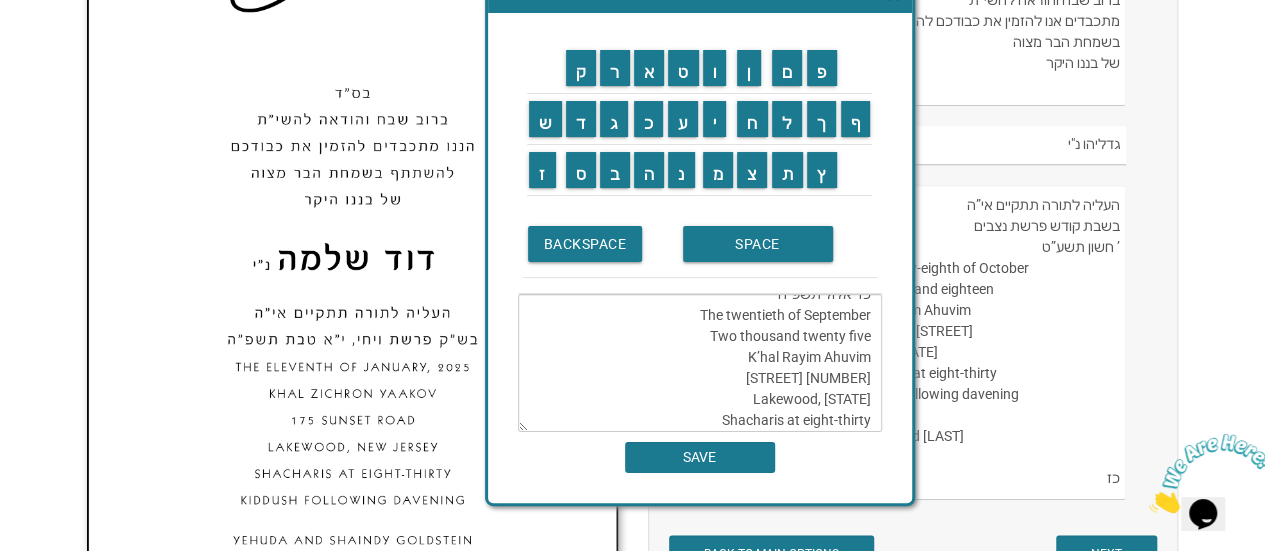 scroll, scrollTop: 100, scrollLeft: 0, axis: vertical 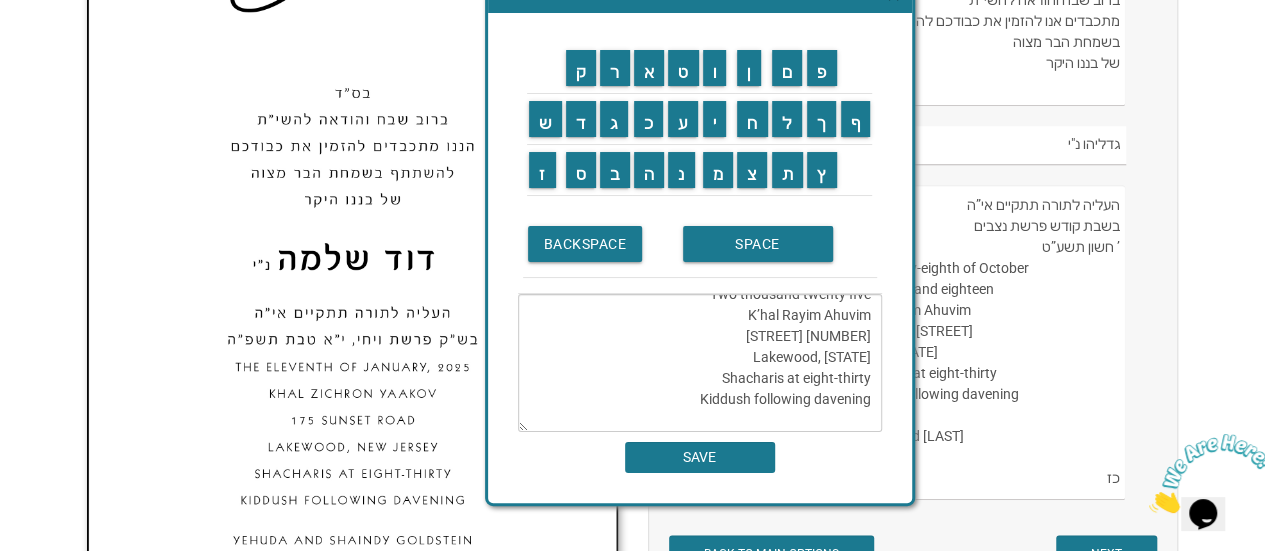 click on "העליה לתורה תתקיים אי”ה
בשבת קודש פרשת נצבים
כז’ אלול תשפ”ה
The twentieth of September
Two thousand twenty five
K’hal Rayim Ahuvim
175 Sunset Road
Lakewood, New Jersey
Shacharis at eight-thirty
Kiddush following davening
Chaim and Shani Kohn" at bounding box center [700, 363] 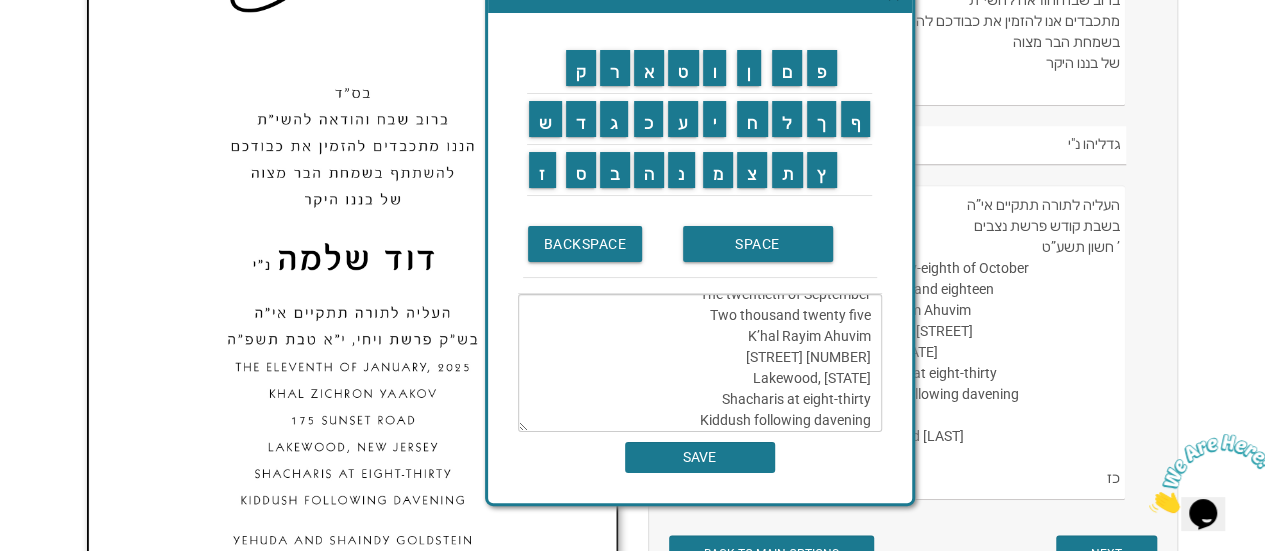 scroll, scrollTop: 100, scrollLeft: 0, axis: vertical 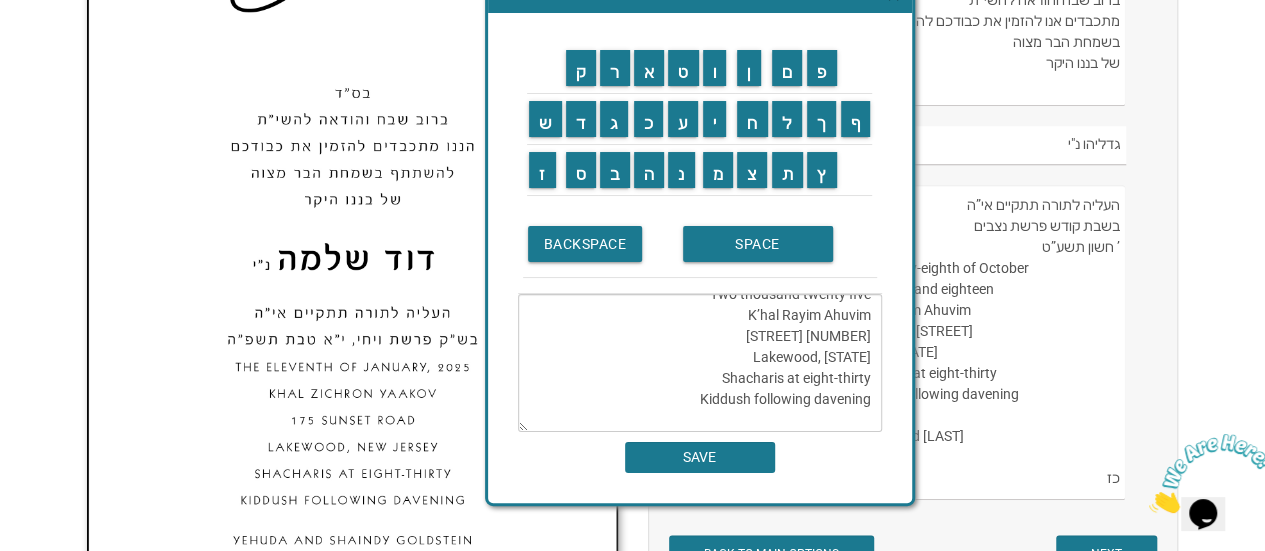 type on "העליה לתורה תתקיים אי”ה
בשבת קודש פרשת נצבים
כז’ אלול תשפ”ה
The twentieth of September
Two thousand twenty five
K’hal Rayim Ahuvim
175 Sunset Road
Lakewood, New Jersey
Shacharis at eight-thirty
Kiddush following davening
Chaim and Shani Kohn" 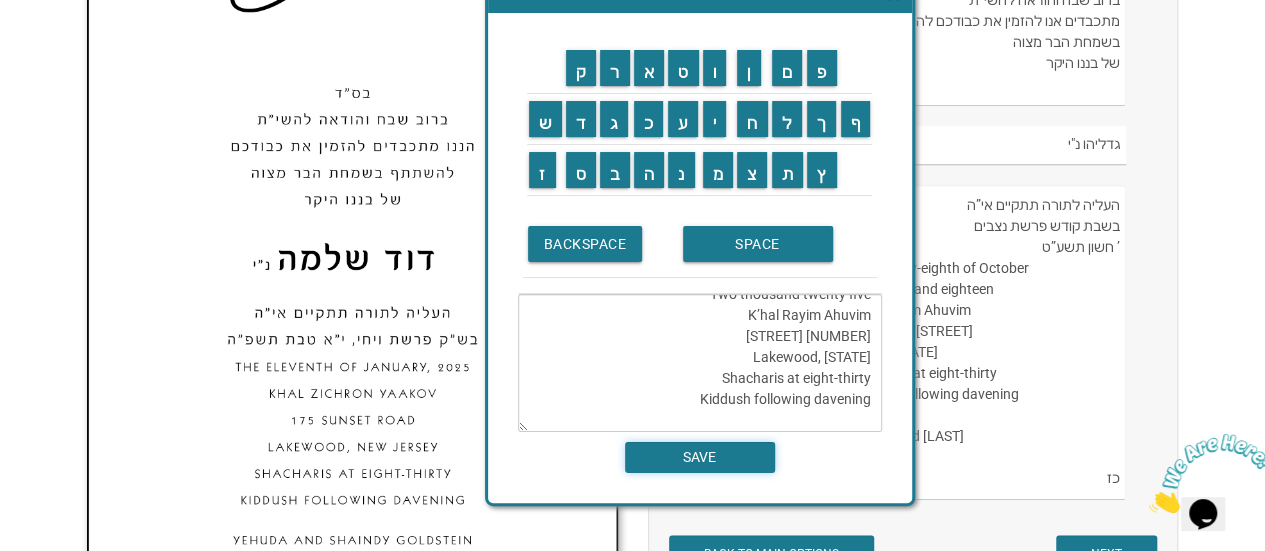 click on "SAVE" at bounding box center [700, 457] 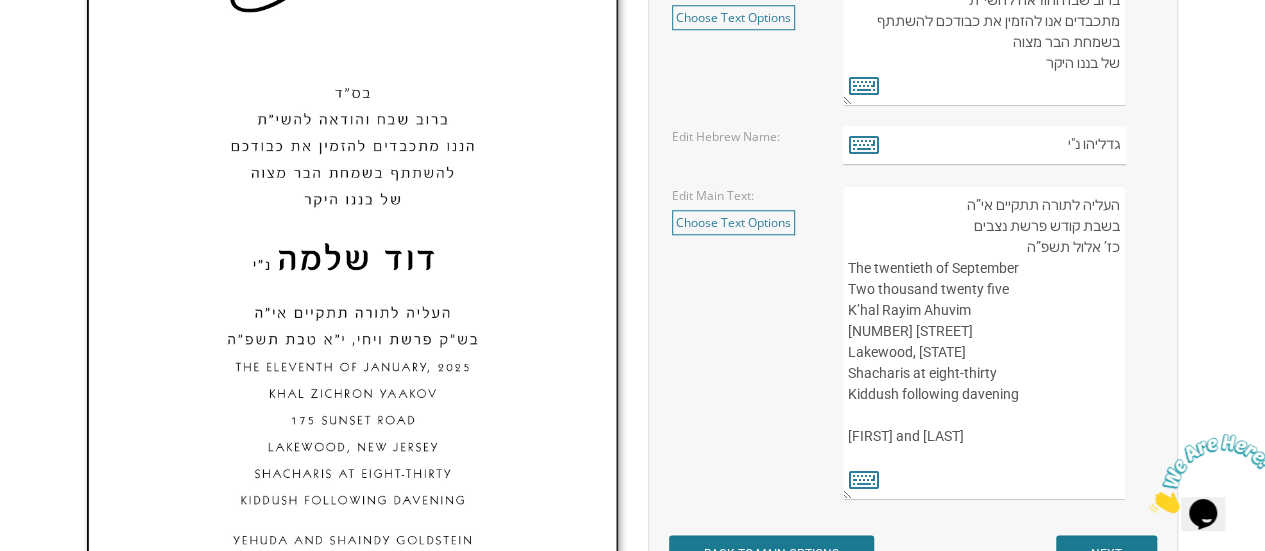 click on "העליה לתורה תתקיים אי”ה
בשבת קודש פרשת לך לך
ח’ חשון תשע”ט
The twenty-eighth of October
Two thousand eighteen
K’hal Rayim Ahuvim
175 Sunset Road
Lakewood, New Jersey
Shacharis at eight-thirty
Kiddush following davening
Chaim and Shani Kohn" at bounding box center [984, 342] 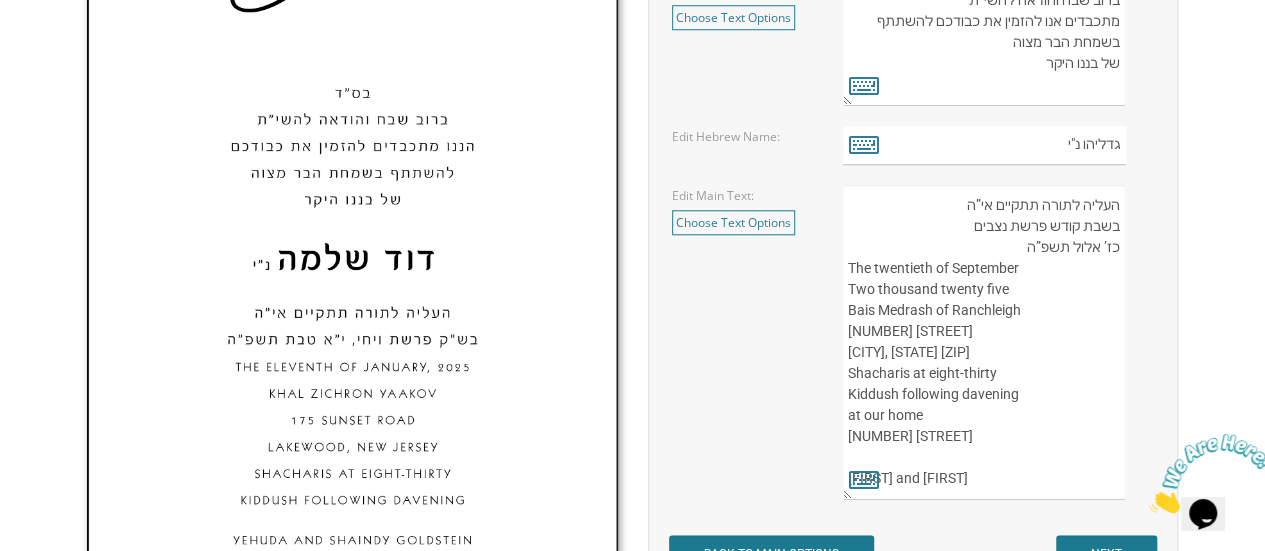 click on "העליה לתורה תתקיים אי”ה
בשבת קודש פרשת לך לך
ח’ חשון תשע”ט
The twenty-eighth of October
Two thousand eighteen
K’hal Rayim Ahuvim
175 Sunset Road
Lakewood, New Jersey
Shacharis at eight-thirty
Kiddush following davening
Chaim and Shani Kohn" at bounding box center (984, 342) 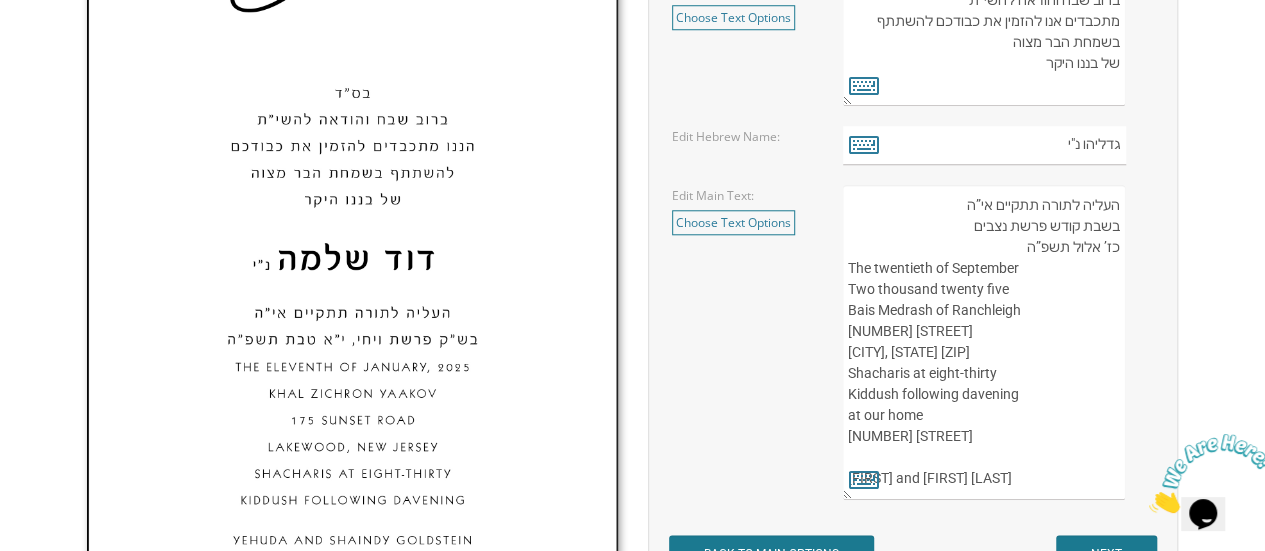 scroll, scrollTop: 42, scrollLeft: 0, axis: vertical 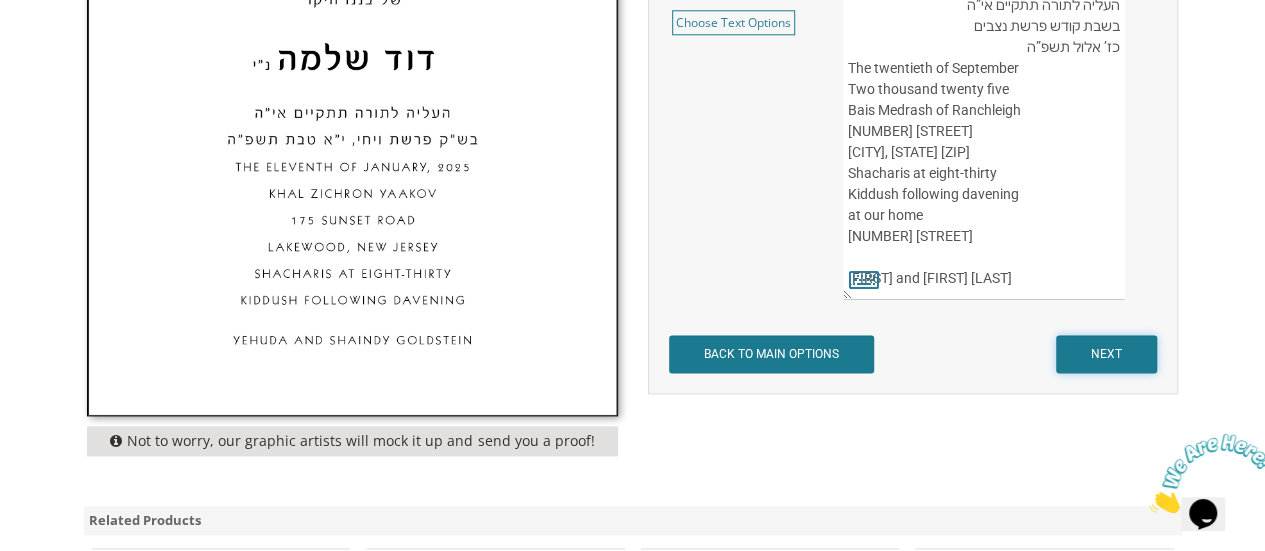 click on "NEXT" at bounding box center (1106, 354) 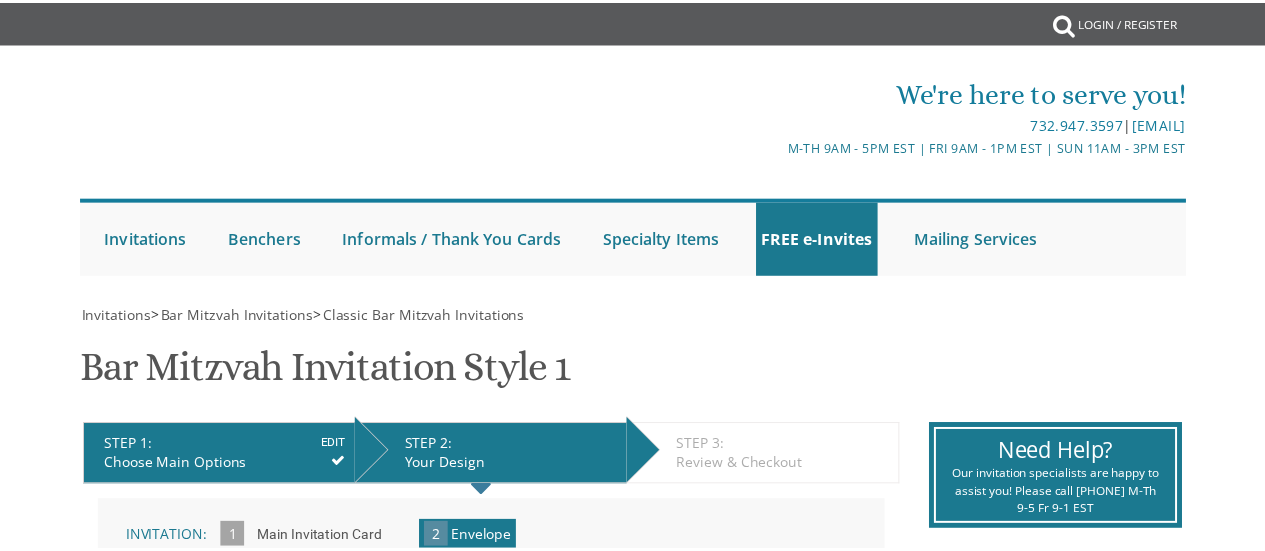 scroll, scrollTop: 0, scrollLeft: 0, axis: both 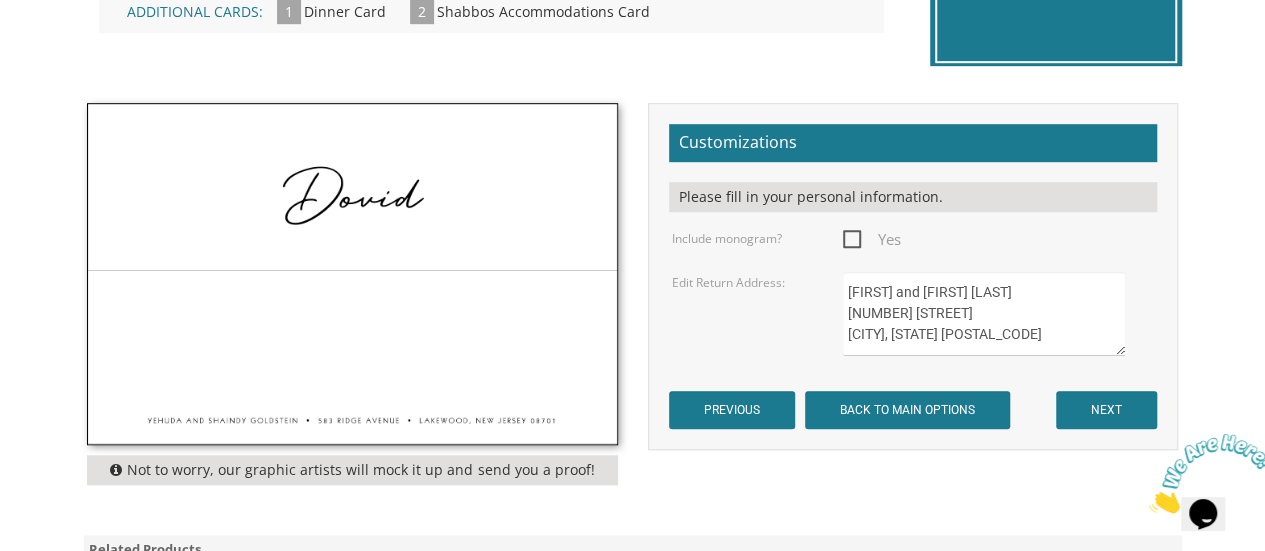 click on "Yes" at bounding box center [872, 239] 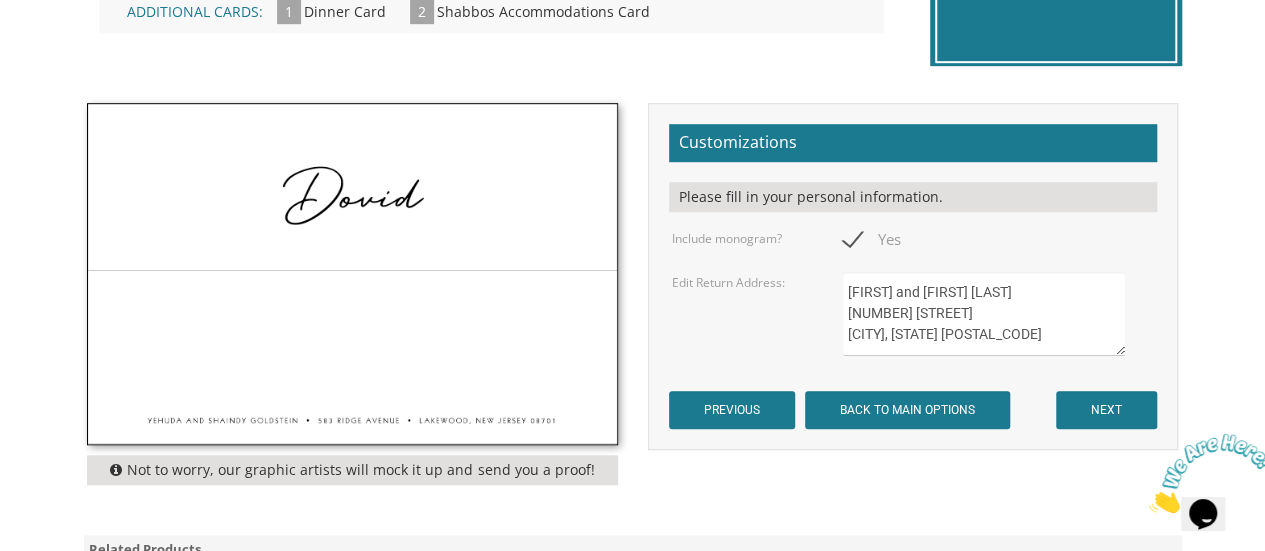 drag, startPoint x: 1035, startPoint y: 293, endPoint x: 842, endPoint y: 297, distance: 193.04144 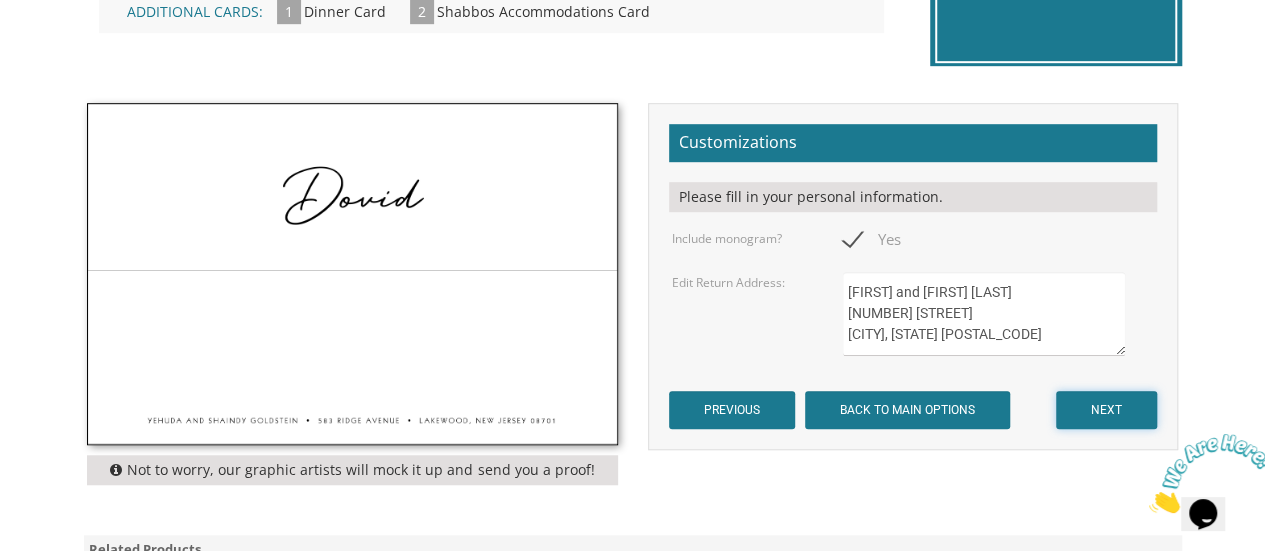 click on "NEXT" at bounding box center (1106, 410) 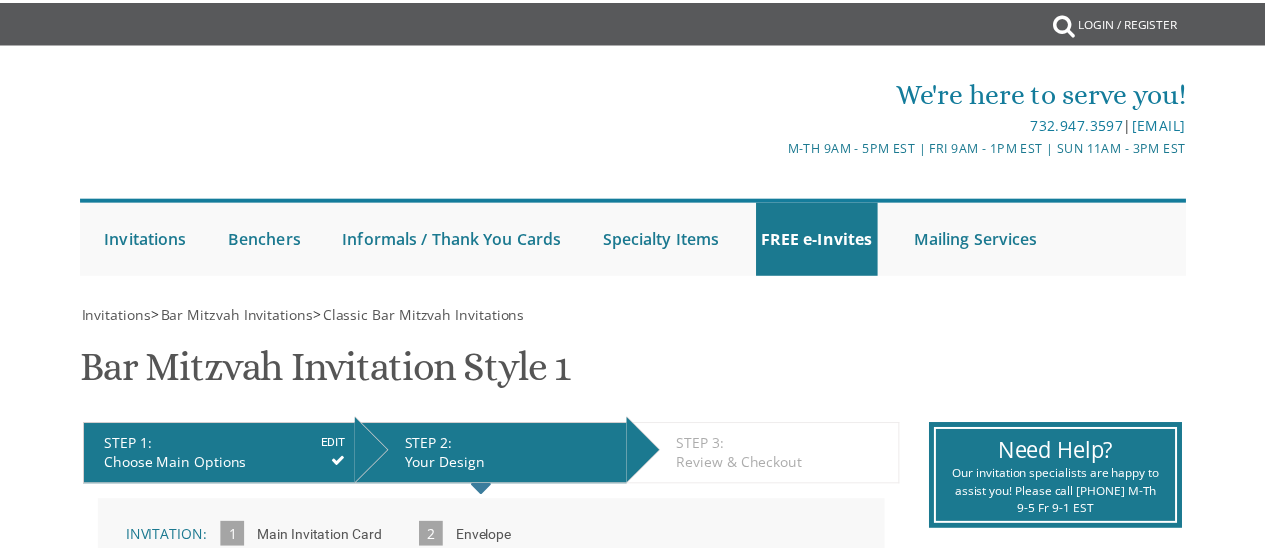 scroll, scrollTop: 0, scrollLeft: 0, axis: both 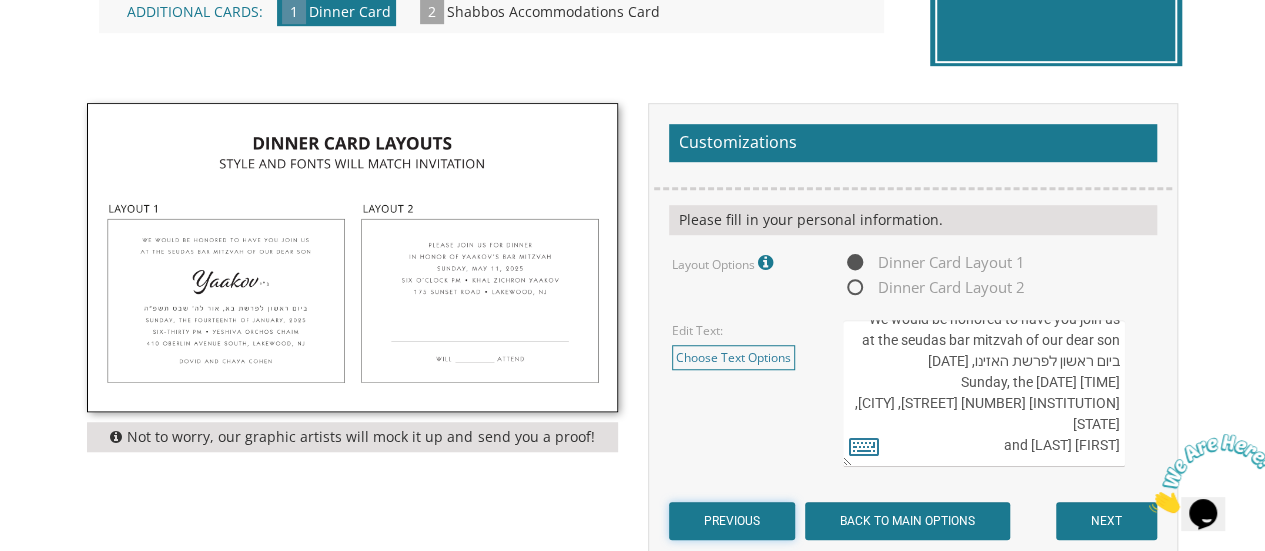 click on "PREVIOUS" at bounding box center [732, 521] 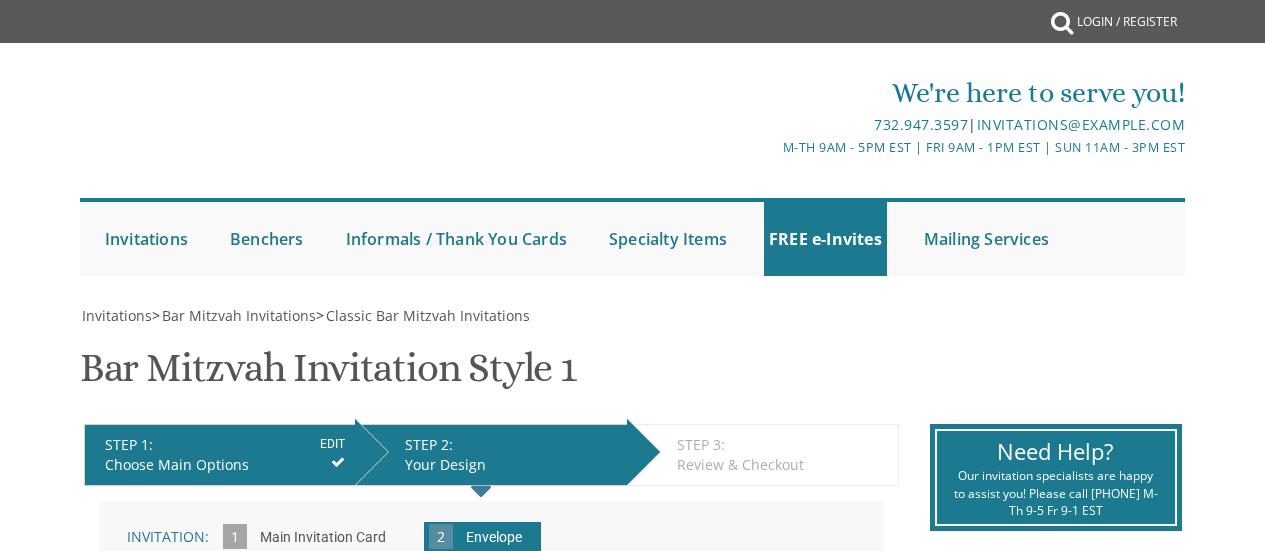 scroll, scrollTop: 0, scrollLeft: 0, axis: both 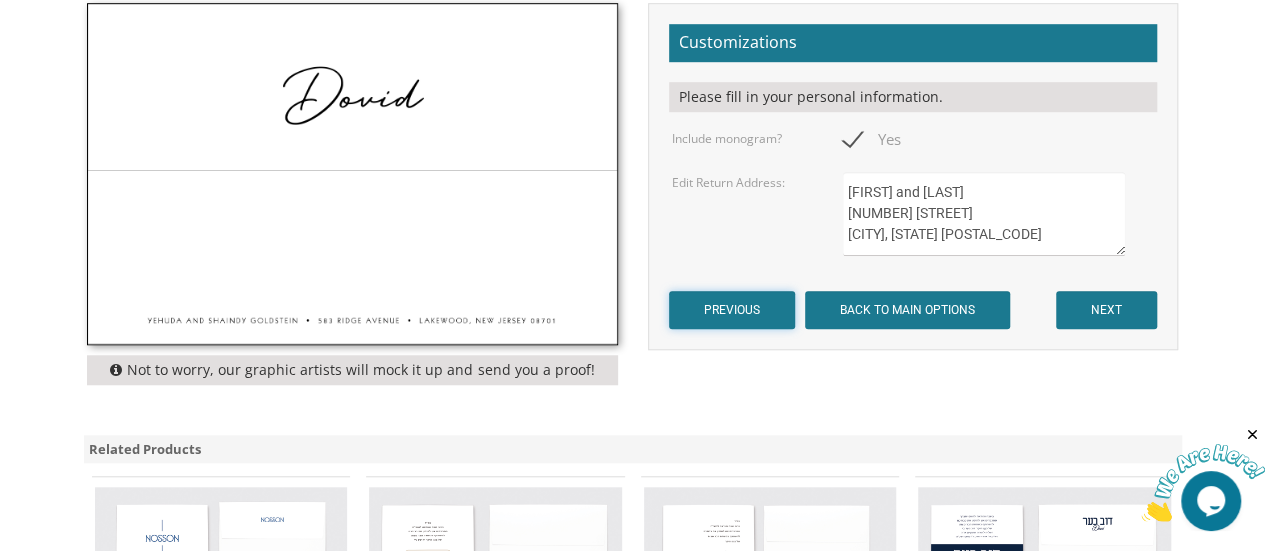 click on "PREVIOUS" at bounding box center (732, 310) 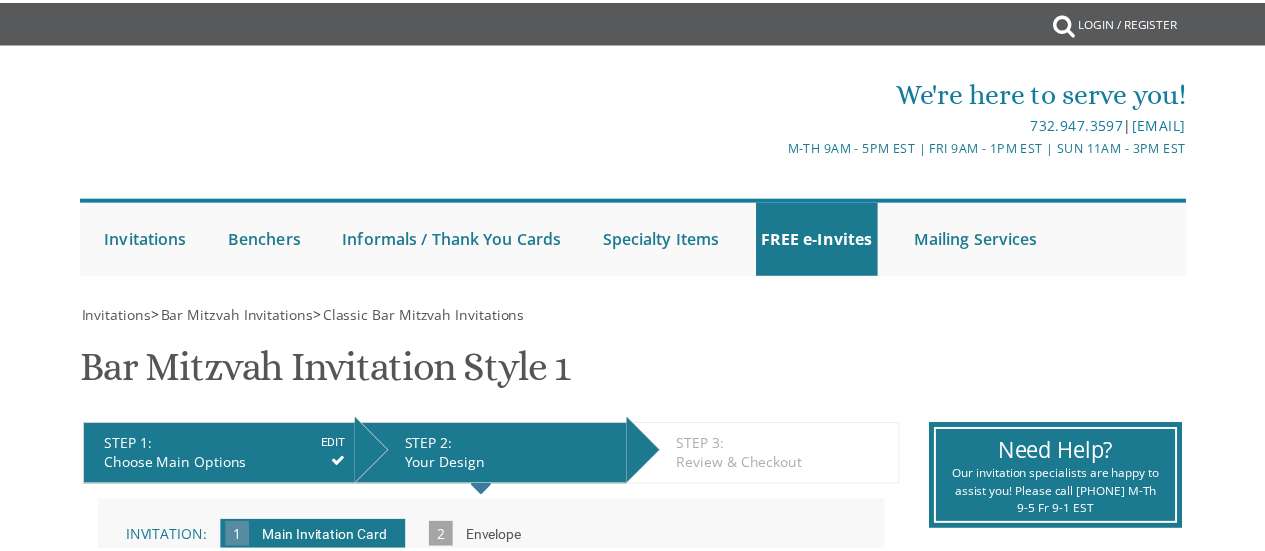 scroll, scrollTop: 0, scrollLeft: 0, axis: both 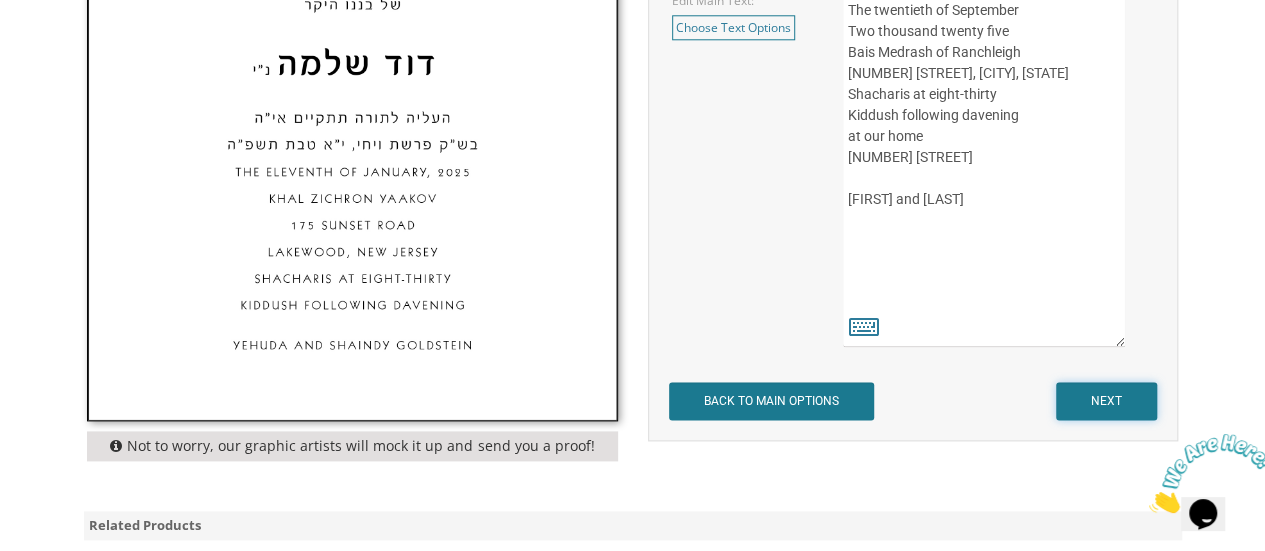 click on "NEXT" at bounding box center (1106, 401) 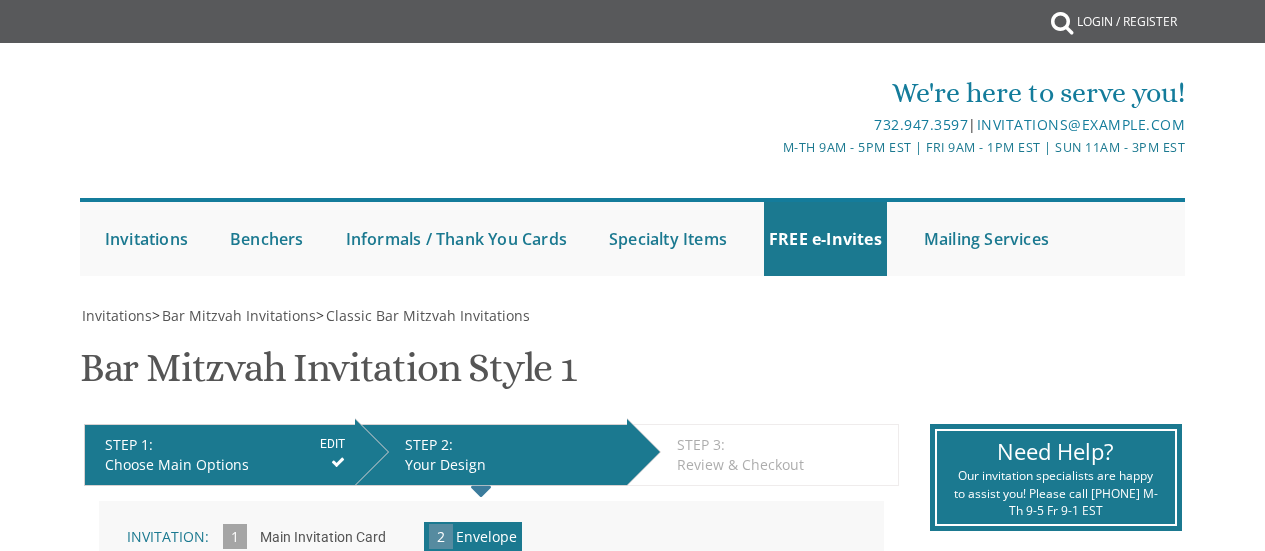 scroll, scrollTop: 0, scrollLeft: 0, axis: both 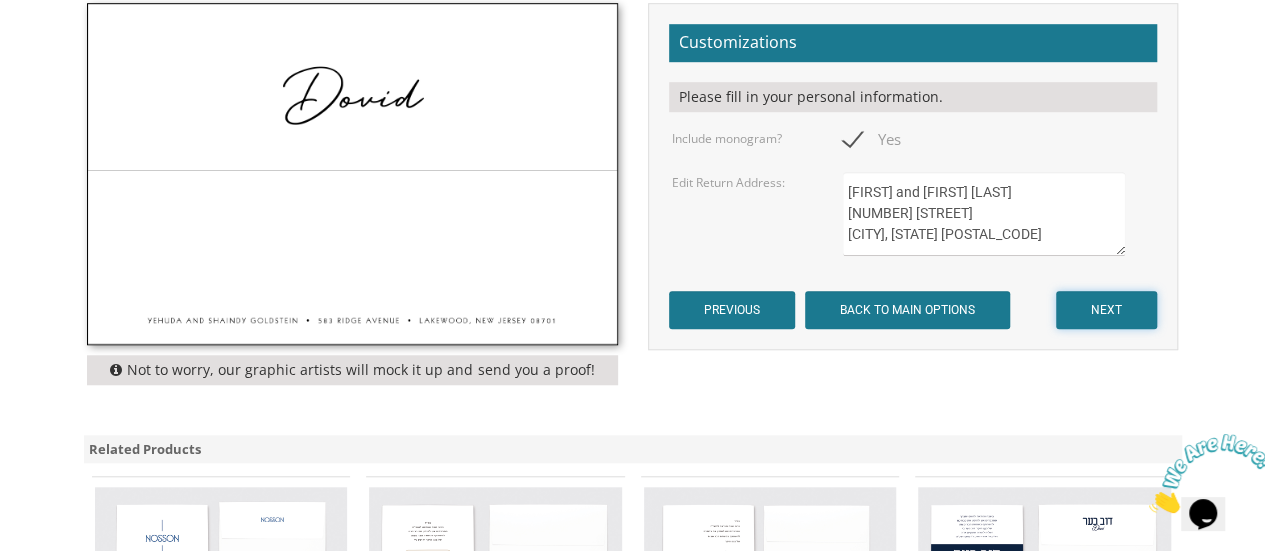 click on "NEXT" at bounding box center (1106, 310) 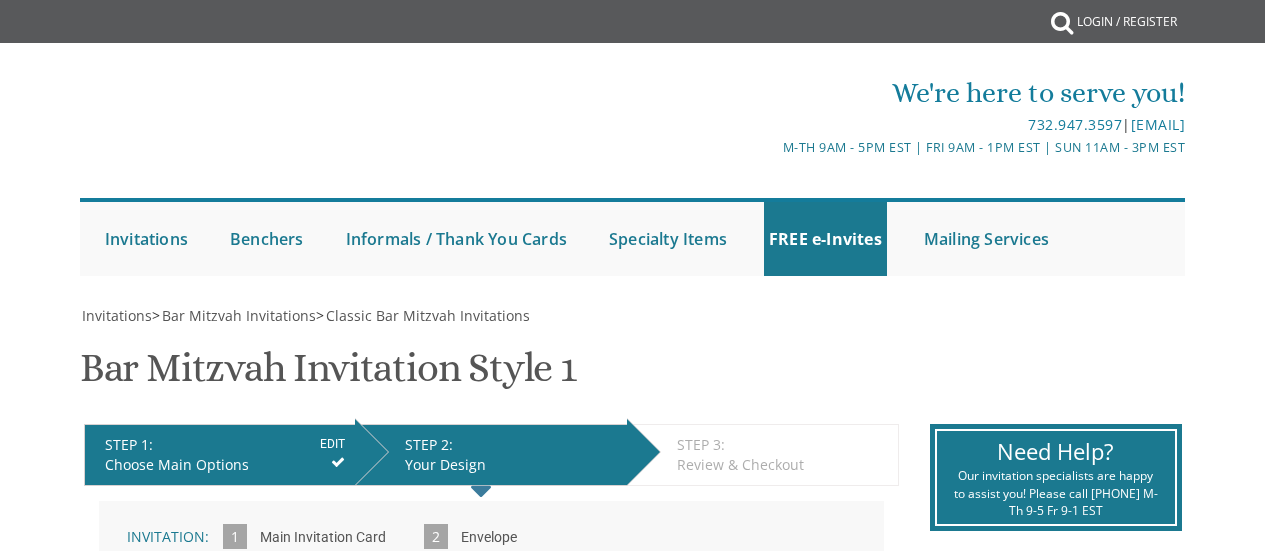 scroll, scrollTop: 0, scrollLeft: 0, axis: both 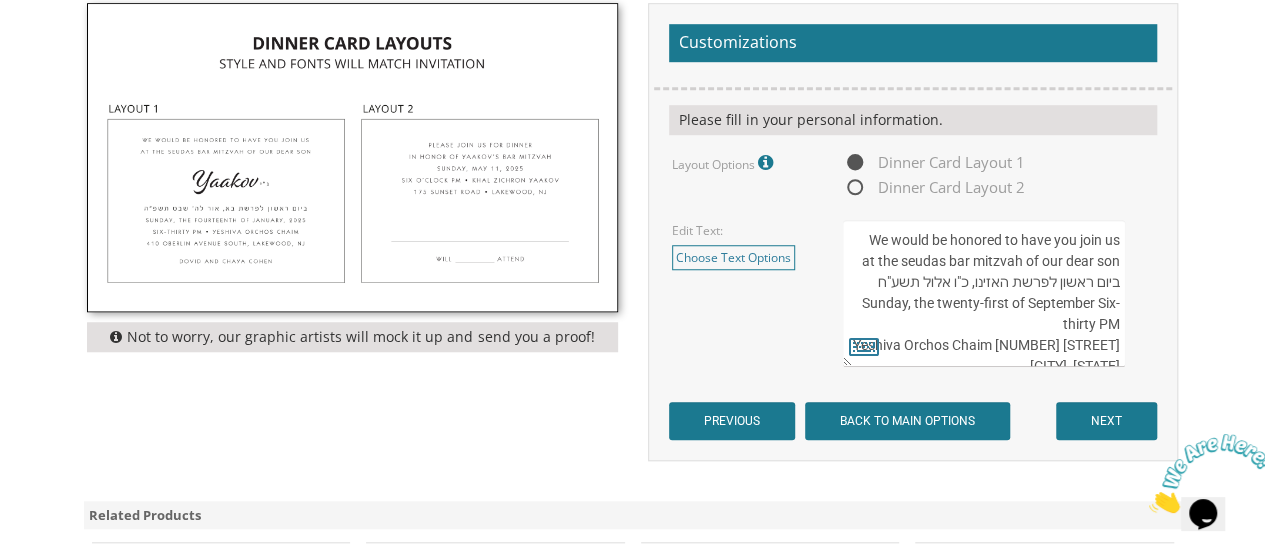 click on "We would be honored to have you join us
at the seudas bar mitzvah of our dear son
ביום ראשון לפרשת האזינו, כ"ו אלול תשע"ח
Sunday, the twenty-first of September Six-thirty PM
Yeshiva Orchos Chaim 410 Oberlin Avenue South, Lakewood, NJ
Chaim and Shani Kohn" at bounding box center [984, 293] 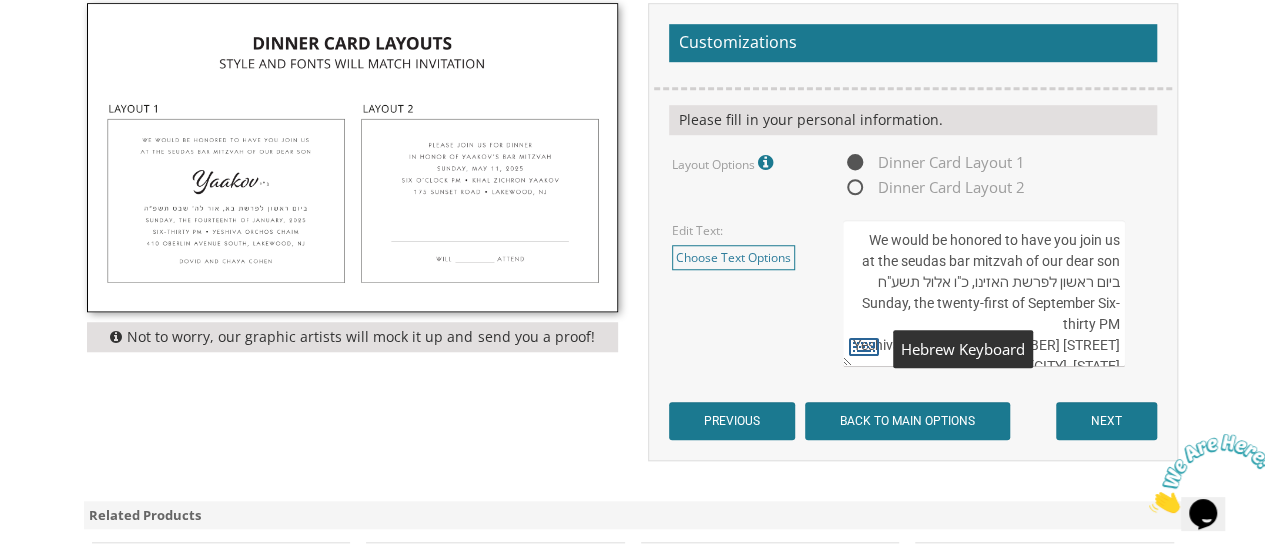click at bounding box center (864, 346) 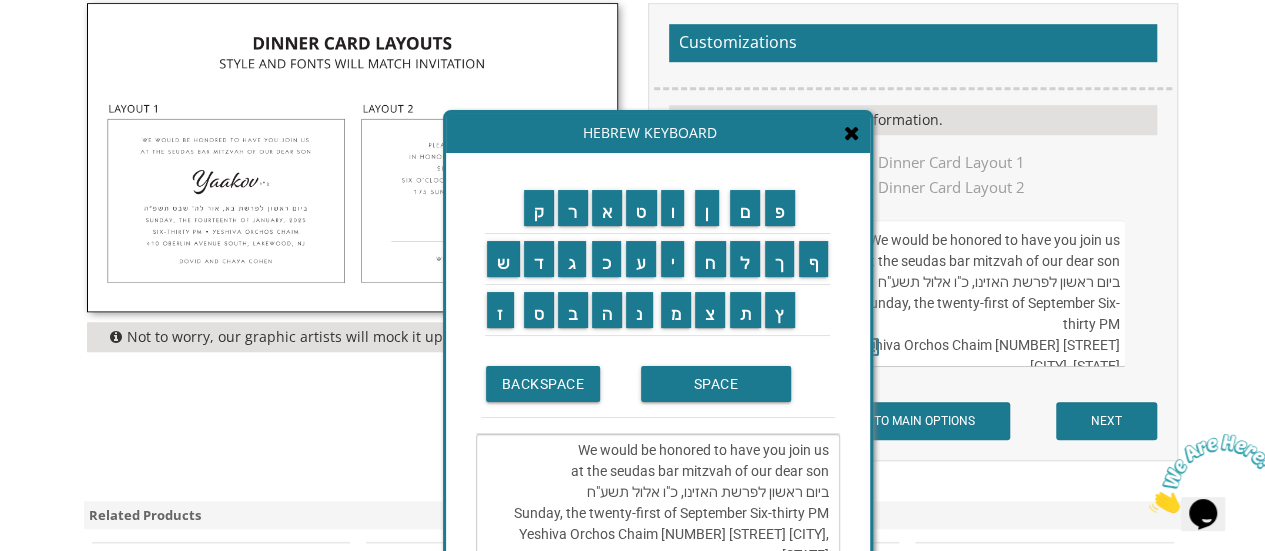 click on "We would be honored to have you join us
at the seudas bar mitzvah of our dear son
ביום ראשון לפרשת האזינו, כ"ו אלול תשע"ח
Sunday, the twenty-first of September Six-thirty PM
Yeshiva Orchos Chaim 410 Oberlin Avenue South, Lakewood, NJ
Chaim and Shani Kohn" at bounding box center [658, 503] 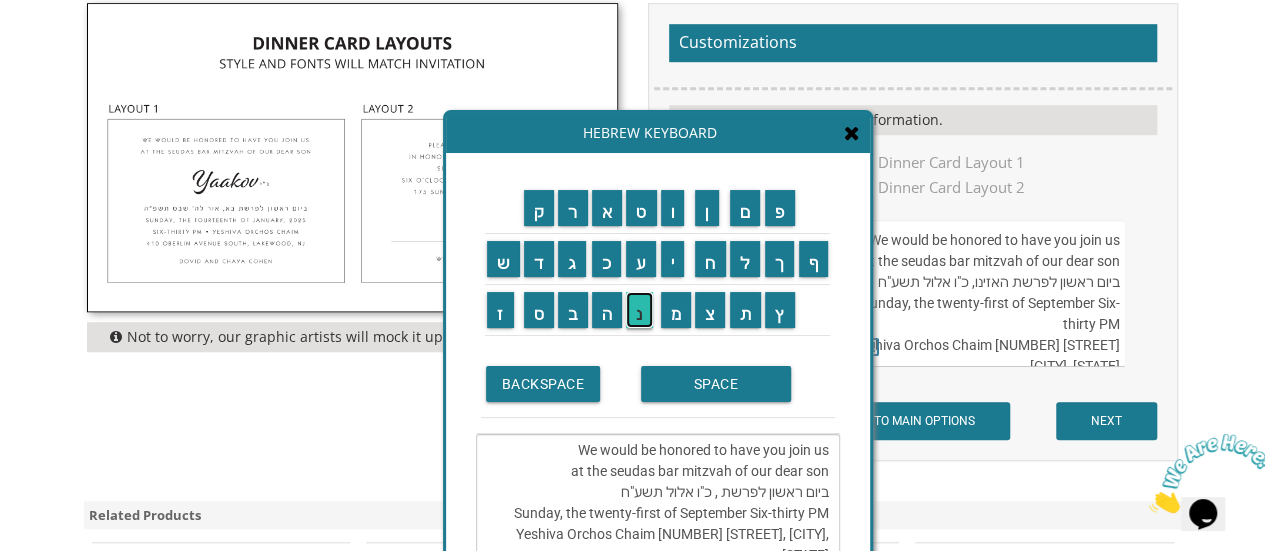 click on "נ" at bounding box center [639, 310] 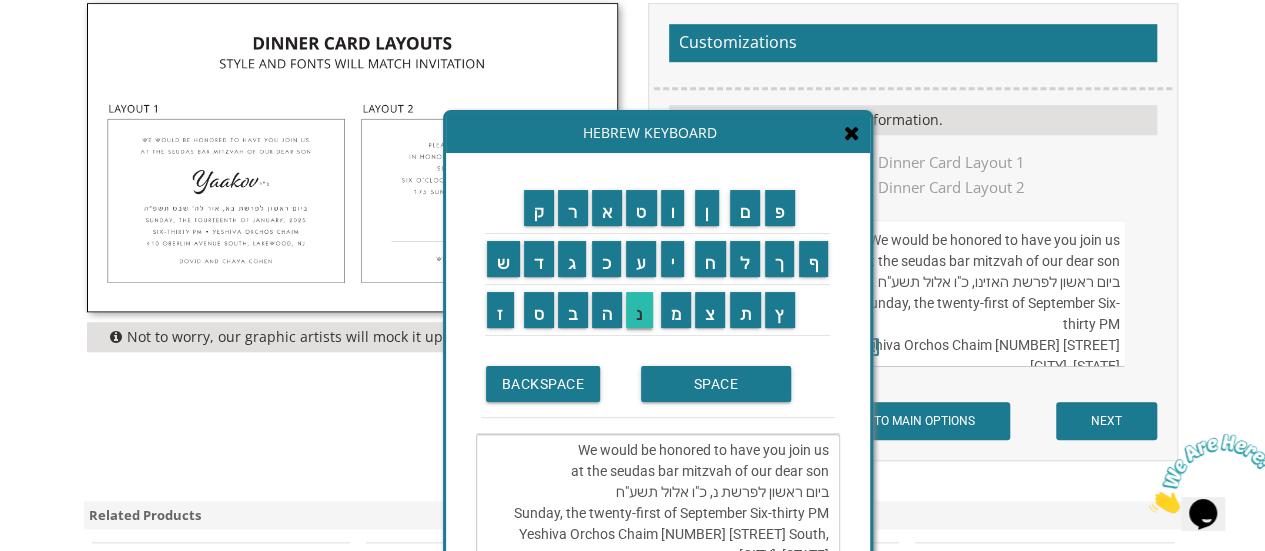 scroll, scrollTop: 14, scrollLeft: 0, axis: vertical 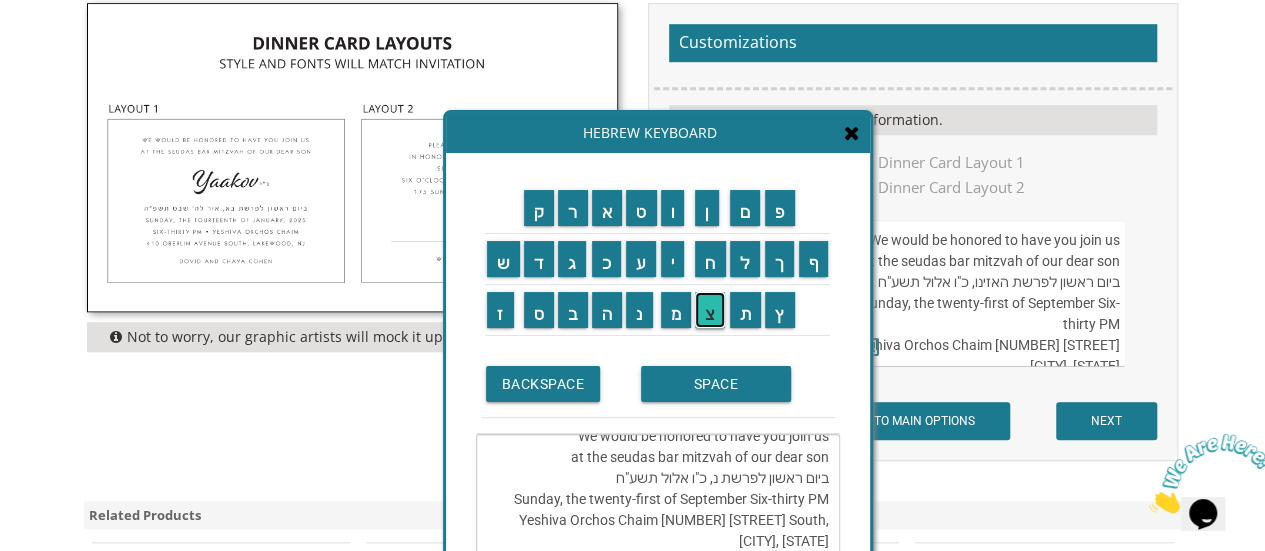 click on "צ" at bounding box center (710, 310) 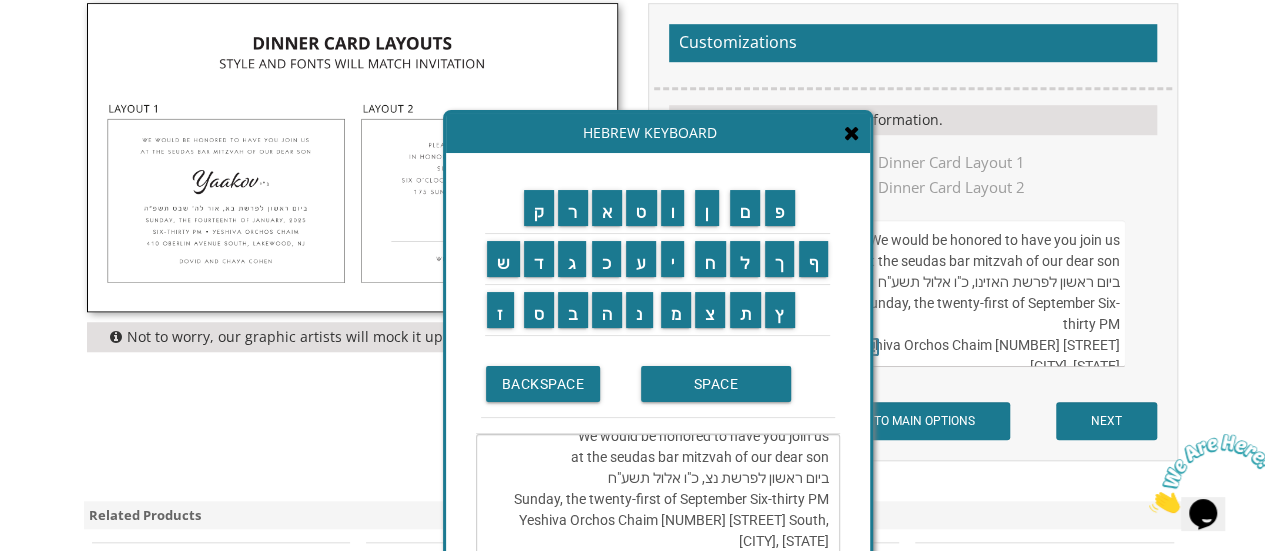 click on "ב" at bounding box center [573, 310] 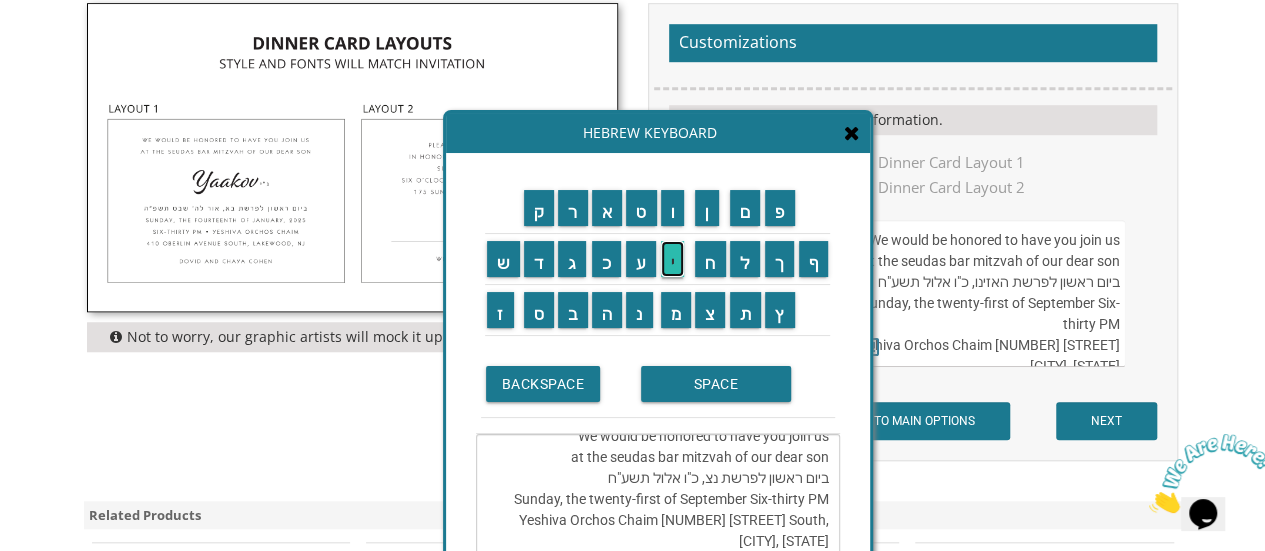 click on "י" at bounding box center (673, 259) 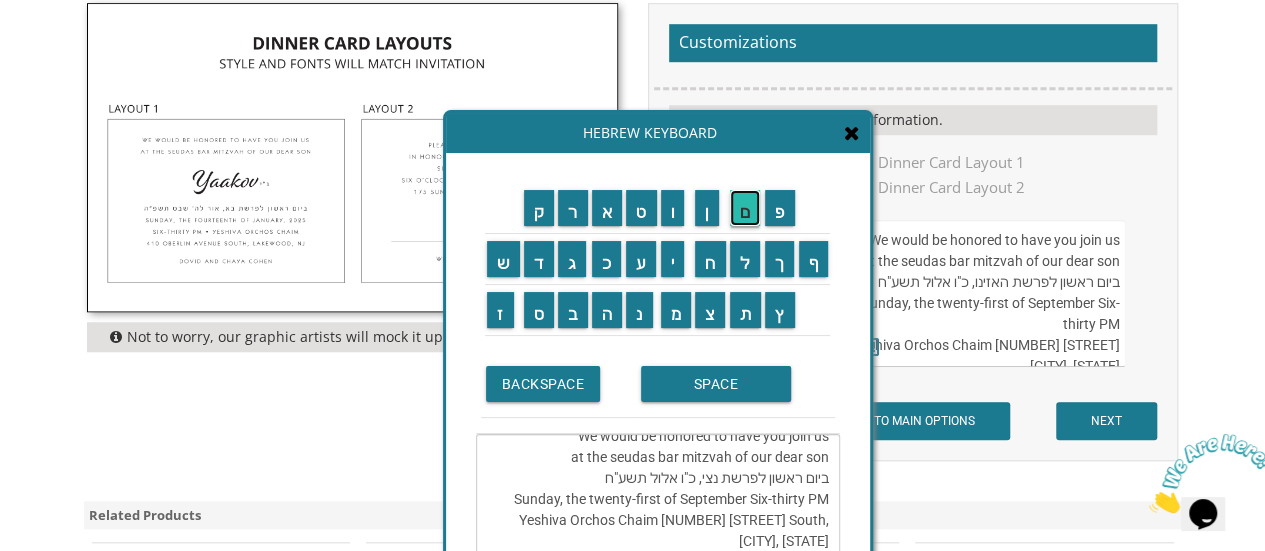 click on "ם" at bounding box center (745, 208) 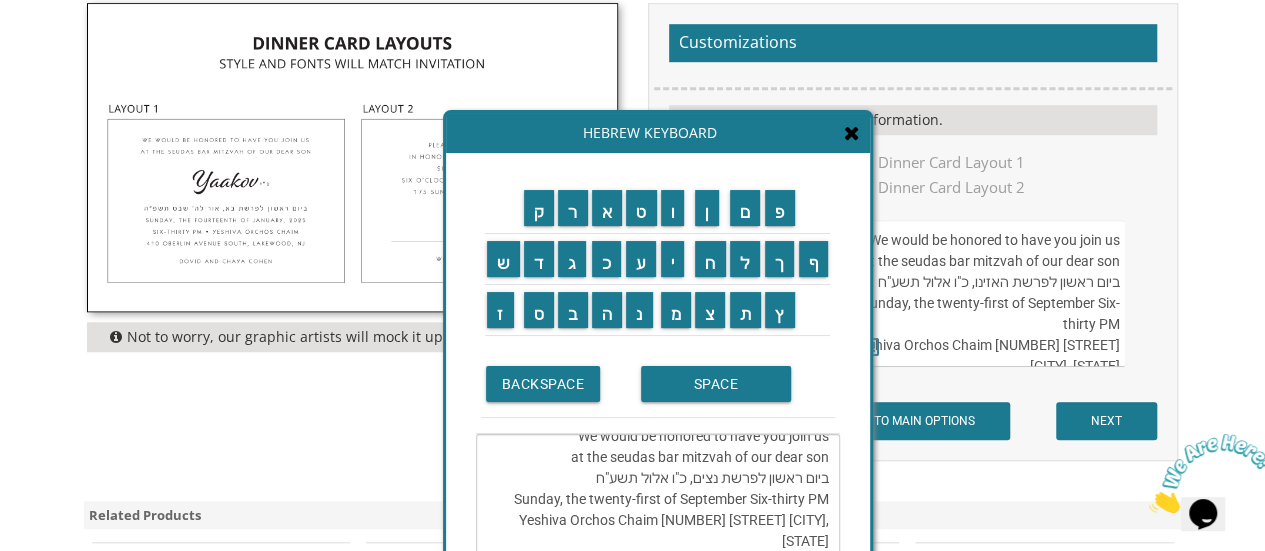 click on "We would be honored to have you join us
at the seudas bar mitzvah of our dear son
ביום ראשון לפרשת נצים, כ"ו אלול תשע"ח
Sunday, the twenty-first of September Six-thirty PM
Yeshiva Orchos Chaim 410 Oberlin Avenue South, Lakewood, NJ
Chaim and Shani Kohn" at bounding box center [658, 503] 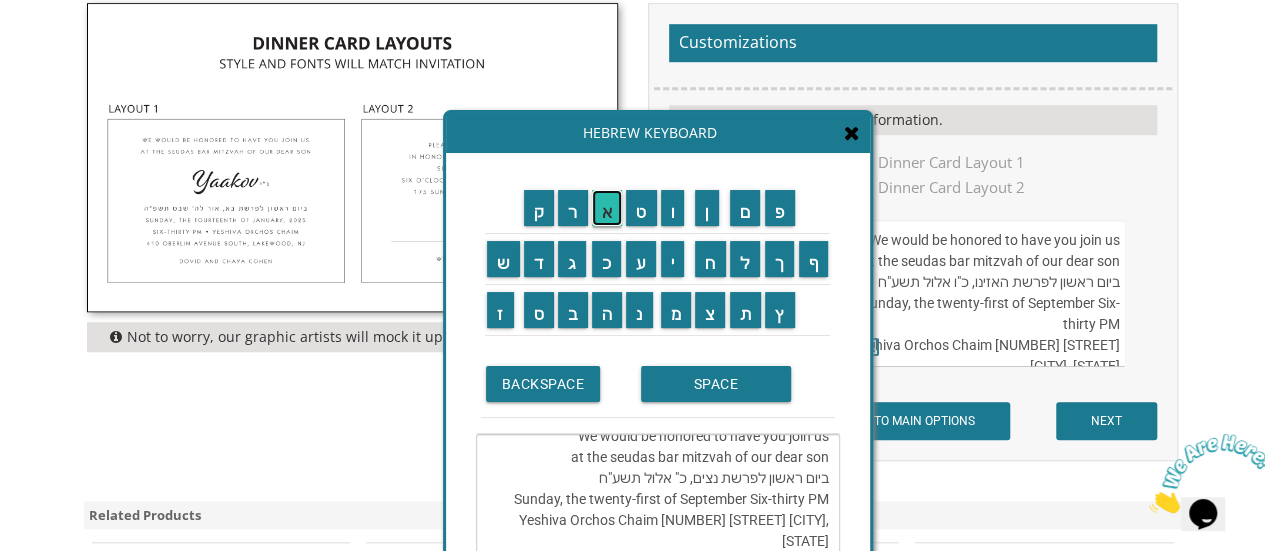click on "א" at bounding box center [607, 208] 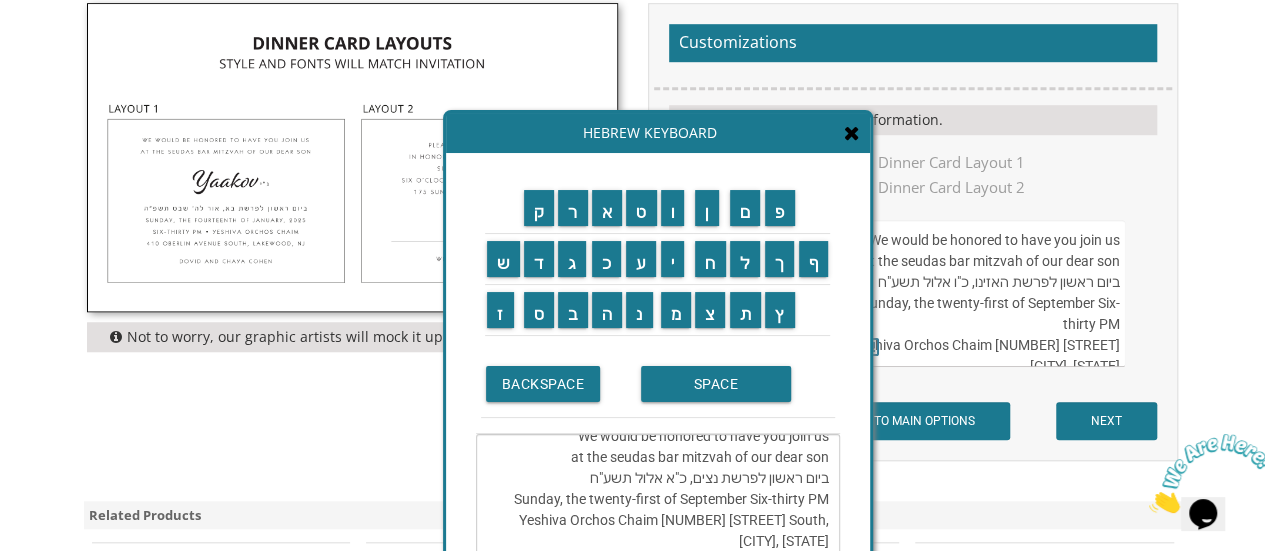 click on "We would be honored to have you join us
at the seudas bar mitzvah of our dear son
ביום ראשון לפרשת נצים, כ"א אלול תשע"ח
Sunday, the twenty-first of September Six-thirty PM
Yeshiva Orchos Chaim 410 Oberlin Avenue South, Lakewood, NJ
Chaim and Shani Kohn" at bounding box center (658, 503) 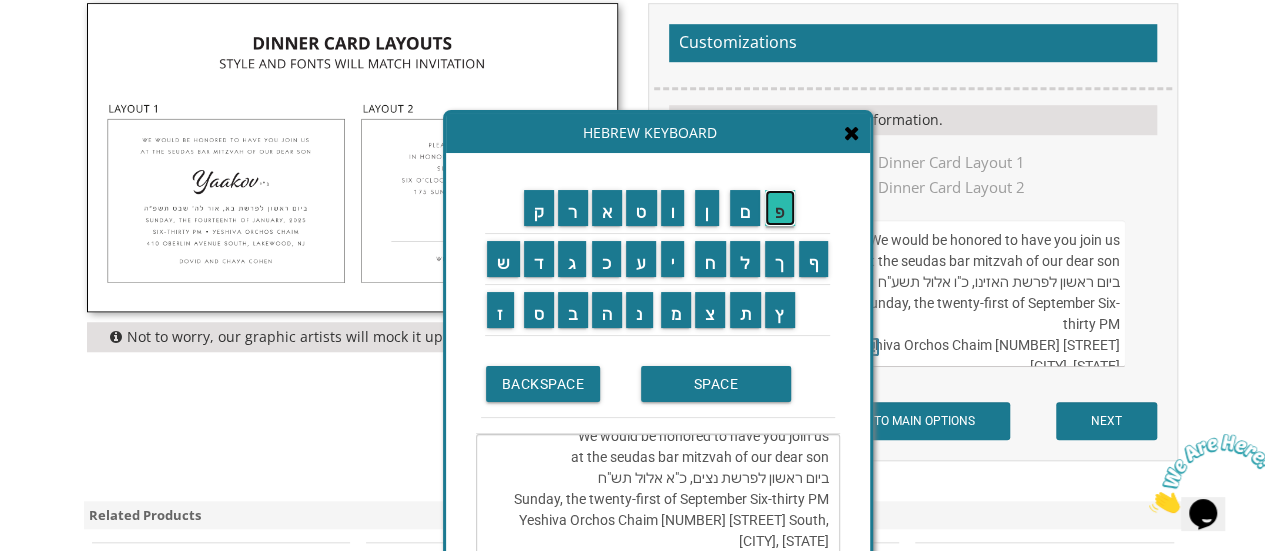 click on "פ" at bounding box center [780, 208] 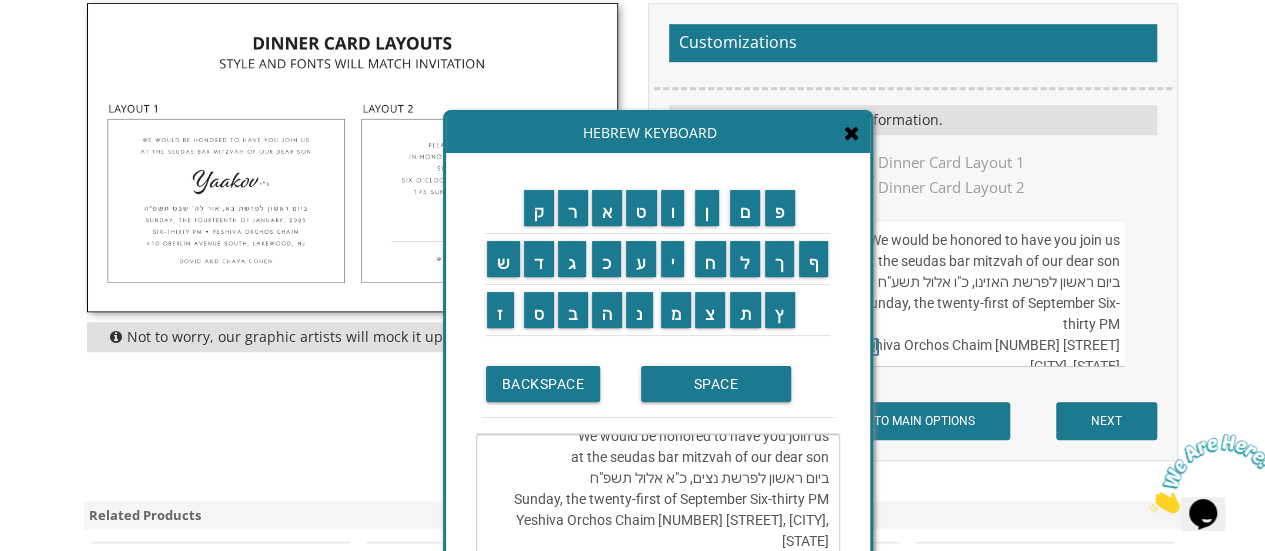 click on "We would be honored to have you join us
at the seudas bar mitzvah of our dear son
ביום ראשון לפרשת נצים, כ"א אלול תשפ"ח
Sunday, the twenty-first of September Six-thirty PM
Yeshiva Orchos Chaim 410 Oberlin Avenue South, Lakewood, NJ
Chaim and Shani Kohn" at bounding box center (658, 503) 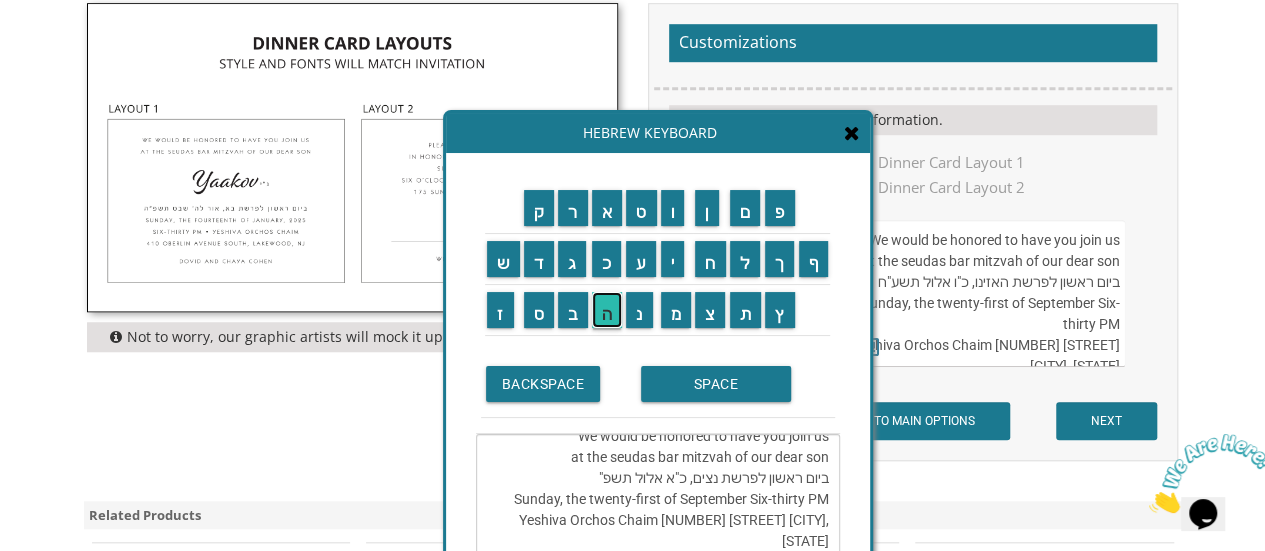 click on "ה" at bounding box center [607, 310] 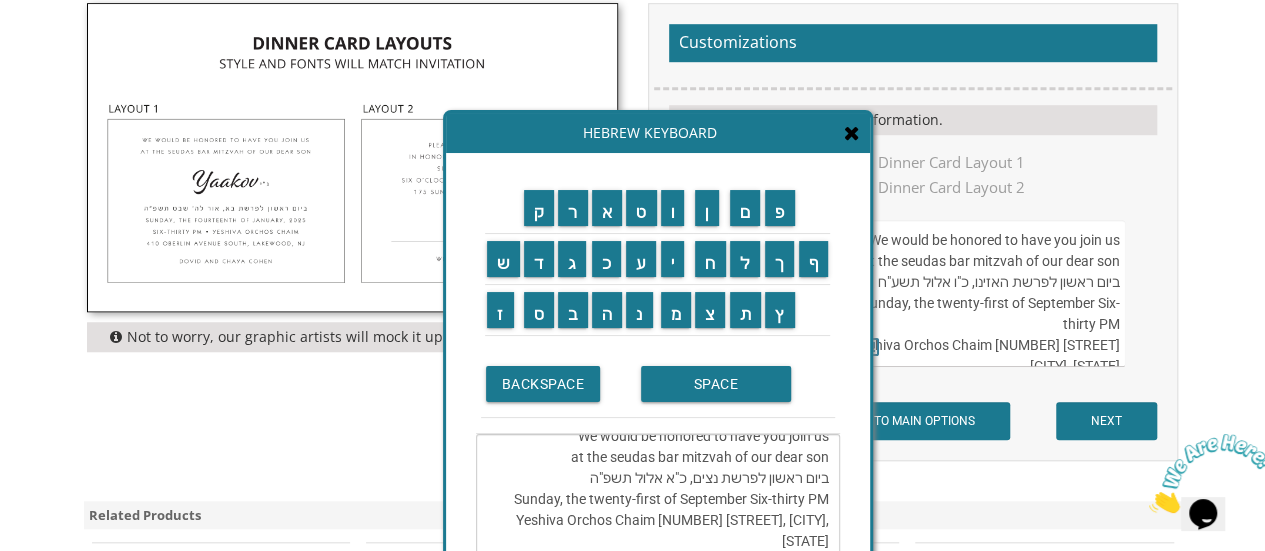 click on "We would be honored to have you join us
at the seudas bar mitzvah of our dear son
ביום ראשון לפרשת נצים, כ"א אלול תשפ"ה
Sunday, the twenty-first of September Six-thirty PM
Yeshiva Orchos Chaim 410 Oberlin Avenue South, Lakewood, NJ
Chaim and Shani Kohn" at bounding box center [658, 503] 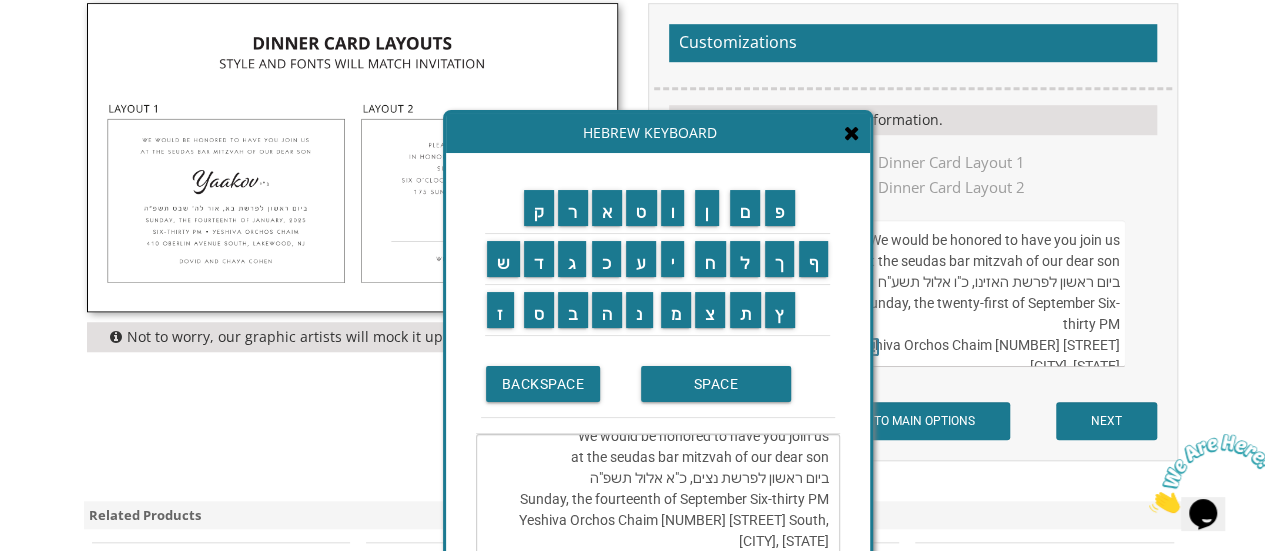 click on "We would be honored to have you join us
at the seudas bar mitzvah of our dear son
ביום ראשון לפרשת נצים, כ"א אלול תשפ"ה
Sunday, the fourteenth of September Six-thirty PM
Yeshiva Orchos Chaim 410 Oberlin Avenue South, Lakewood, NJ
Chaim and Shani Kohn" at bounding box center [658, 503] 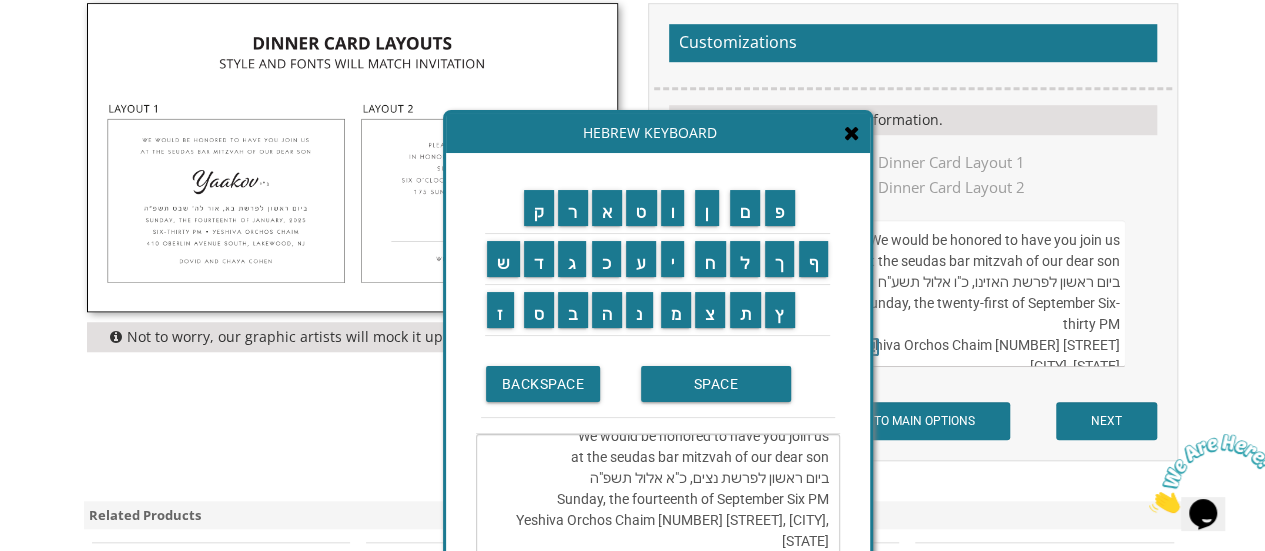 scroll, scrollTop: 21, scrollLeft: 0, axis: vertical 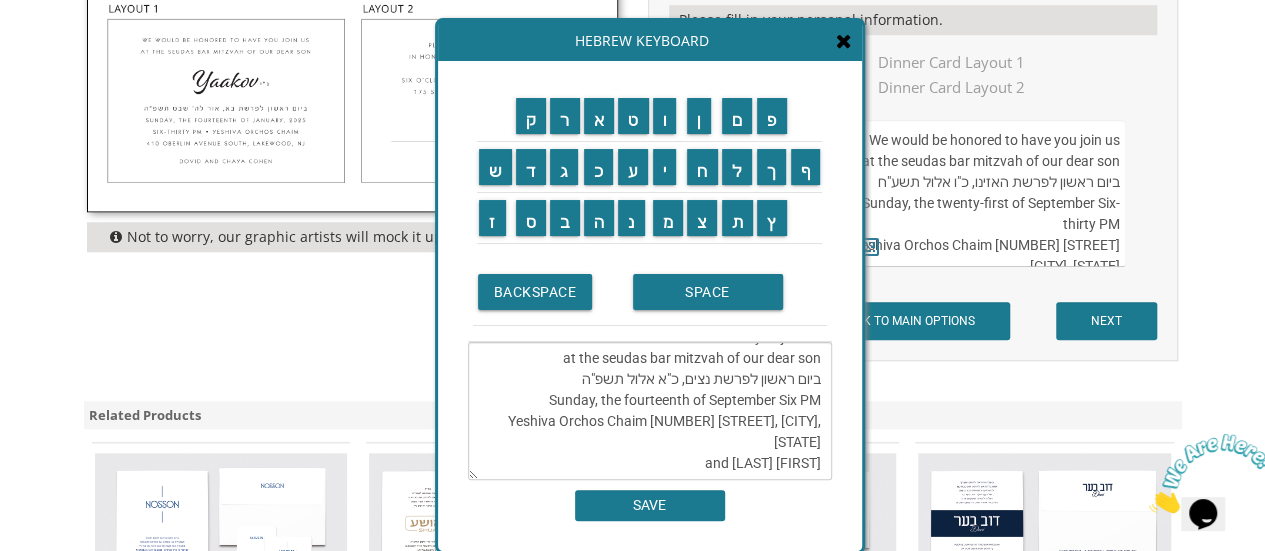 drag, startPoint x: 748, startPoint y: 135, endPoint x: 739, endPoint y: 37, distance: 98.4124 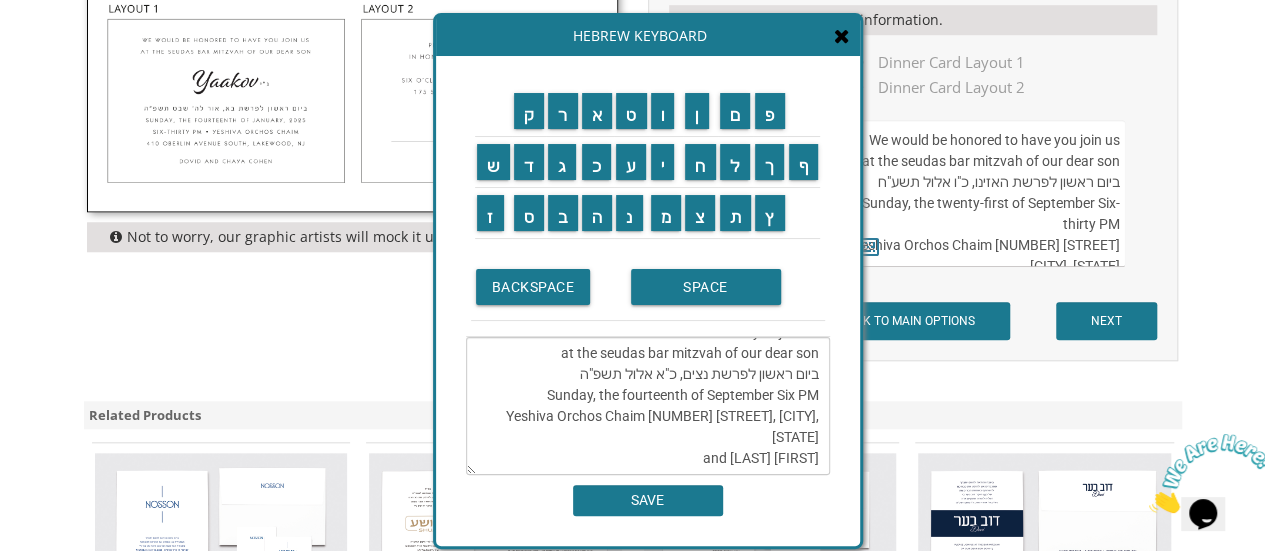 drag, startPoint x: 814, startPoint y: 419, endPoint x: 516, endPoint y: 419, distance: 298 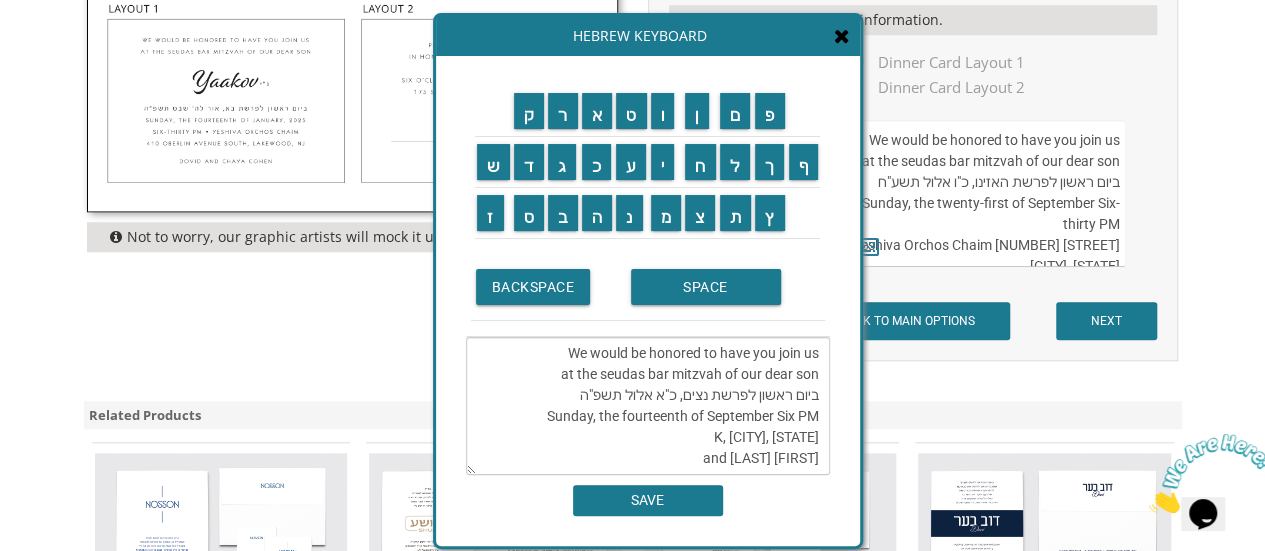 scroll, scrollTop: 0, scrollLeft: 0, axis: both 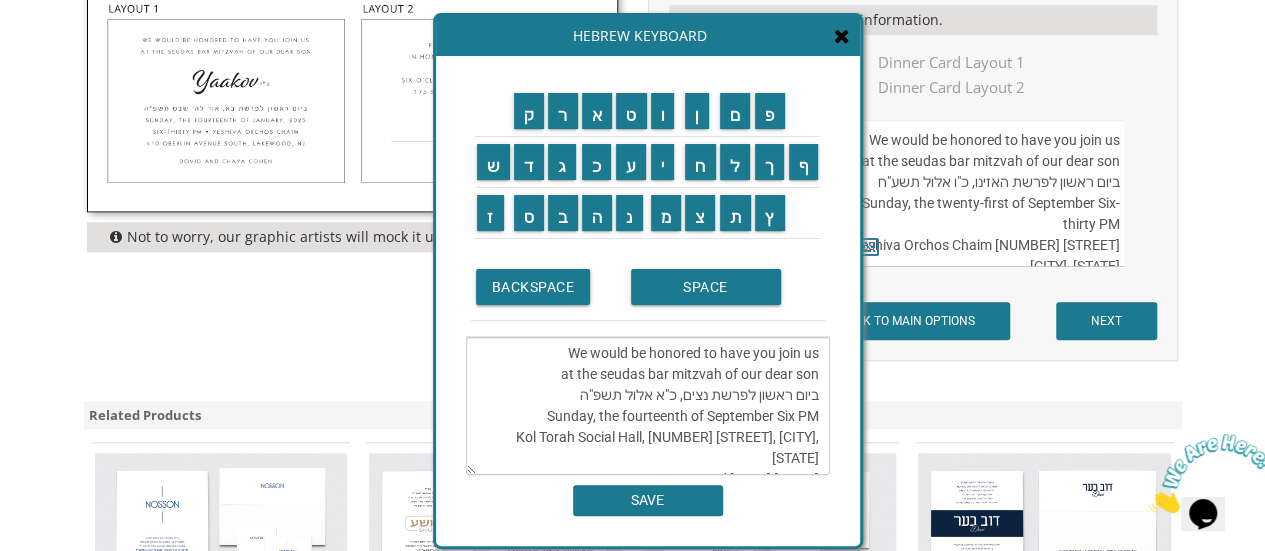 click on "We would be honored to have you join us
at the seudas bar mitzvah of our dear son
ביום ראשון לפרשת נצים, כ"א אלול תשפ"ה
Sunday, the fourteenth of September Six PM
Kol Torah Social Hall, 2929 Fallstaff Road, Lakewood, NJ
Chaim and Shani Kohn" at bounding box center (648, 406) 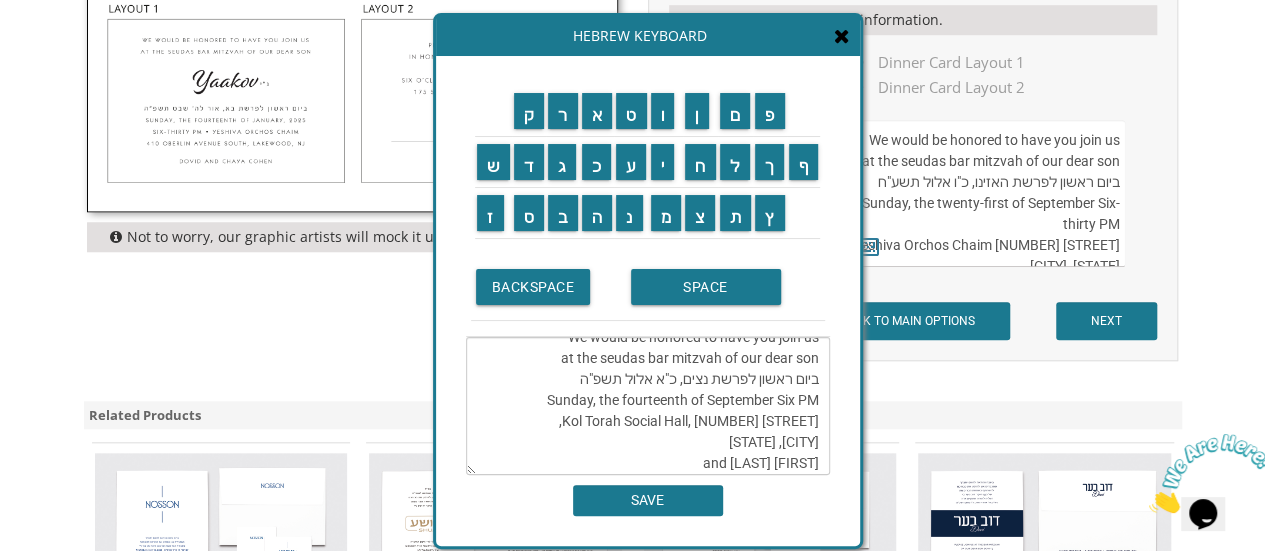 scroll, scrollTop: 20, scrollLeft: 0, axis: vertical 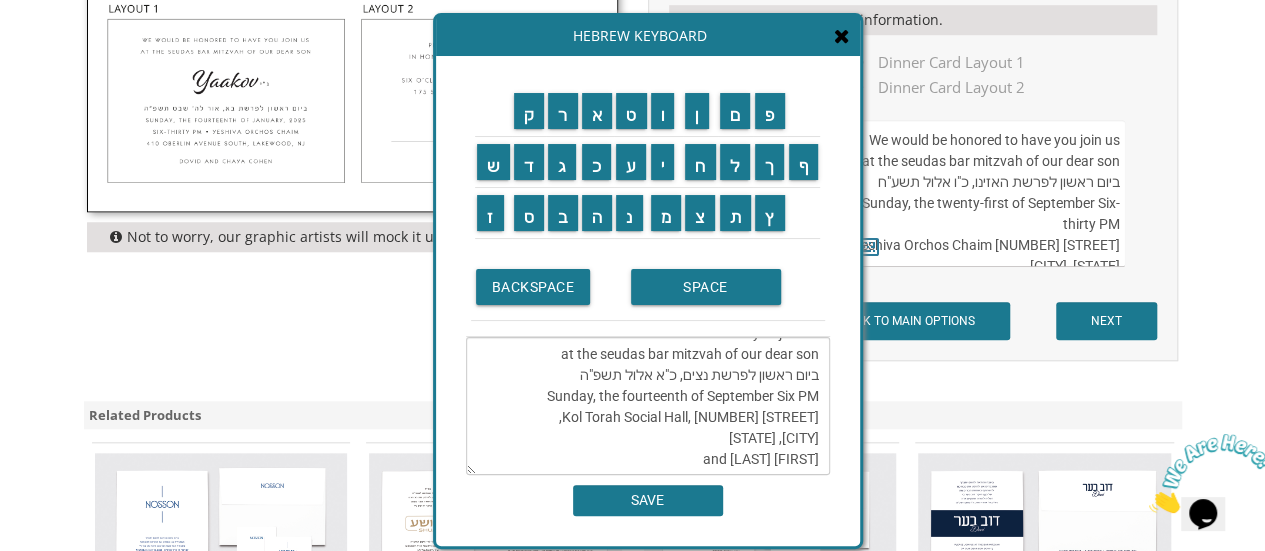 click on "We would be honored to have you join us
at the seudas bar mitzvah of our dear son
ביום ראשון לפרשת נצים, כ"א אלול תשפ"ה
Sunday, the fourteenth of September Six PM
Kol Torah Social Hall, 2929 Fallstaff Road,
Lakewood, NJ
Chaim and Shani Kohn" at bounding box center [648, 406] 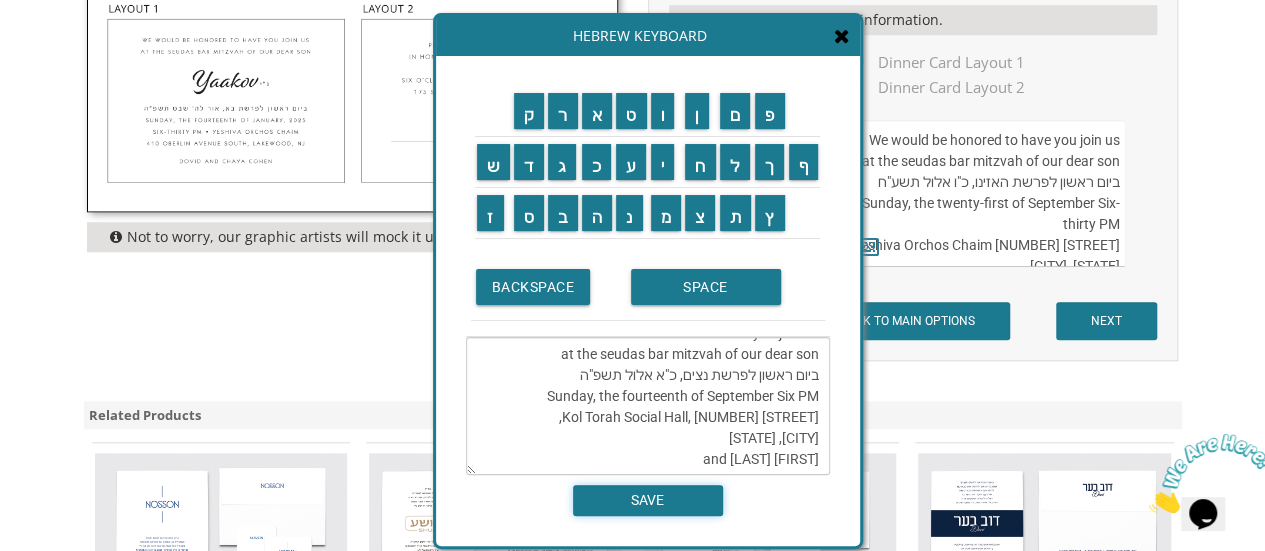 click on "SAVE" at bounding box center (648, 500) 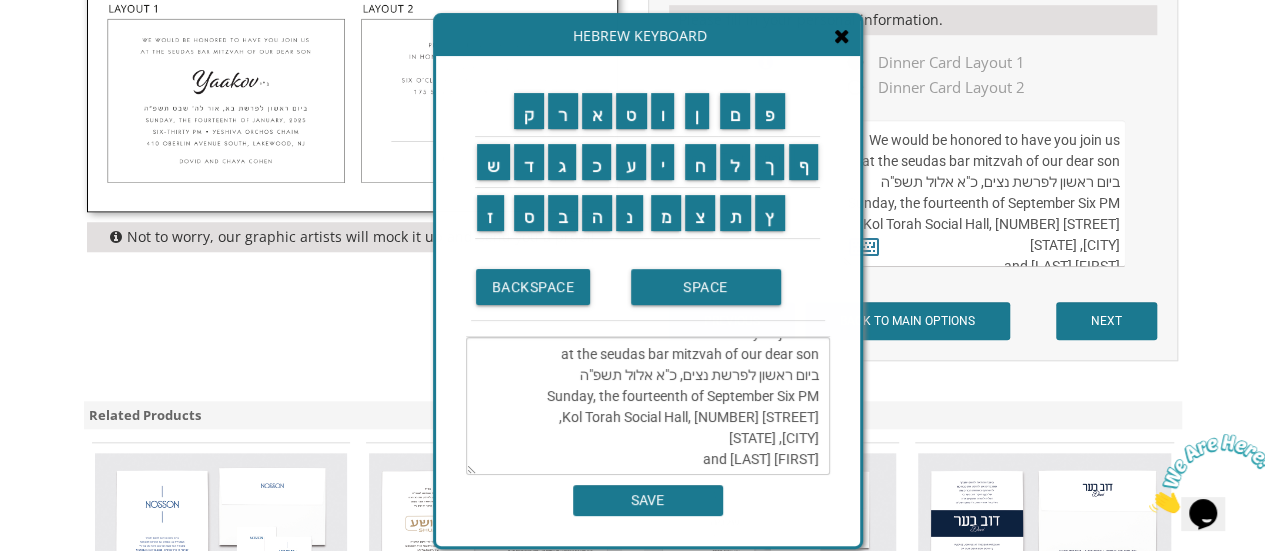 scroll, scrollTop: 63, scrollLeft: 0, axis: vertical 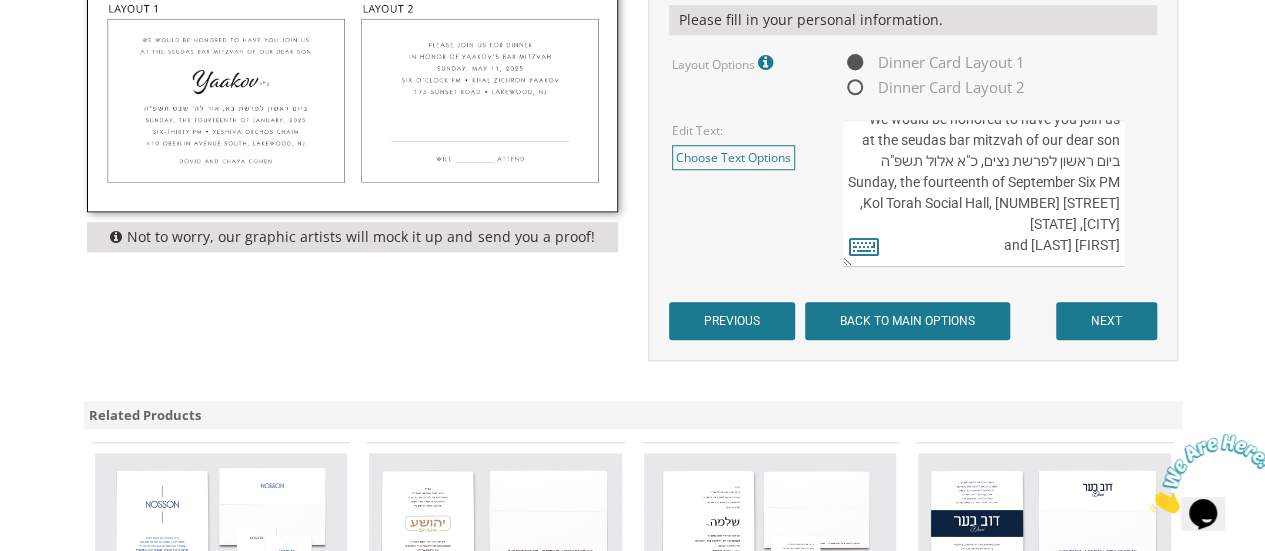 drag, startPoint x: 1114, startPoint y: 243, endPoint x: 1114, endPoint y: 282, distance: 39 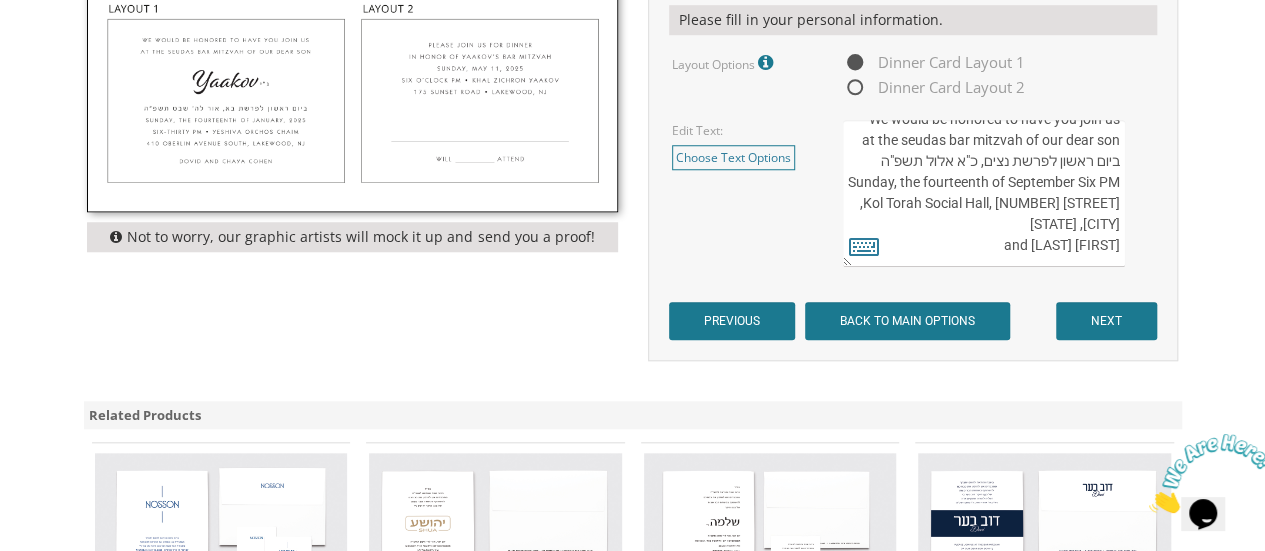 scroll, scrollTop: 63, scrollLeft: 0, axis: vertical 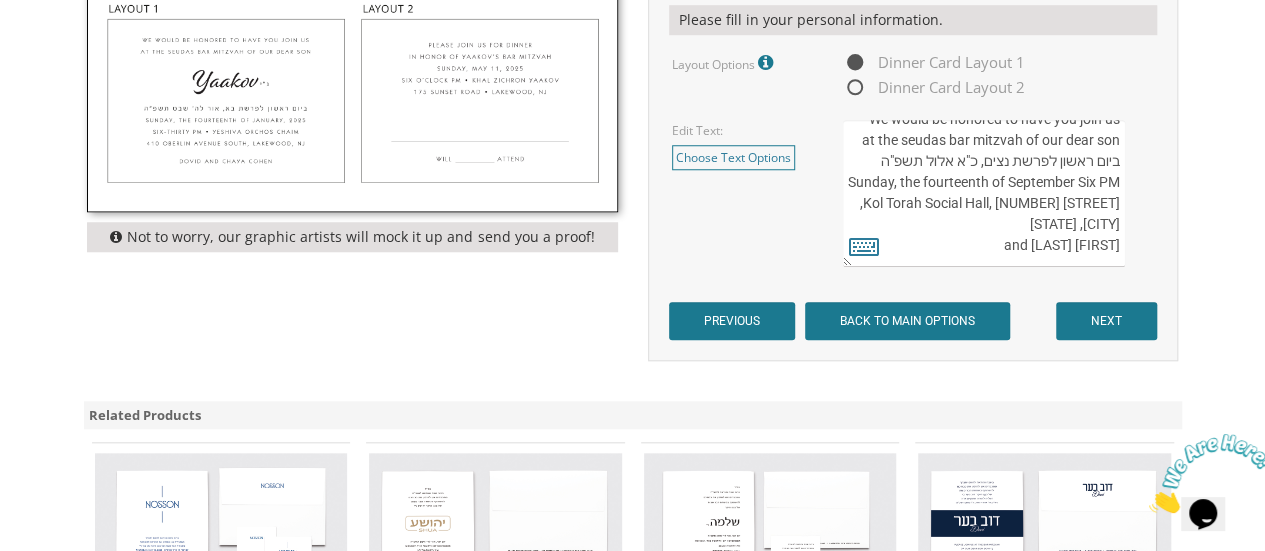 click on "We would be honored to have you join us
at the seudas bar mitzvah of our dear son
ביום ראשון לפרשת האזינו, כ"ו אלול תשע"ח
Sunday, the twenty-first of September Six-thirty PM
Yeshiva Orchos Chaim 410 Oberlin Avenue South, Lakewood, NJ
Chaim and Shani Kohn" at bounding box center (984, 193) 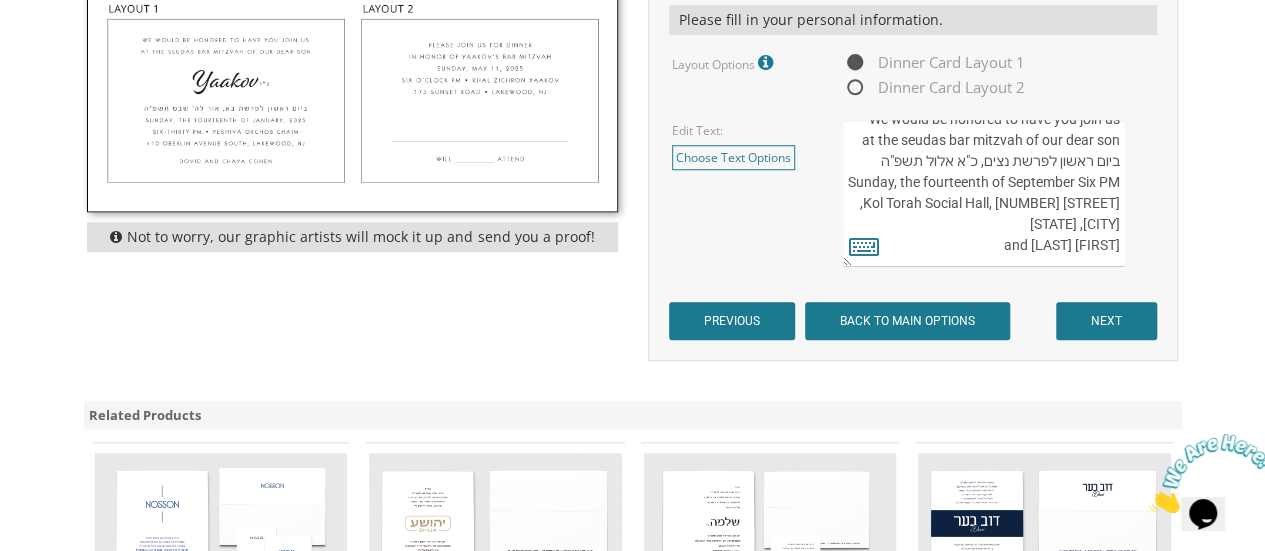 scroll, scrollTop: 63, scrollLeft: 0, axis: vertical 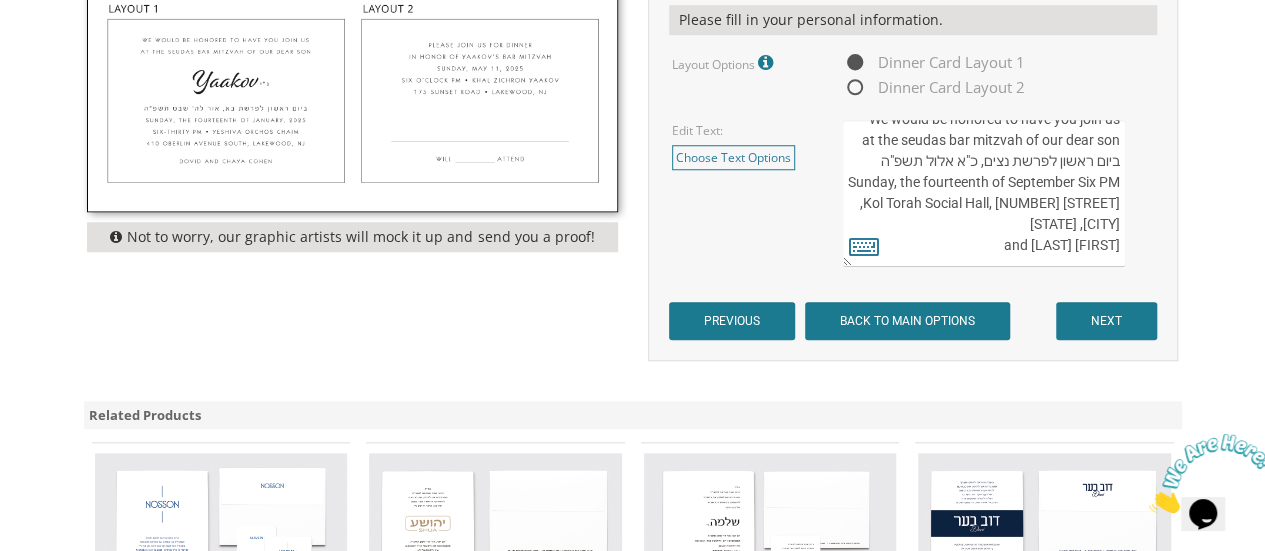 click on "We would be honored to have you join us
at the seudas bar mitzvah of our dear son
ביום ראשון לפרשת האזינו, כ"ו אלול תשע"ח
Sunday, the twenty-first of September Six-thirty PM
Yeshiva Orchos Chaim 410 Oberlin Avenue South, Lakewood, NJ
Chaim and Shani Kohn" at bounding box center [984, 193] 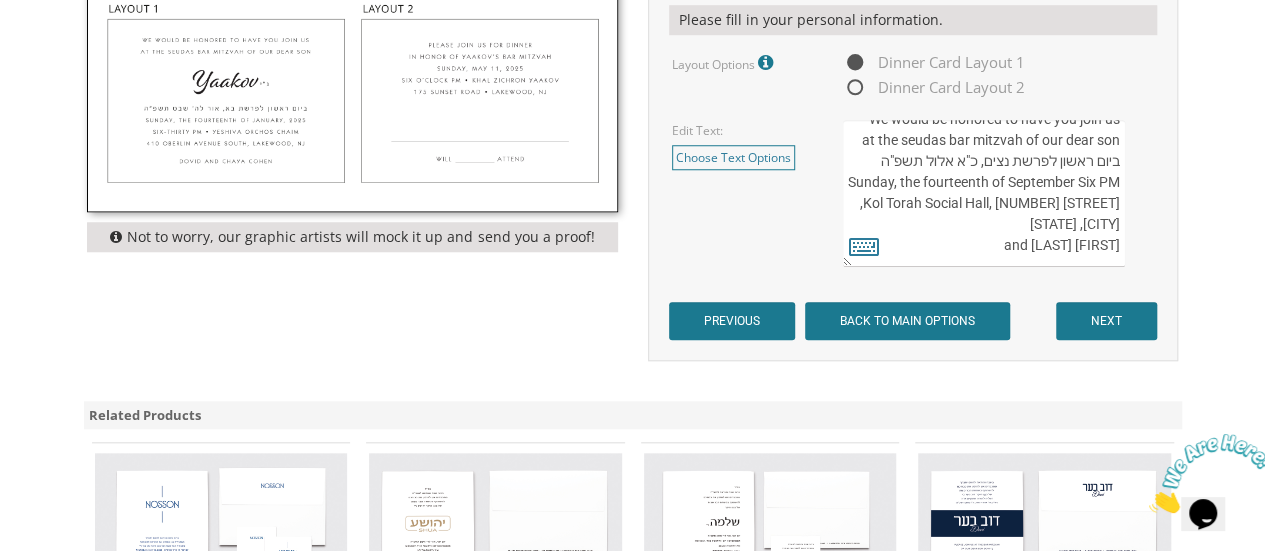 scroll, scrollTop: 63, scrollLeft: 0, axis: vertical 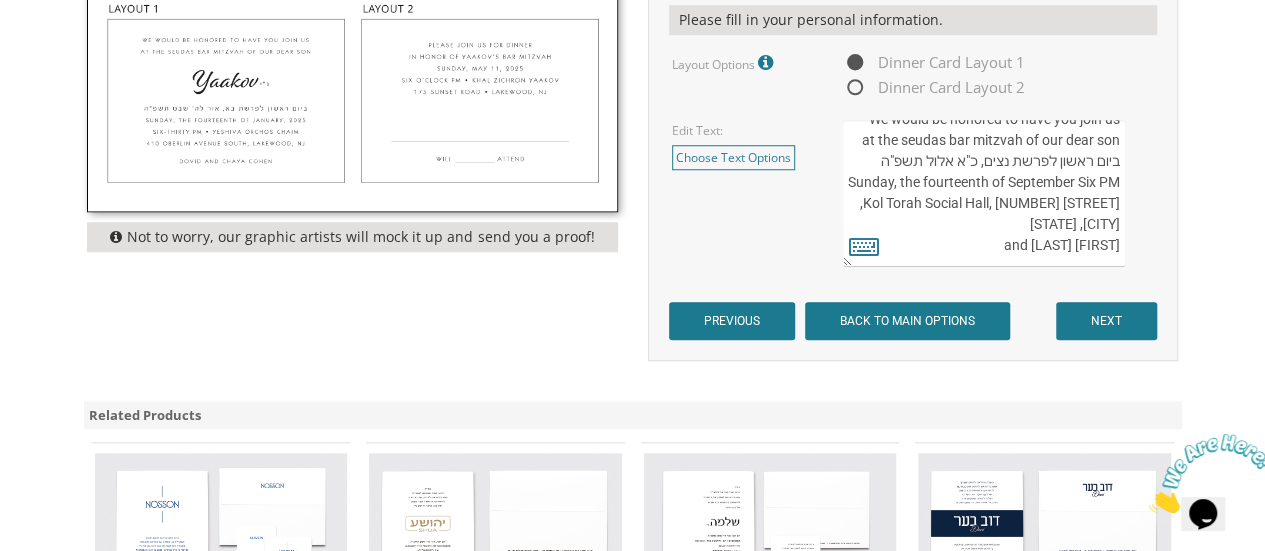 click on "We would be honored to have you join us
at the seudas bar mitzvah of our dear son
ביום ראשון לפרשת האזינו, כ"ו אלול תשע"ח
Sunday, the twenty-first of September Six-thirty PM
Yeshiva Orchos Chaim 410 Oberlin Avenue South, Lakewood, NJ
Chaim and Shani Kohn" at bounding box center [984, 193] 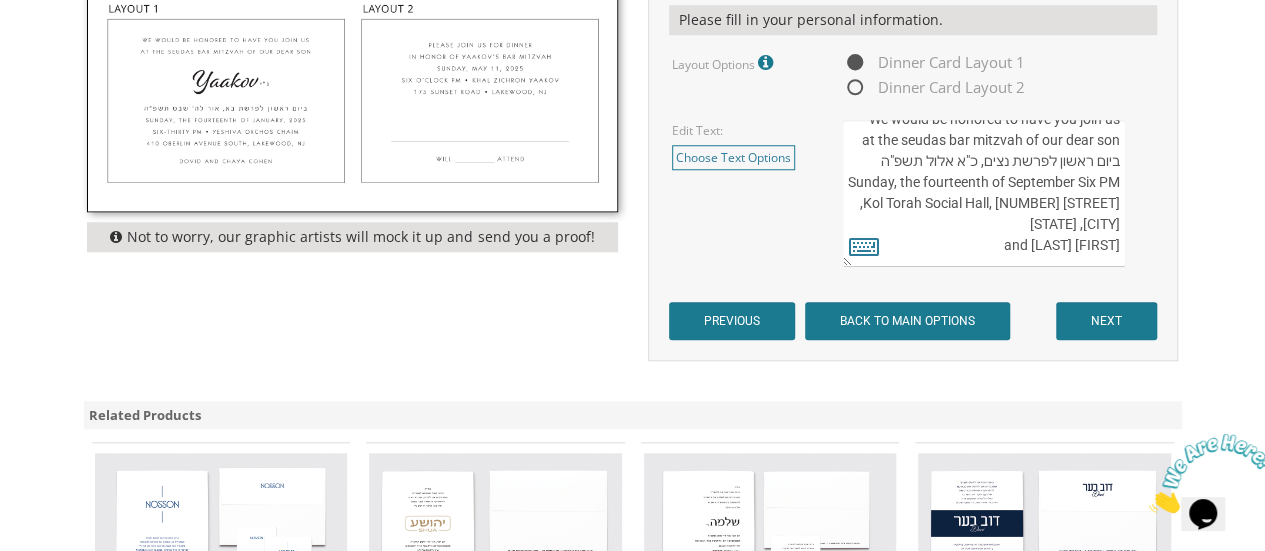 scroll, scrollTop: 63, scrollLeft: 0, axis: vertical 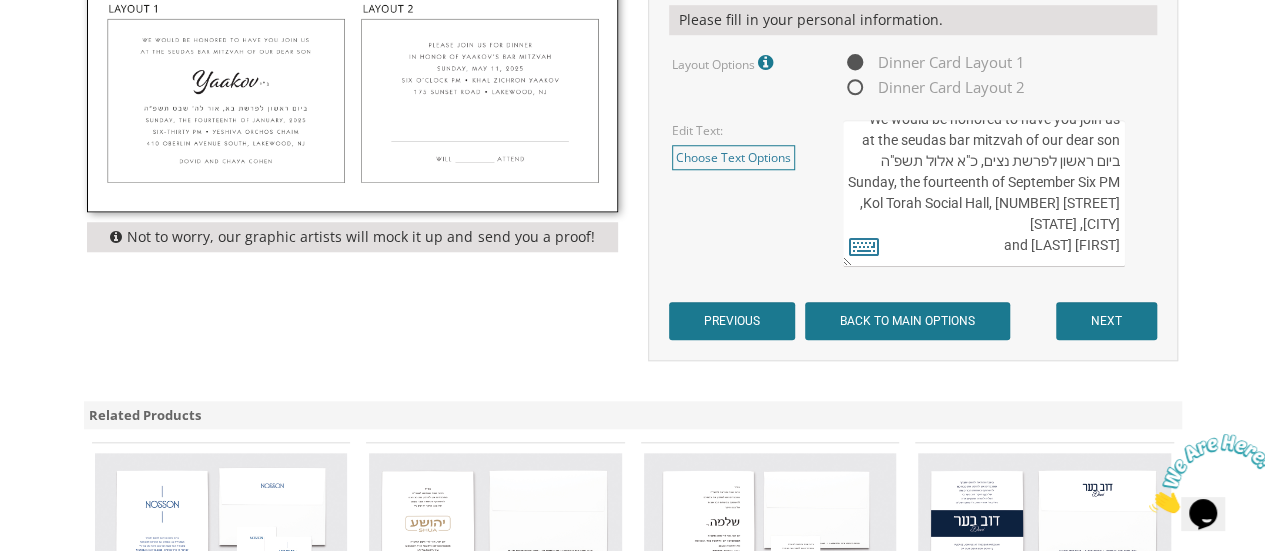 click on "We would be honored to have you join us
at the seudas bar mitzvah of our dear son
ביום ראשון לפרשת האזינו, כ"ו אלול תשע"ח
Sunday, the twenty-first of September Six-thirty PM
Yeshiva Orchos Chaim 410 Oberlin Avenue South, Lakewood, NJ
Chaim and Shani Kohn" at bounding box center (984, 193) 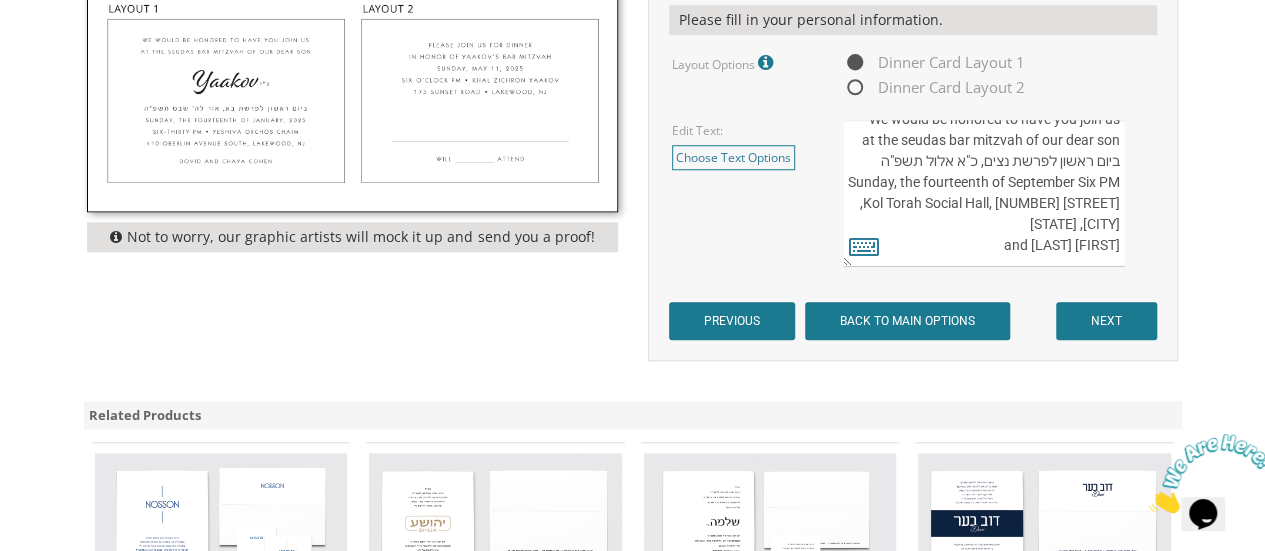 scroll, scrollTop: 72, scrollLeft: 0, axis: vertical 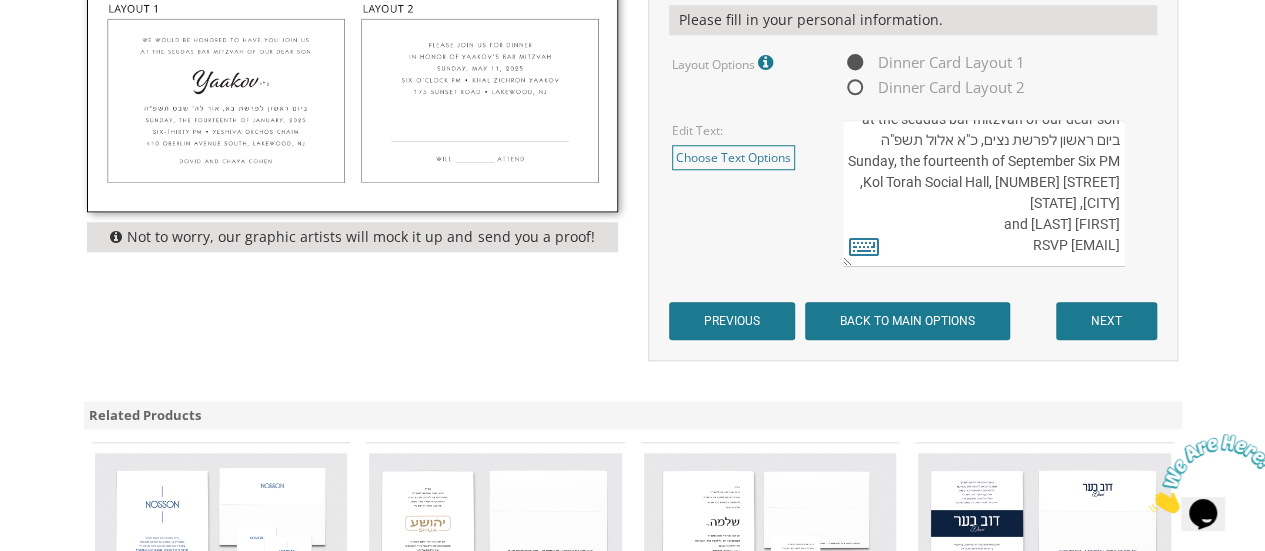 type on "We would be honored to have you join us
at the seudas bar mitzvah of our dear son
ביום ראשון לפרשת נצים, כ"א אלול תשפ"ה
Sunday, the fourteenth of September Six PM
Kol Torah Social Hall, 2929 Fallstaff Road,
Baltimore, MD
Ephraim and Brochi Siff
RSVP siffbrocha@gmail.com" 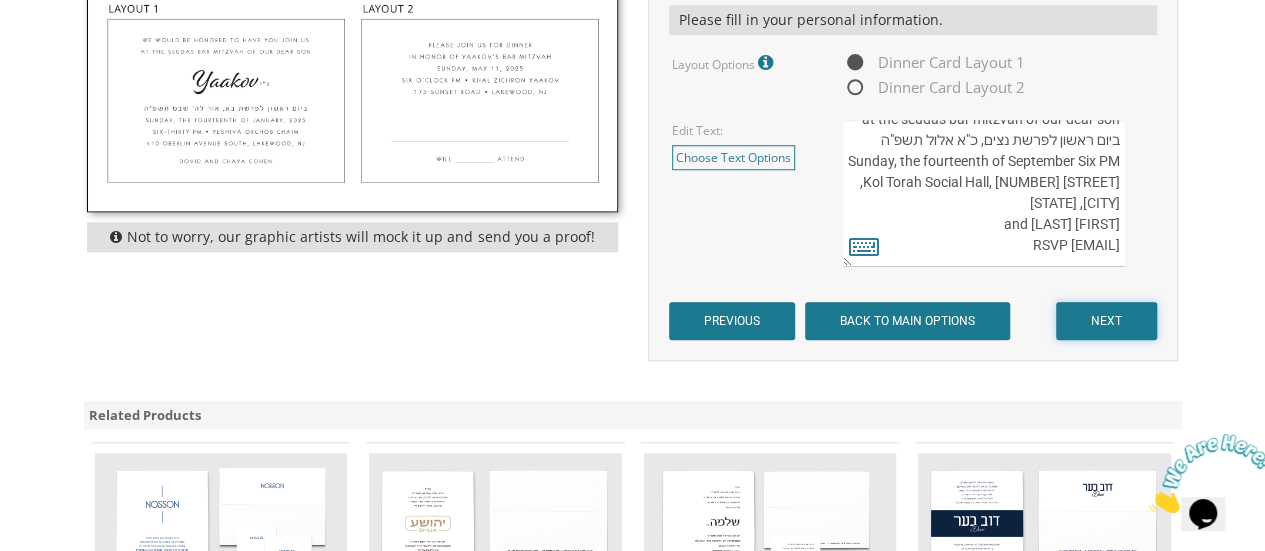 click on "NEXT" at bounding box center (1106, 321) 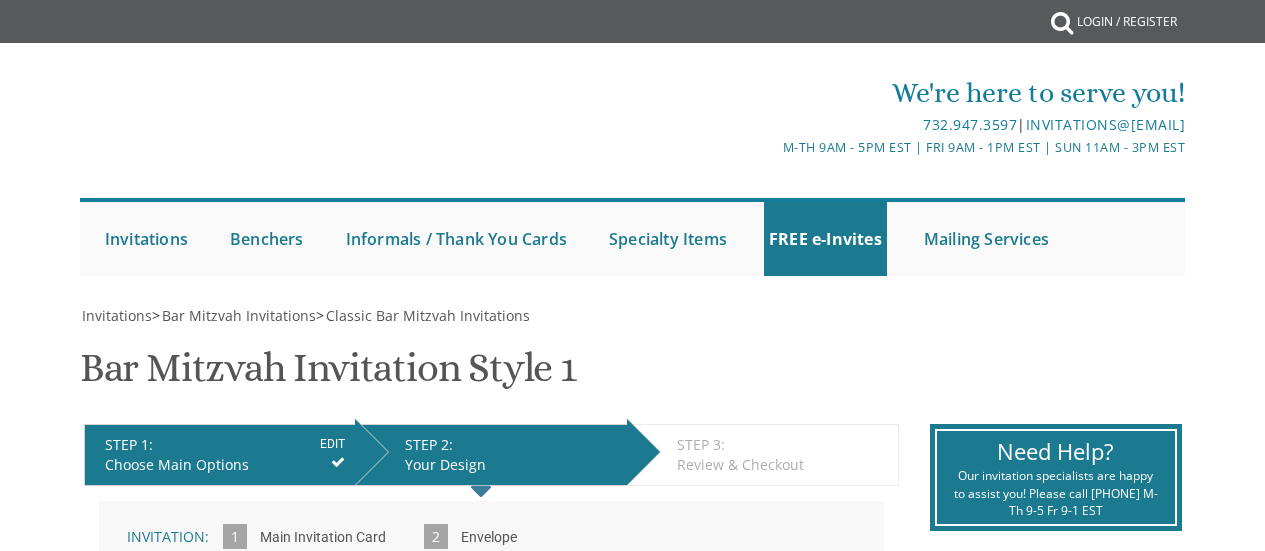 scroll, scrollTop: 0, scrollLeft: 0, axis: both 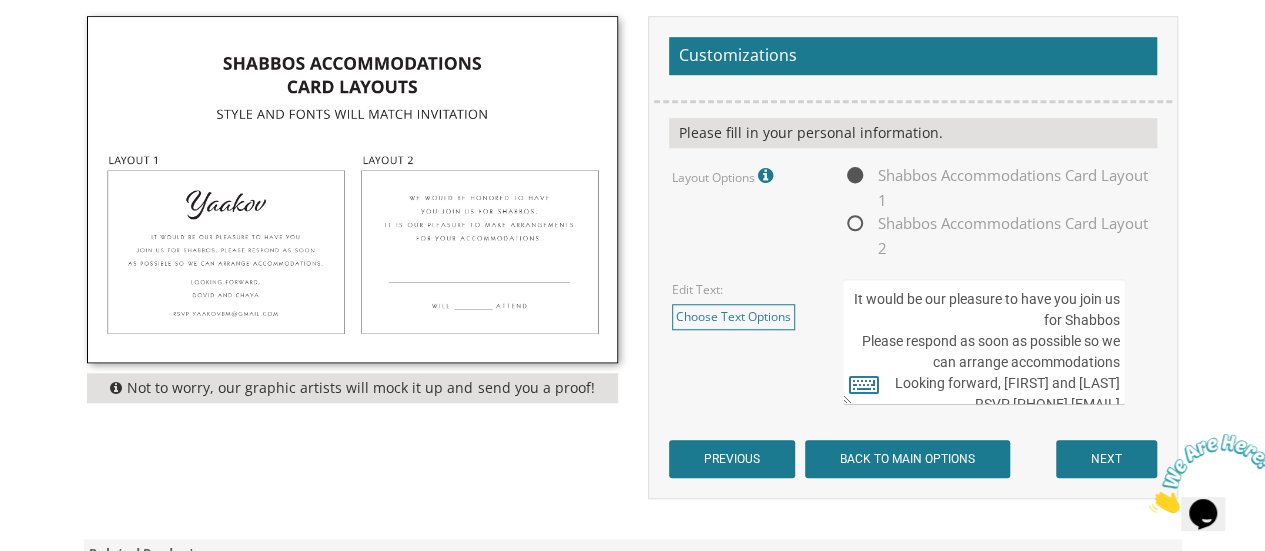 click on "It would be our pleasure to have you join us for Shabbos
Please respond as soon as possible so we can arrange accommodations
Looking forward, [FIRST] and [LAST]
RSVP [PHONE] [EMAIL]" at bounding box center (984, 342) 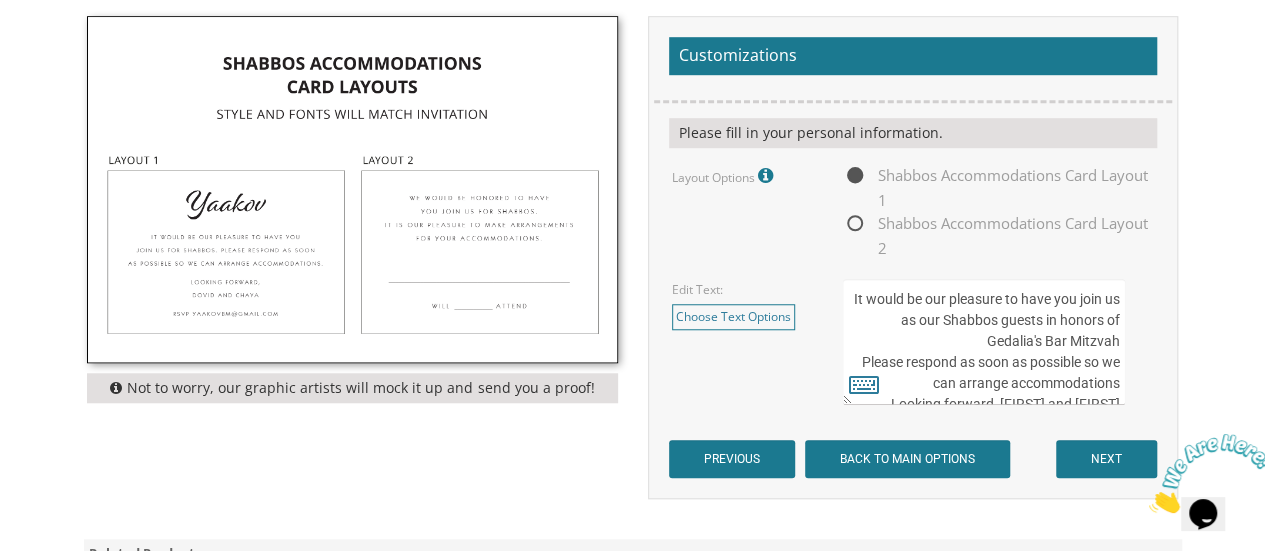 click on "It would be our pleasure to have you join us for Shabbos
Please respond as soon as possible so we can arrange accommodations
Looking forward, [FIRST] and [LAST]
RSVP [PHONE] [EMAIL]" at bounding box center [984, 342] 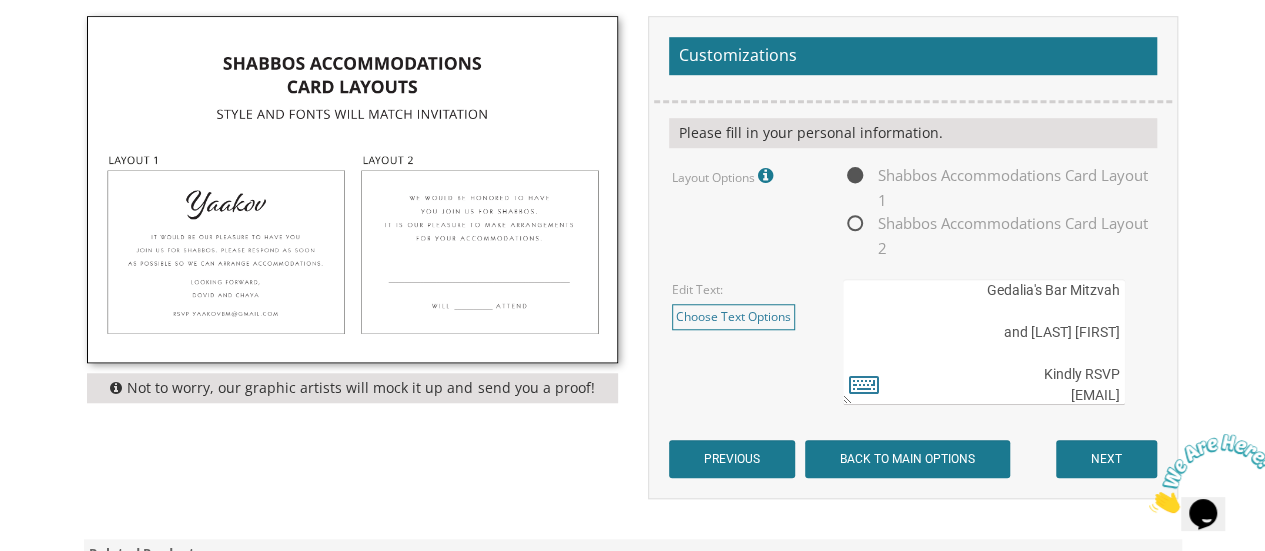 scroll, scrollTop: 151, scrollLeft: 0, axis: vertical 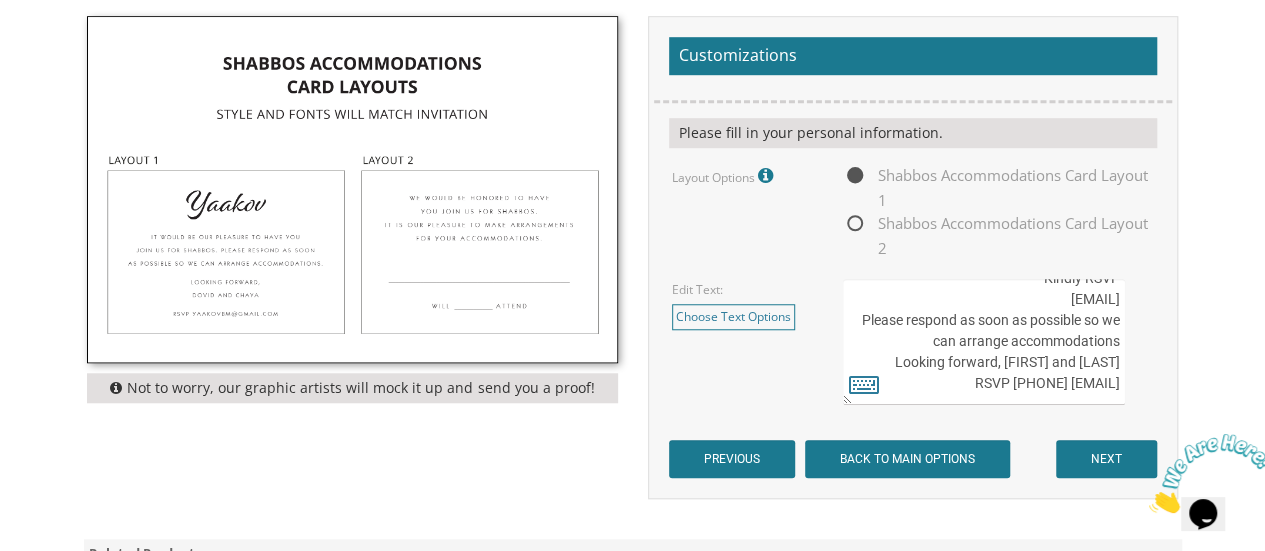drag, startPoint x: 1122, startPoint y: 384, endPoint x: 869, endPoint y: 317, distance: 261.72122 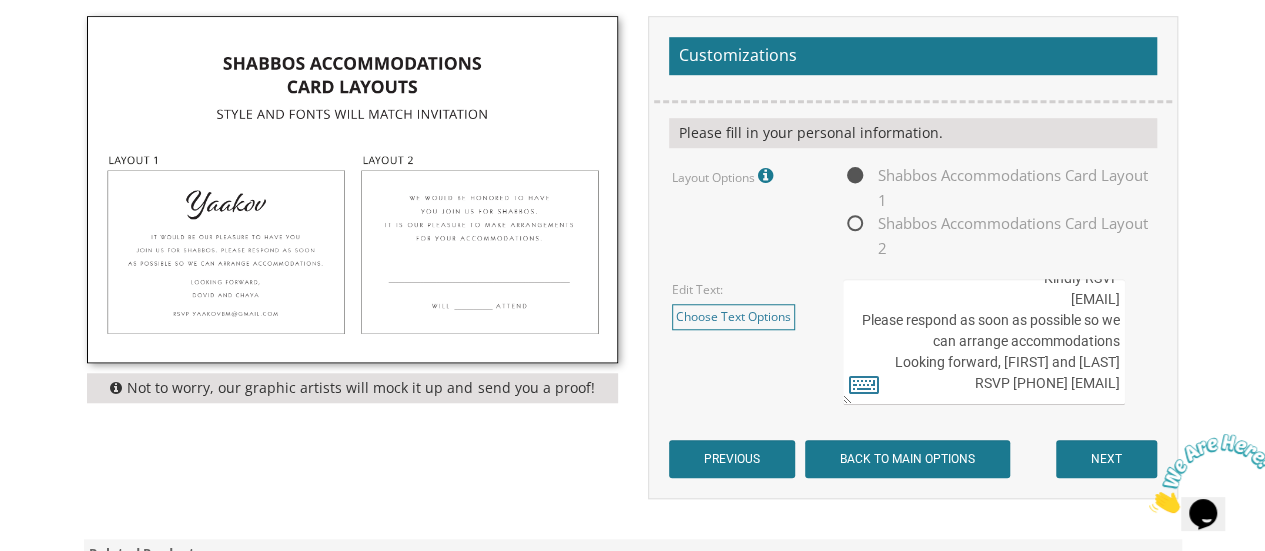 click on "It would be our pleasure to have you join us for Shabbos
Please respond as soon as possible so we can arrange accommodations
Looking forward, Chaim and Rivky
RSVP 248.332.1731 bm2019@gmail.com" at bounding box center (984, 342) 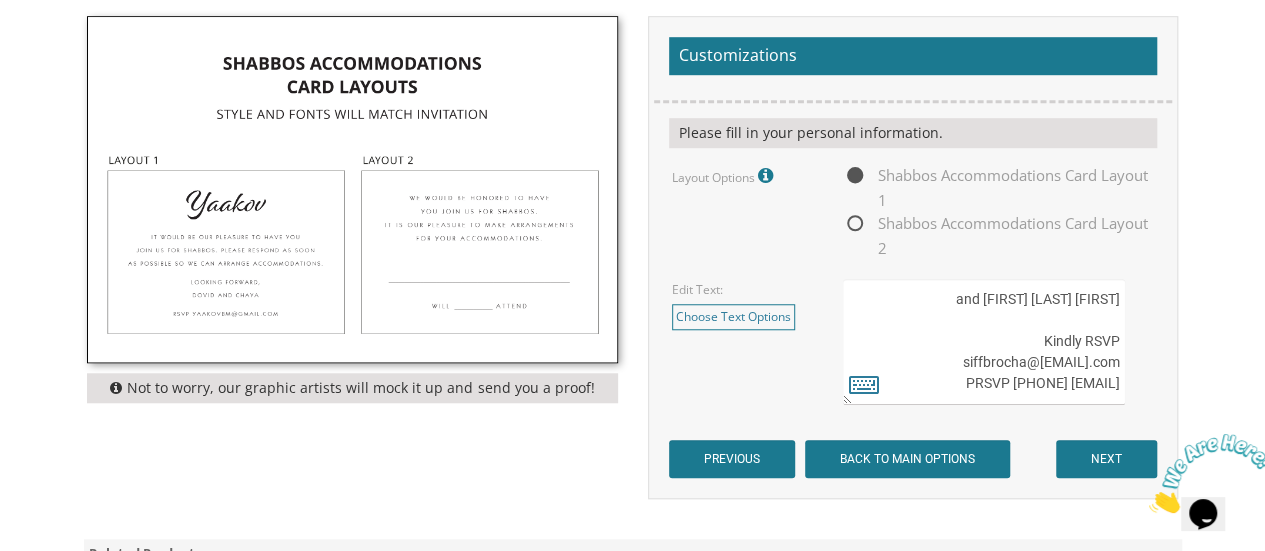 scroll, scrollTop: 104, scrollLeft: 0, axis: vertical 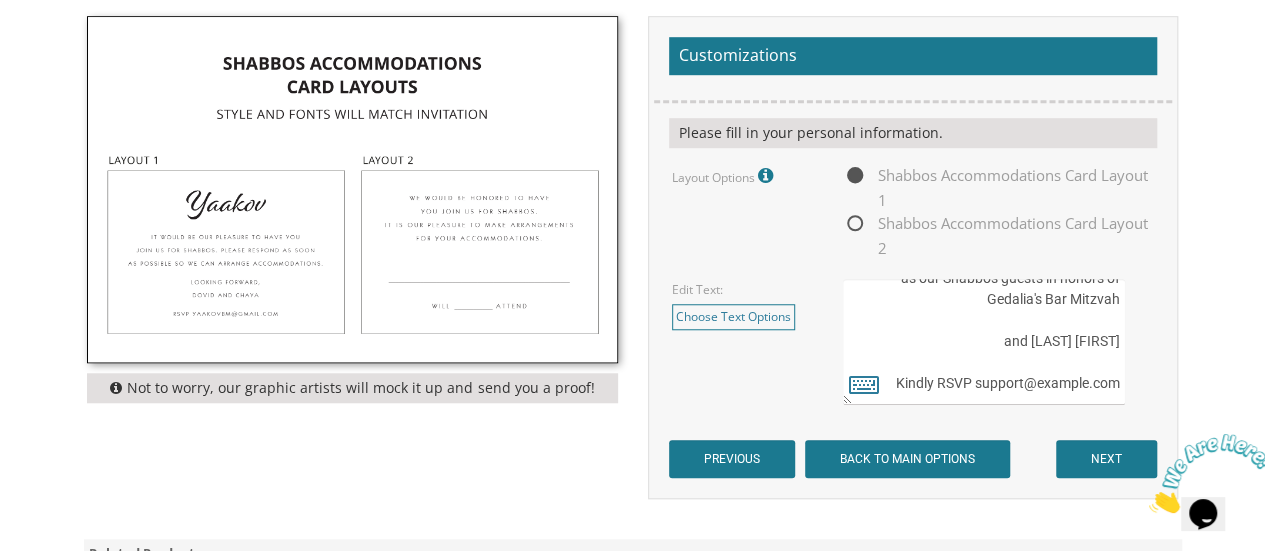 type on "It would be our pleasure to have you join us as our Shabbos guests in honors of
Gedalia's Bar Mitzvah
Ephraim and Brochi Siff
Kindly RSVP
siffbrocha@gmail.com" 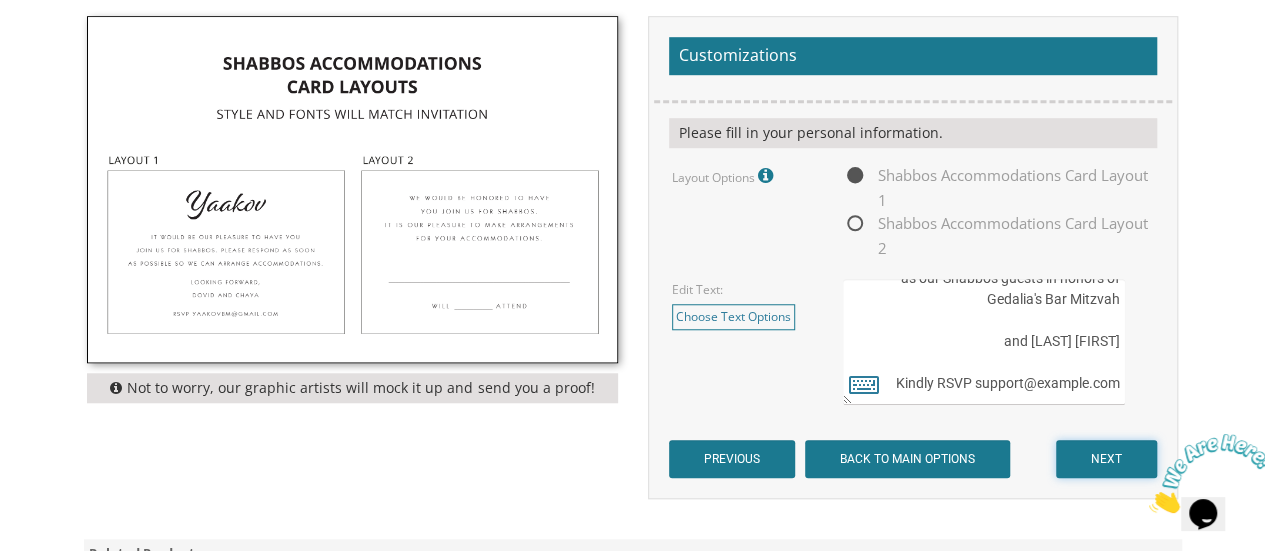 click on "NEXT" at bounding box center [1106, 459] 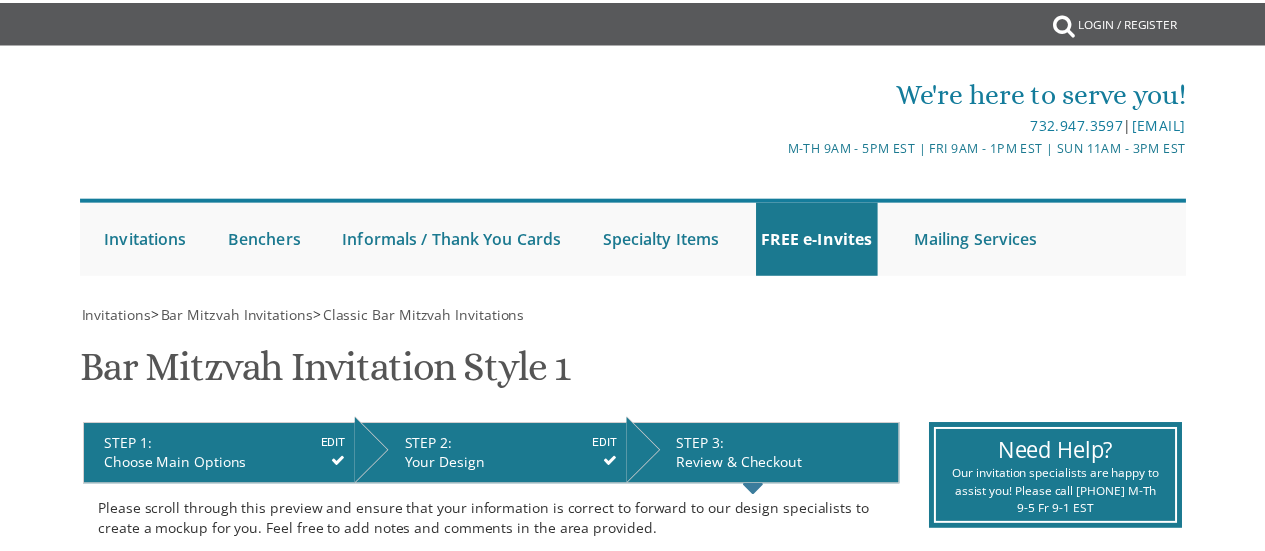 scroll, scrollTop: 0, scrollLeft: 0, axis: both 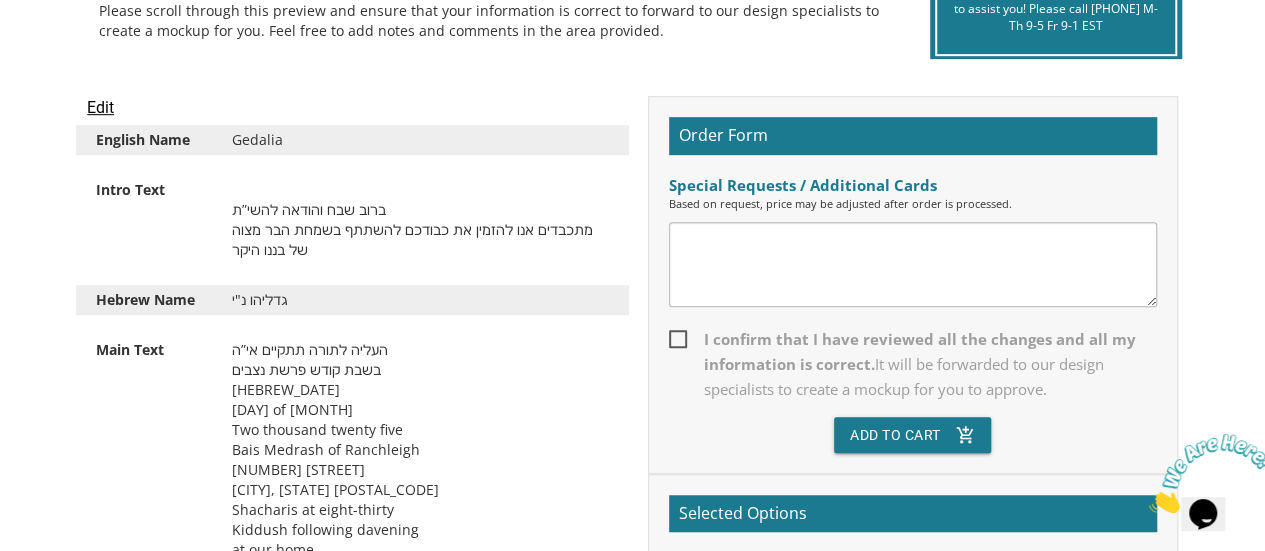 click on "I confirm that I have reviewed all the changes and all my information is correct.   It will be forwarded to our design specialists to create a mockup for you to approve." at bounding box center (913, 364) 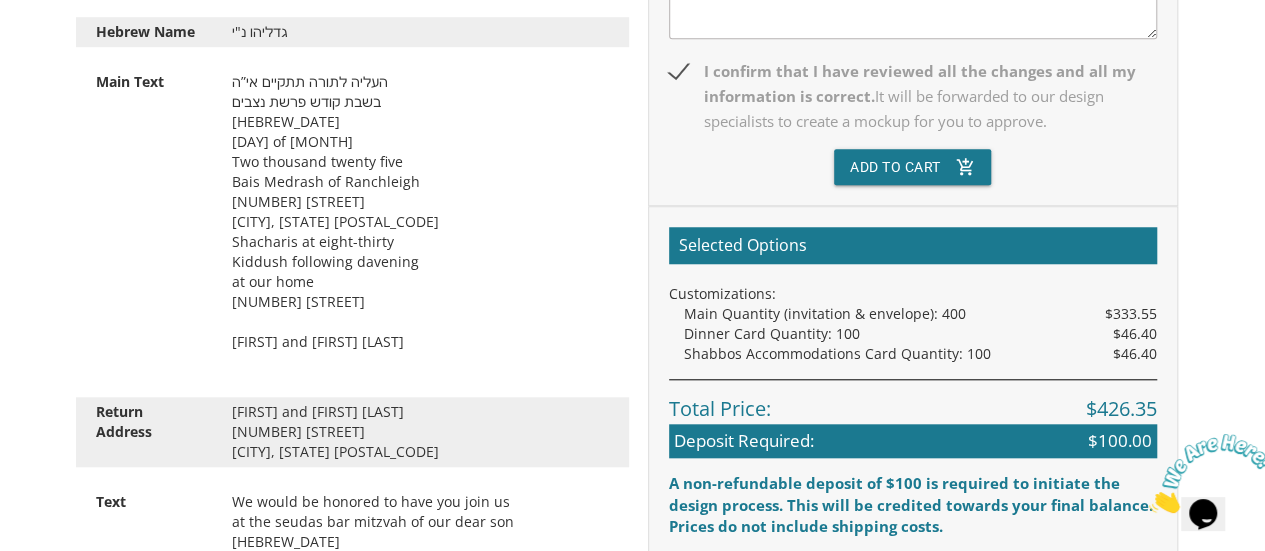 scroll, scrollTop: 700, scrollLeft: 0, axis: vertical 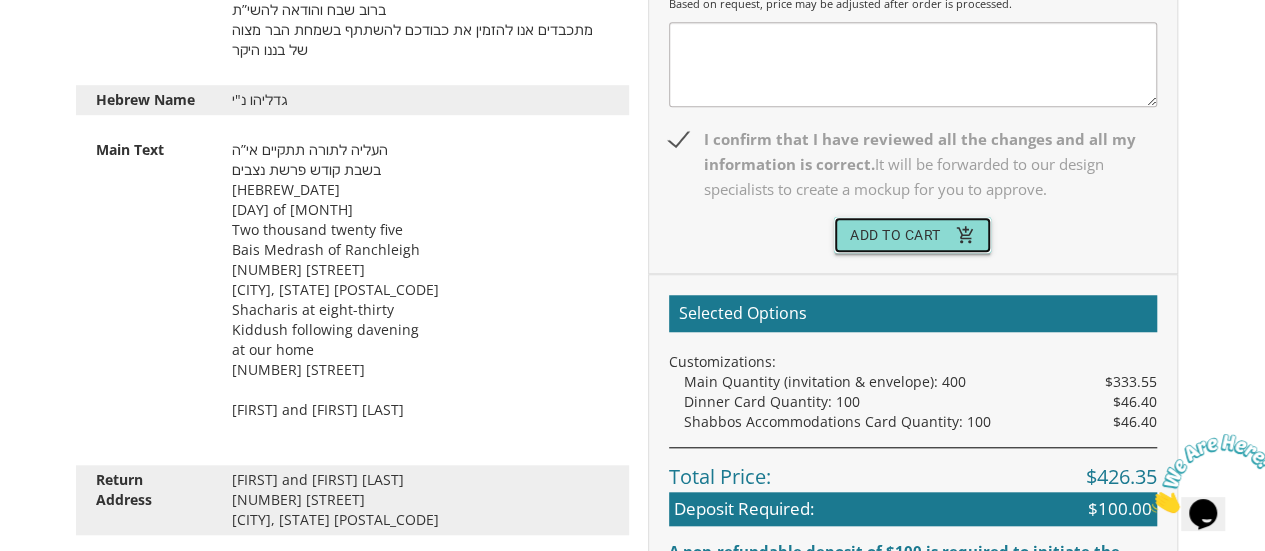 click on "Add To Cart
add_shopping_cart" at bounding box center (913, 235) 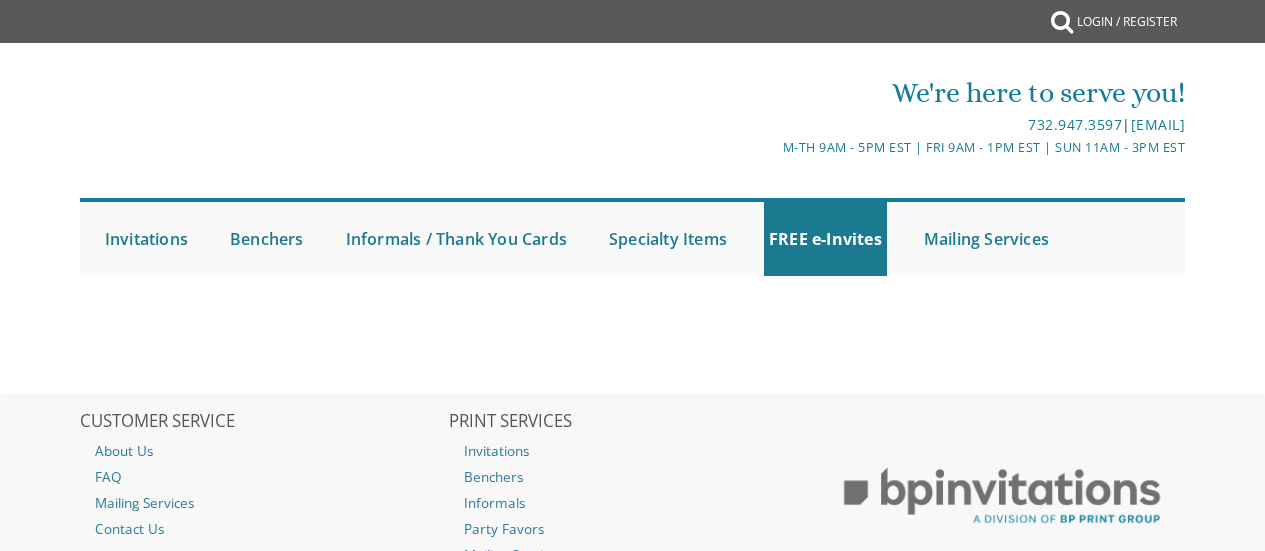 scroll, scrollTop: 0, scrollLeft: 0, axis: both 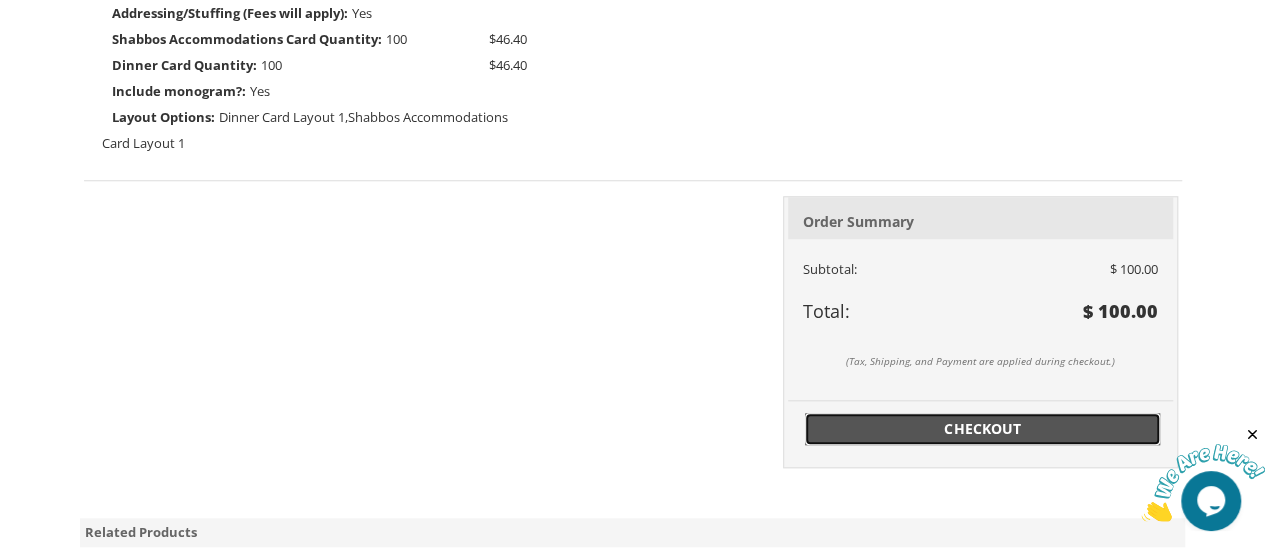 click on "Checkout" at bounding box center (983, 429) 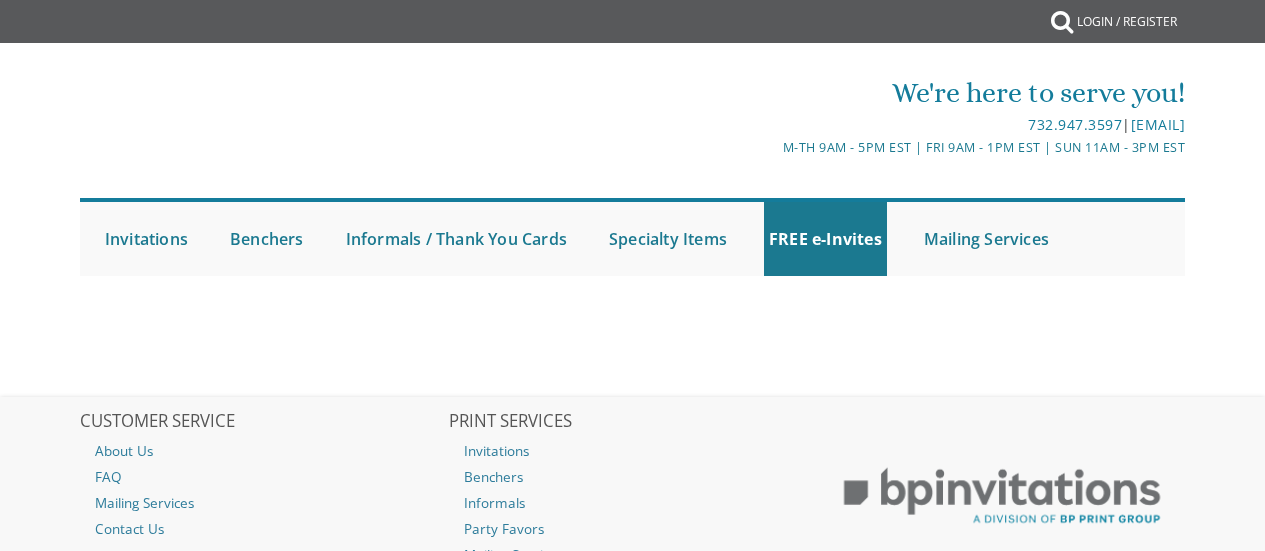scroll, scrollTop: 0, scrollLeft: 0, axis: both 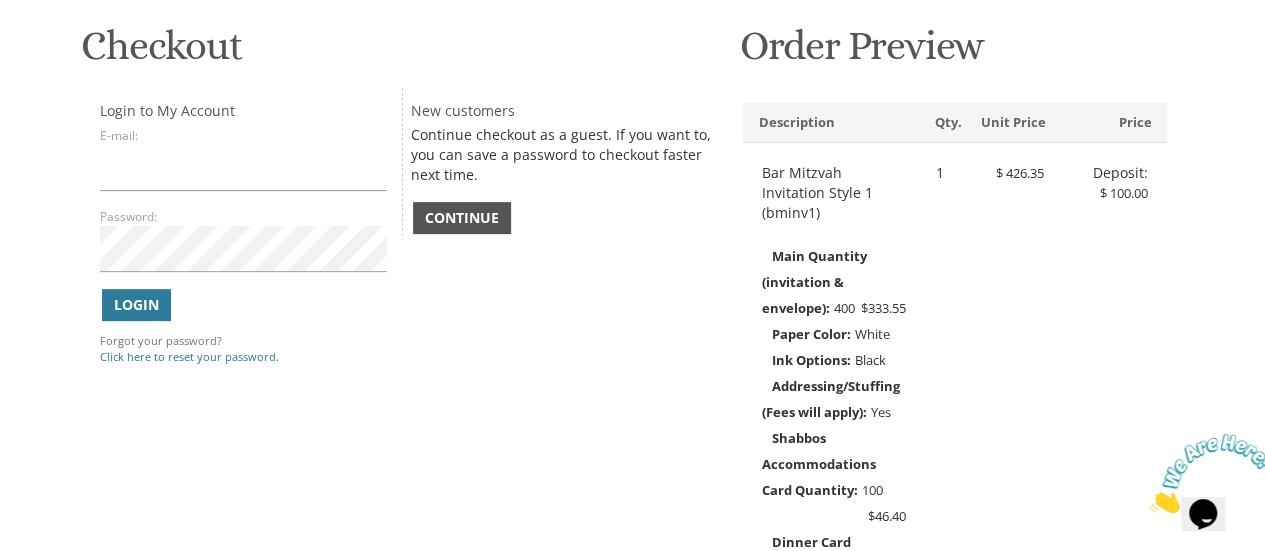 click on "Continue" at bounding box center (462, 218) 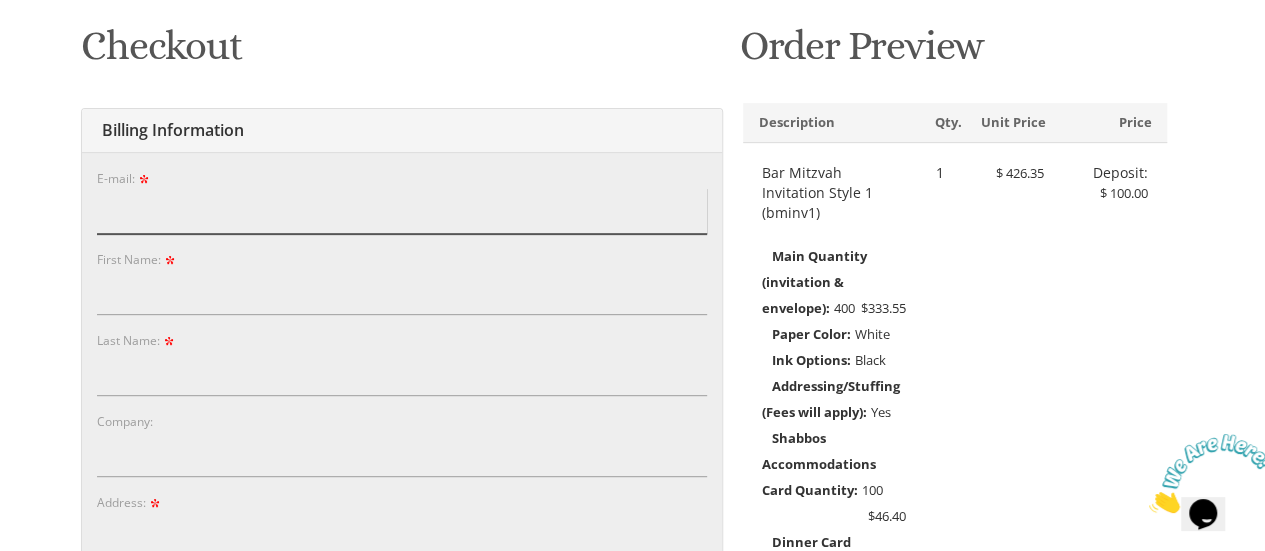 click on "E-mail:" at bounding box center [402, 211] 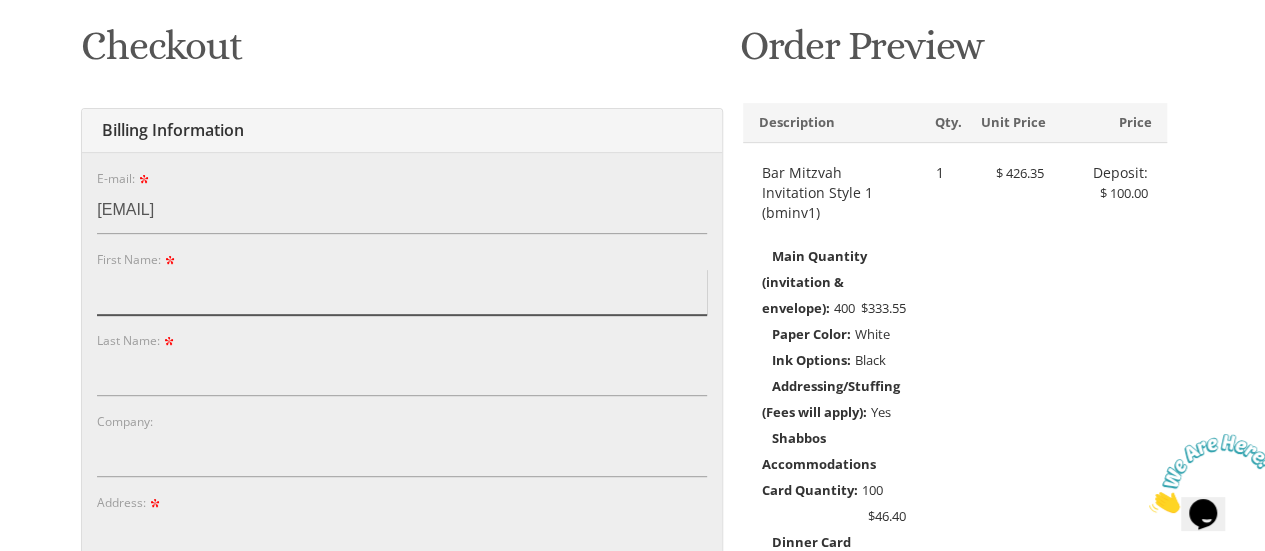 type on "[FIRST]" 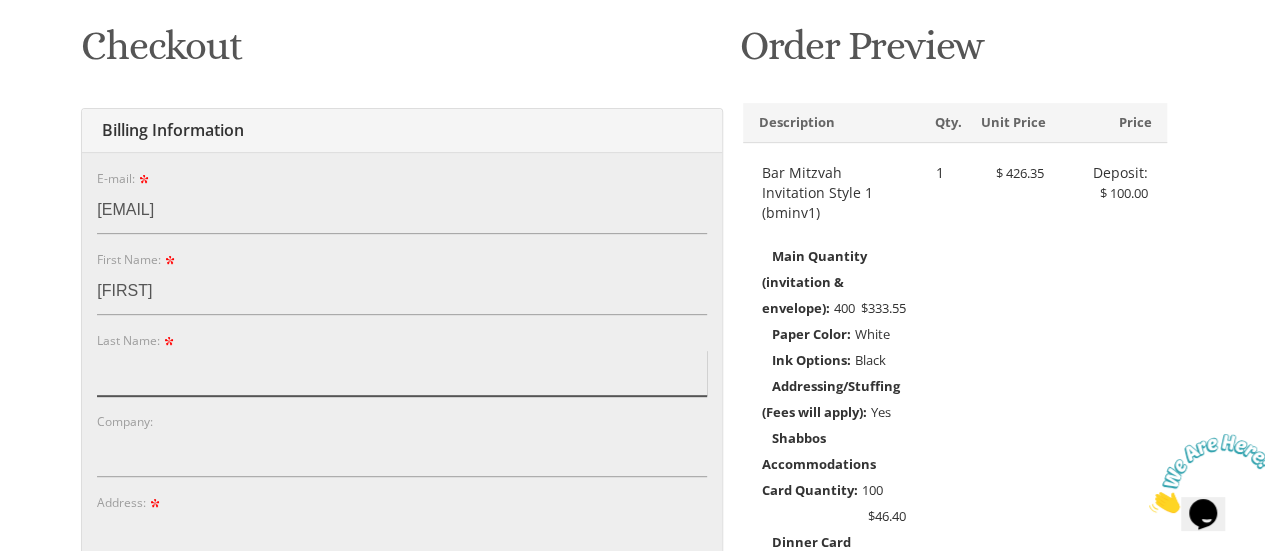 type on "[LAST]" 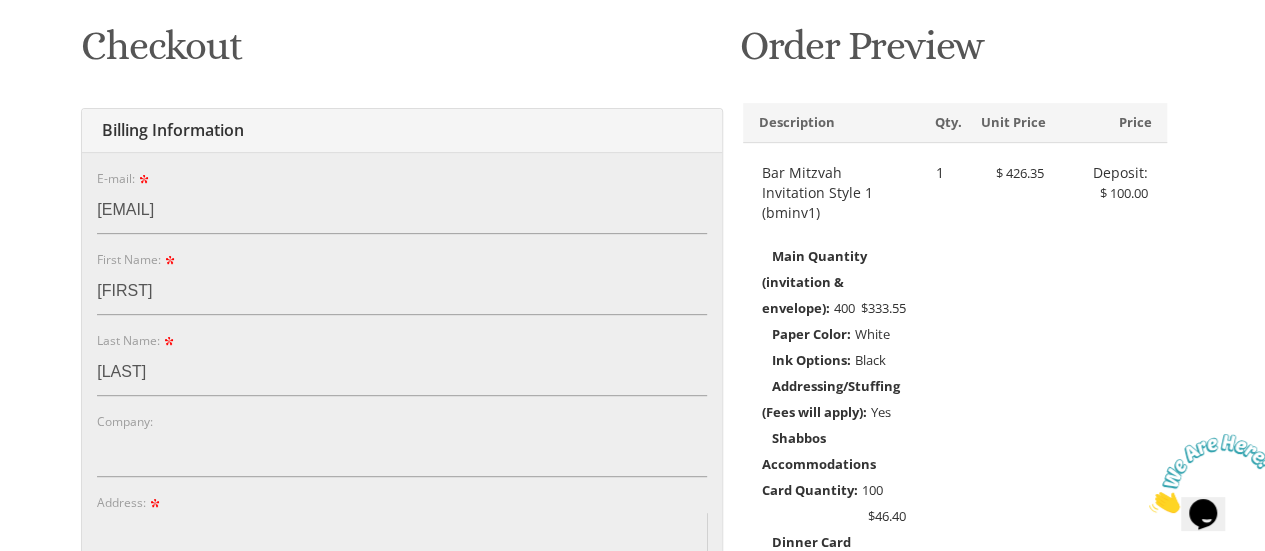 type on "[NUMBER] [STREET]" 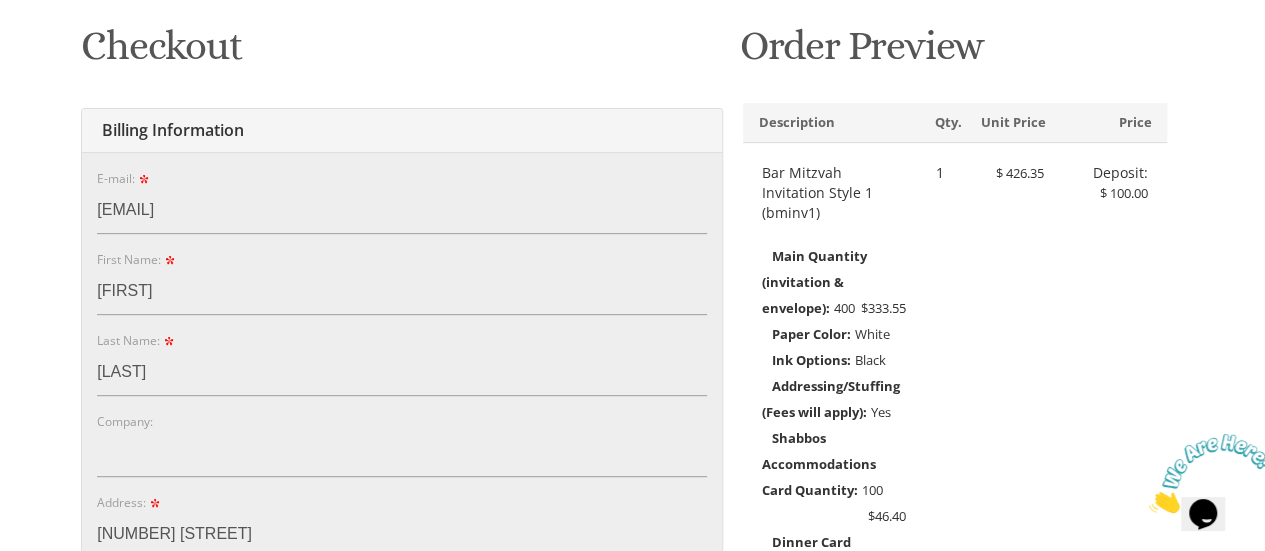 type on "[CITY]" 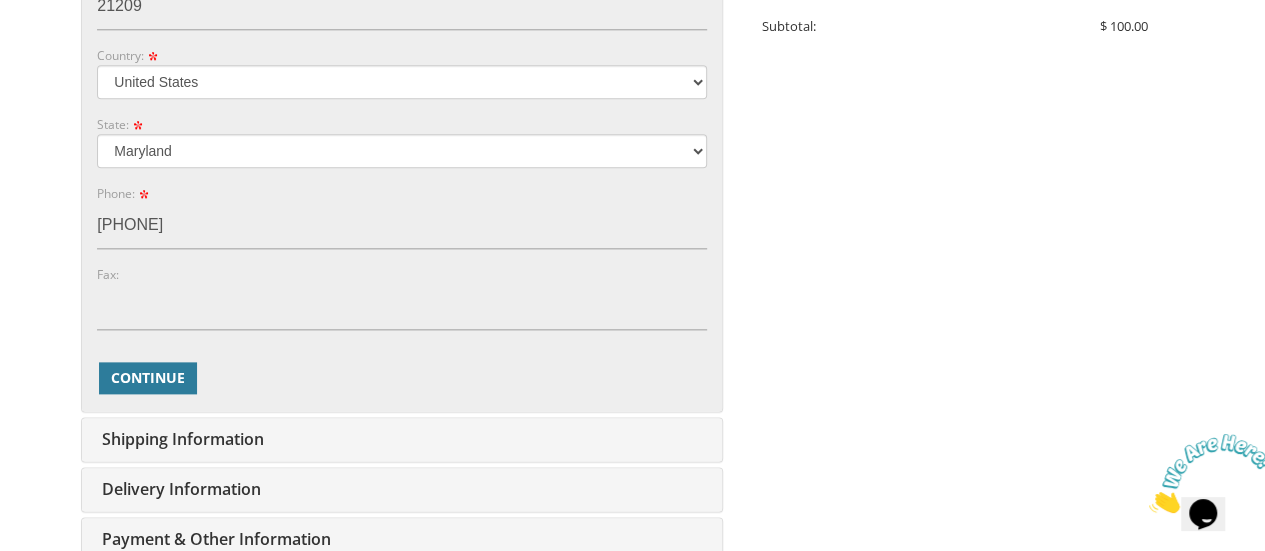 scroll, scrollTop: 1104, scrollLeft: 0, axis: vertical 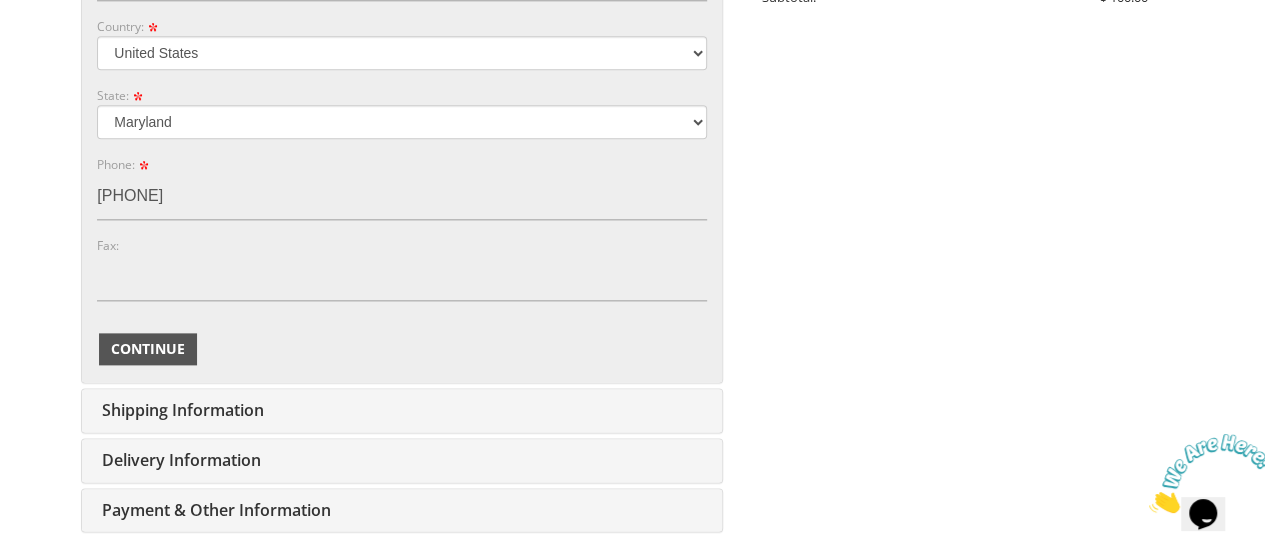 click on "Continue" at bounding box center (148, 349) 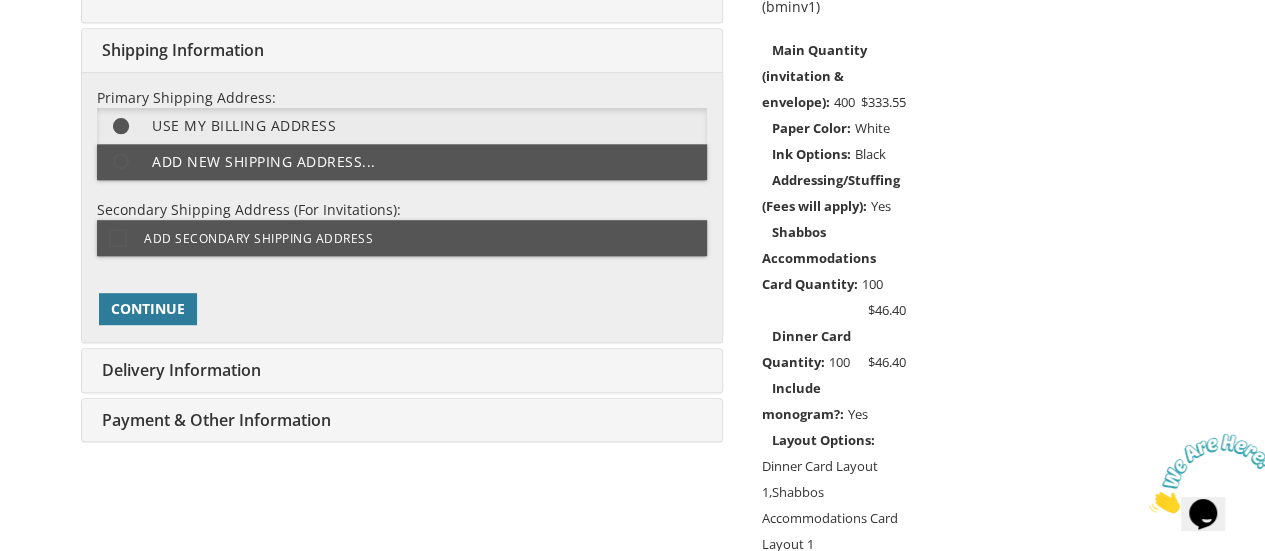 scroll, scrollTop: 500, scrollLeft: 0, axis: vertical 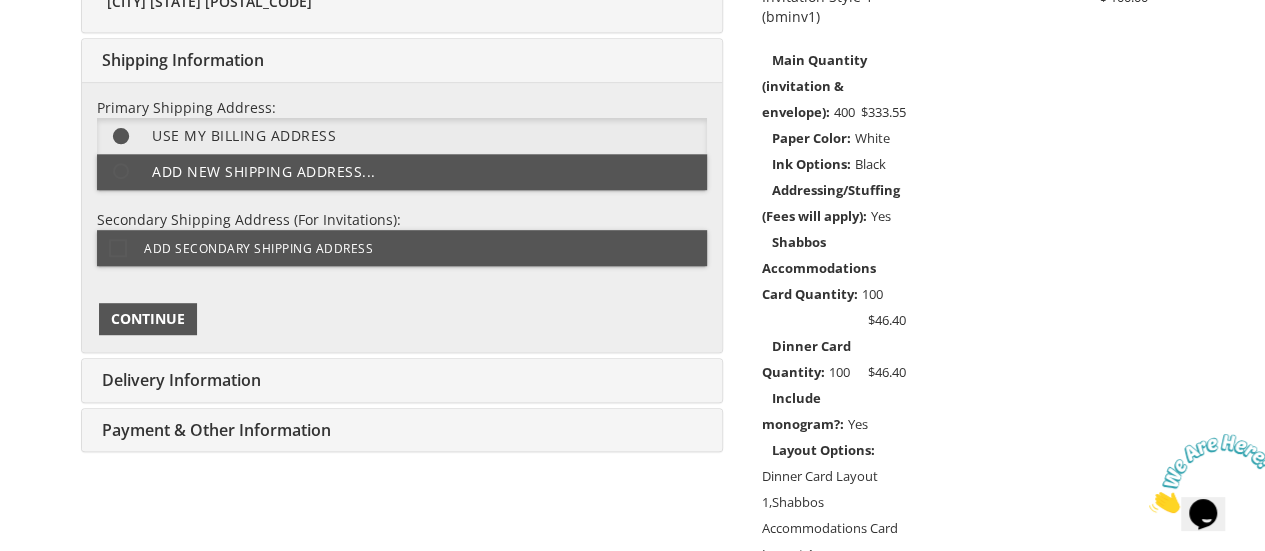 click on "Continue" at bounding box center (148, 319) 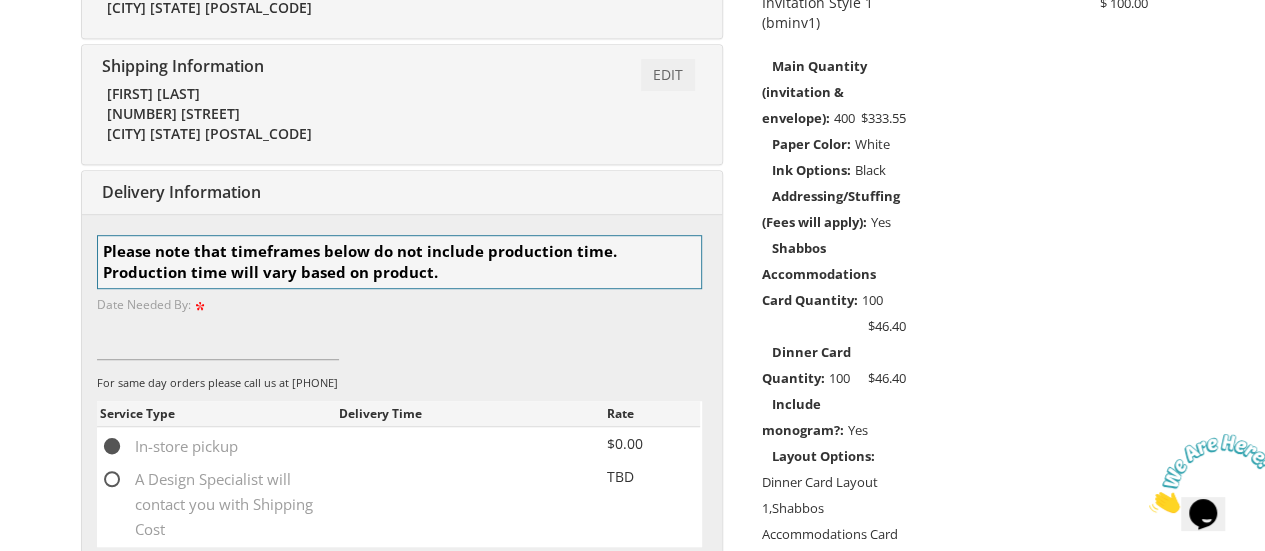 scroll, scrollTop: 525, scrollLeft: 0, axis: vertical 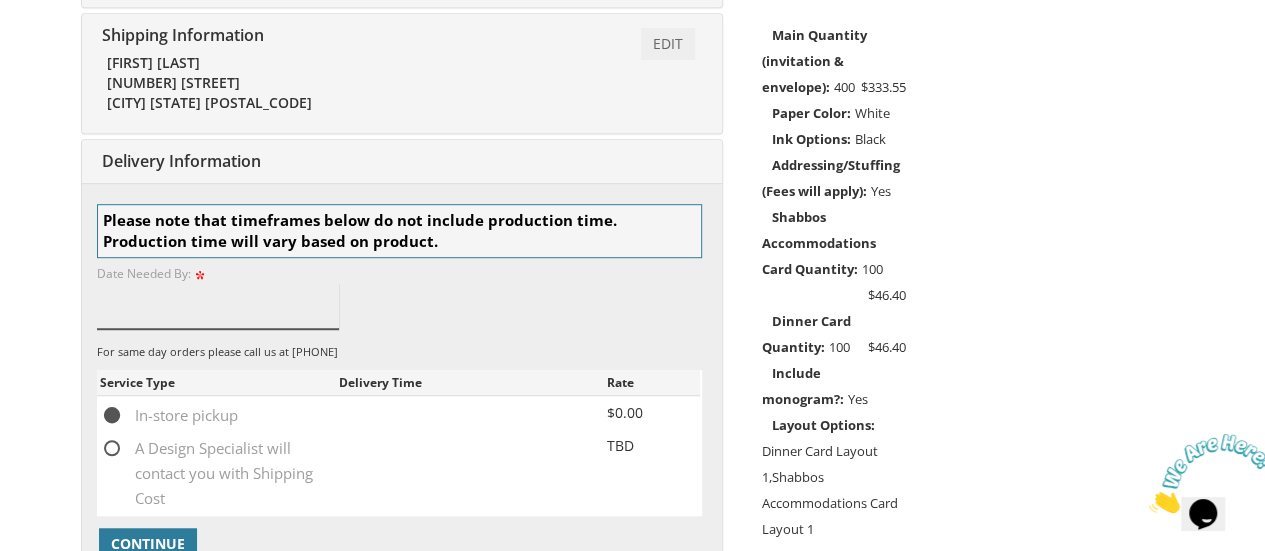 click at bounding box center [218, 306] 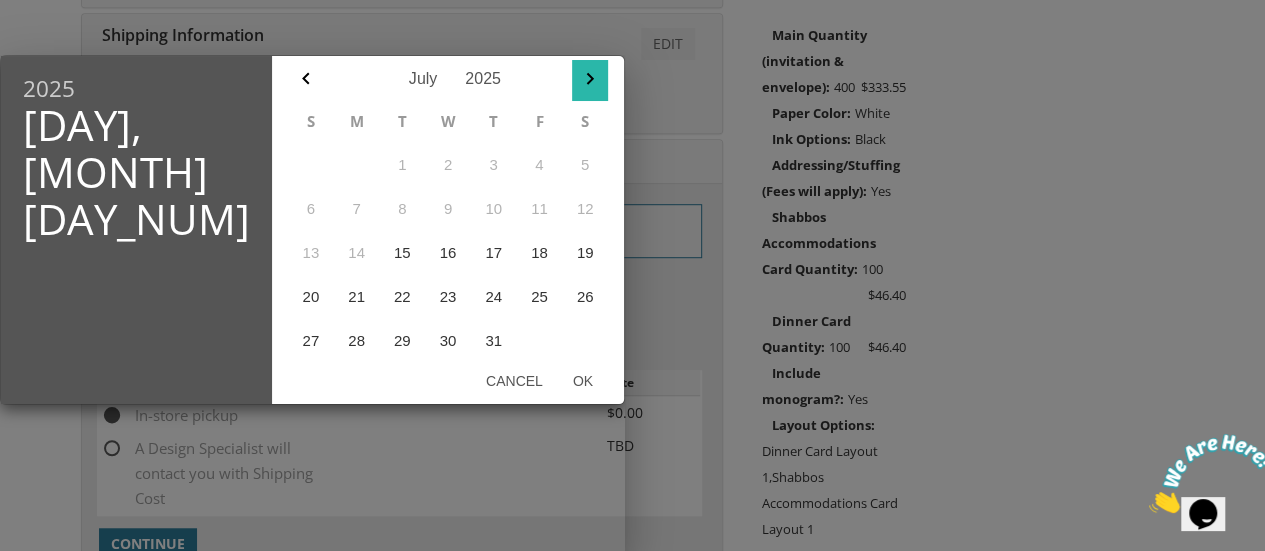 click 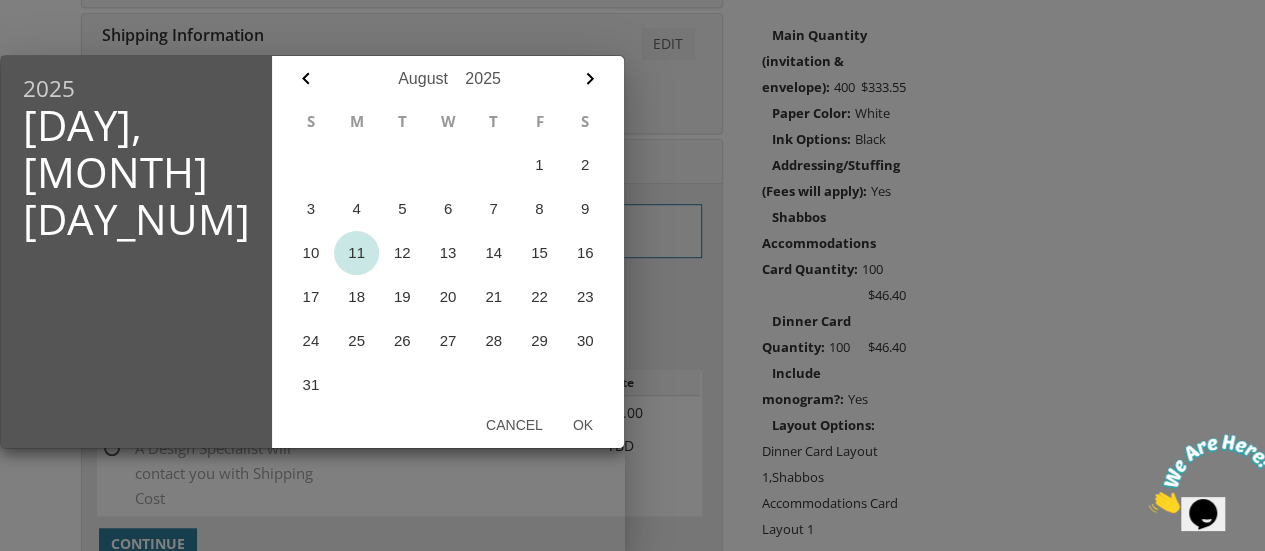 click on "11" at bounding box center [357, 253] 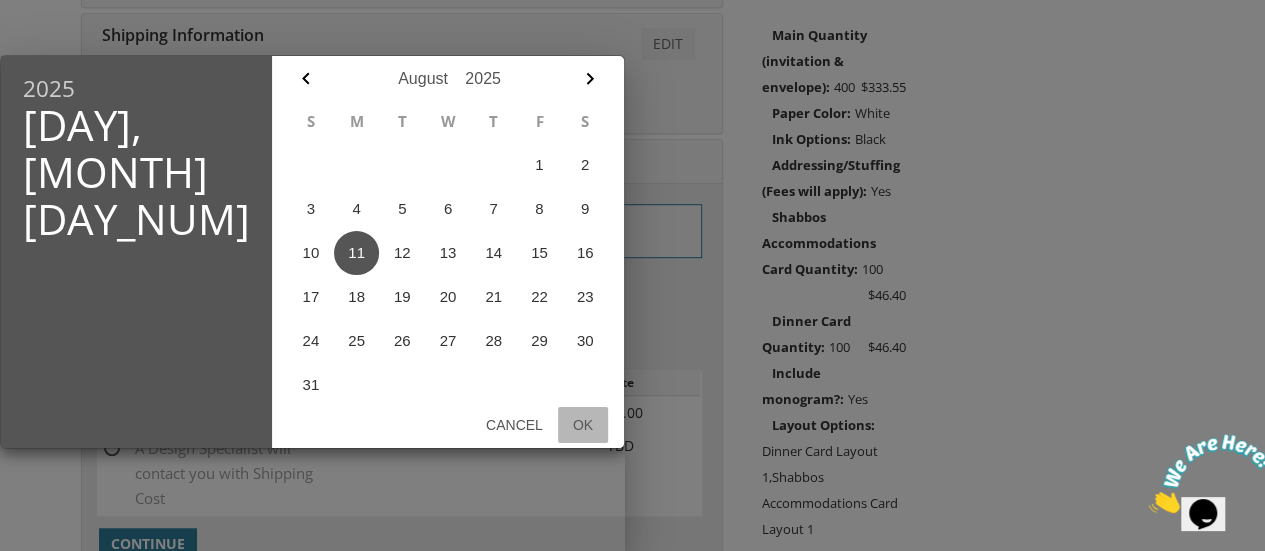 click on "Ok" at bounding box center (583, 425) 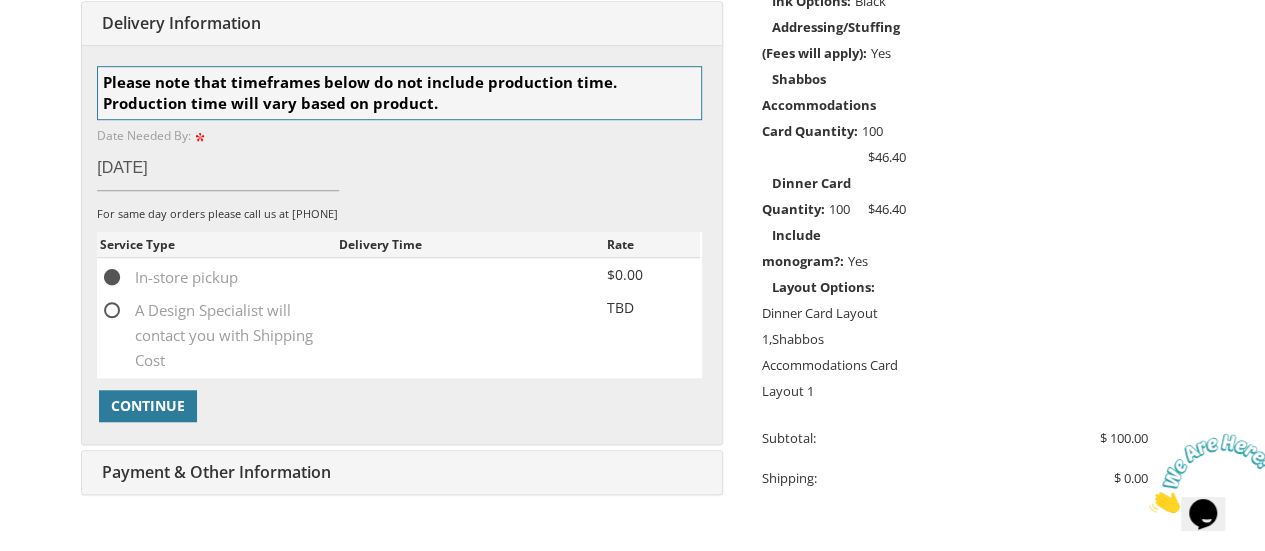 scroll, scrollTop: 725, scrollLeft: 0, axis: vertical 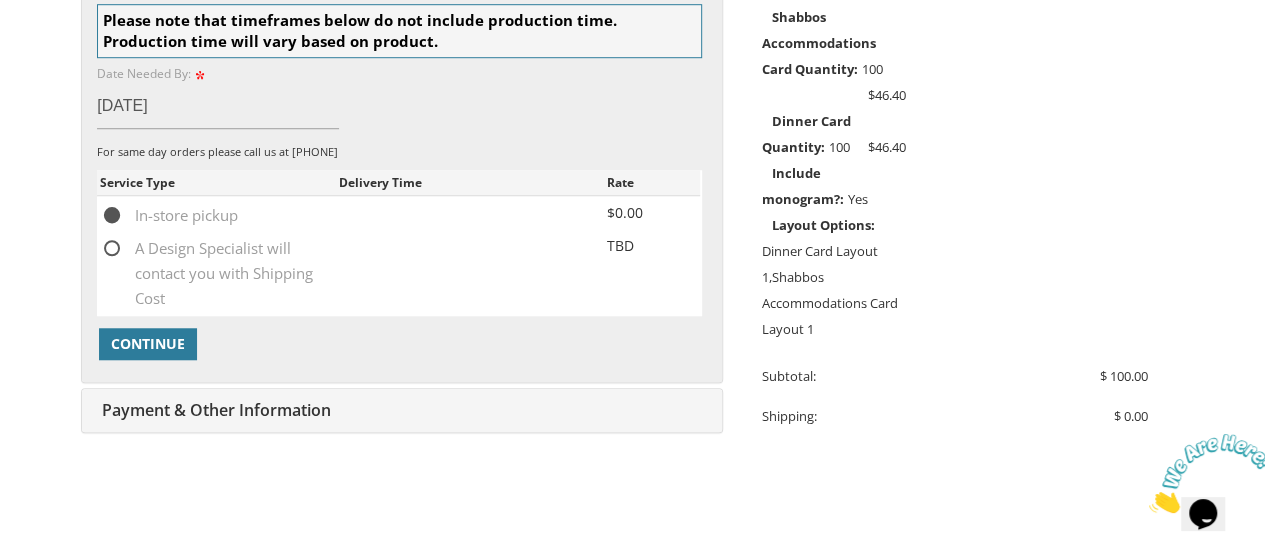 click on "A Design Specialist will contact you with Shipping Cost" at bounding box center (219, 248) 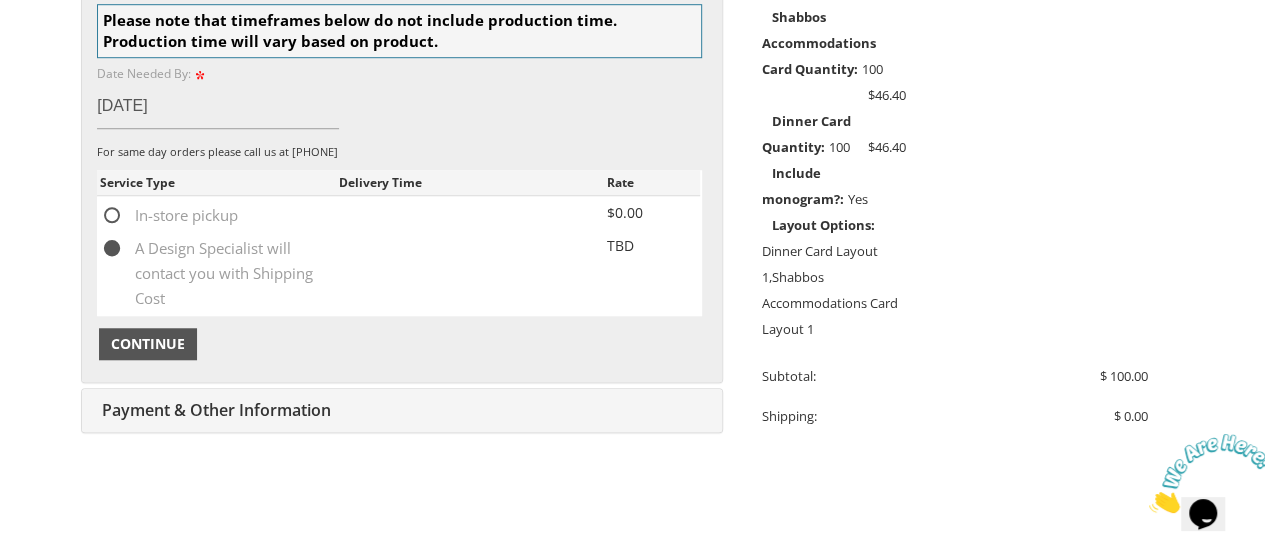 click on "Continue" at bounding box center (148, 344) 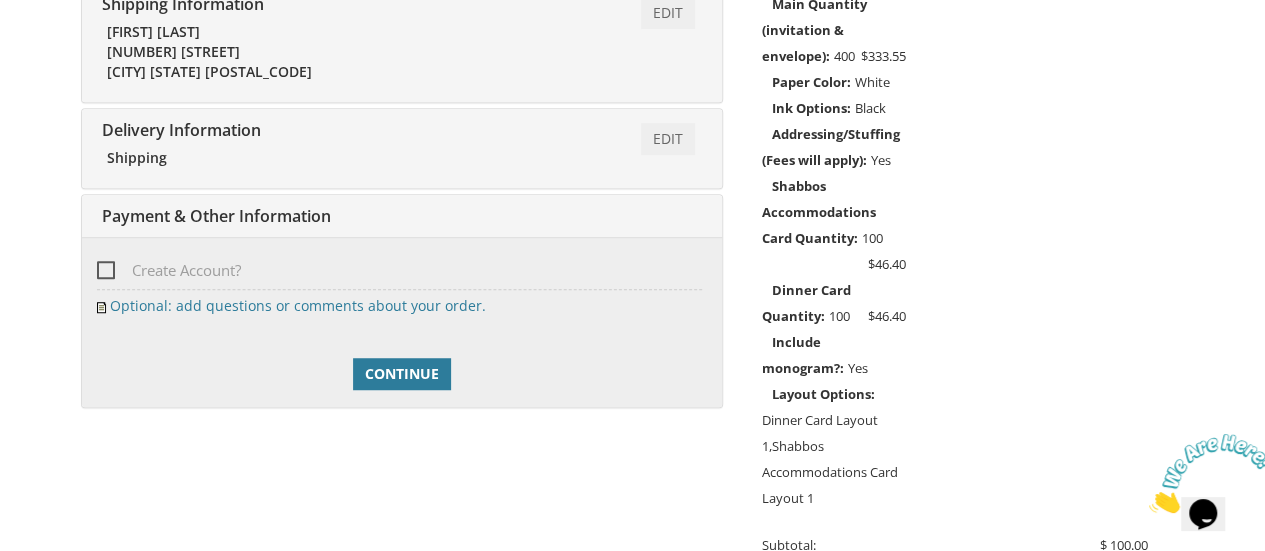 scroll, scrollTop: 510, scrollLeft: 0, axis: vertical 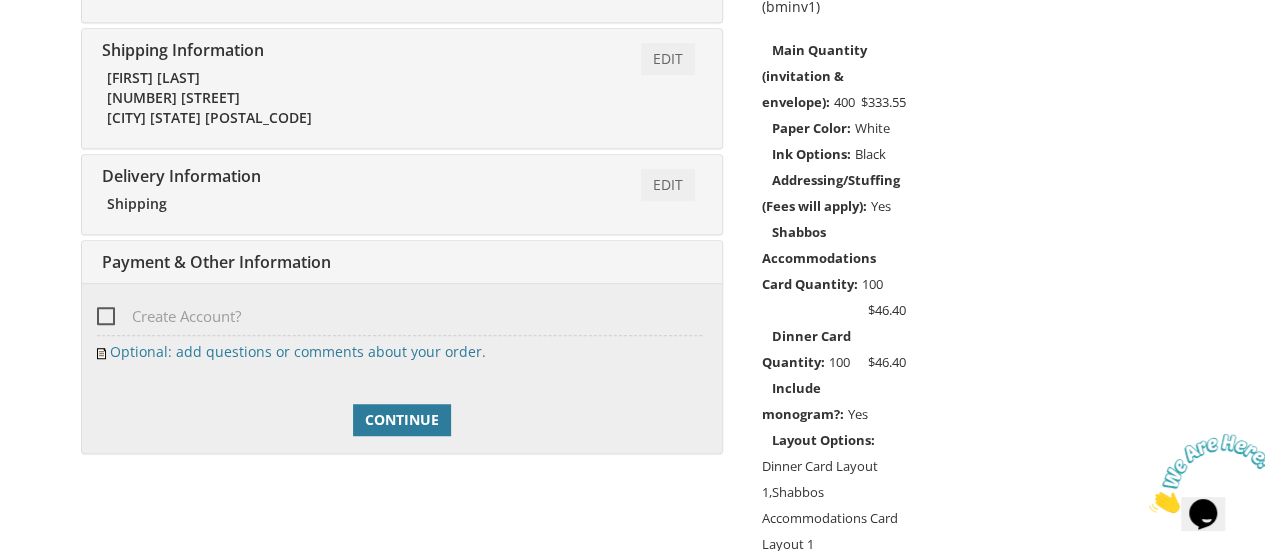 click on "Create Account?" at bounding box center [169, 316] 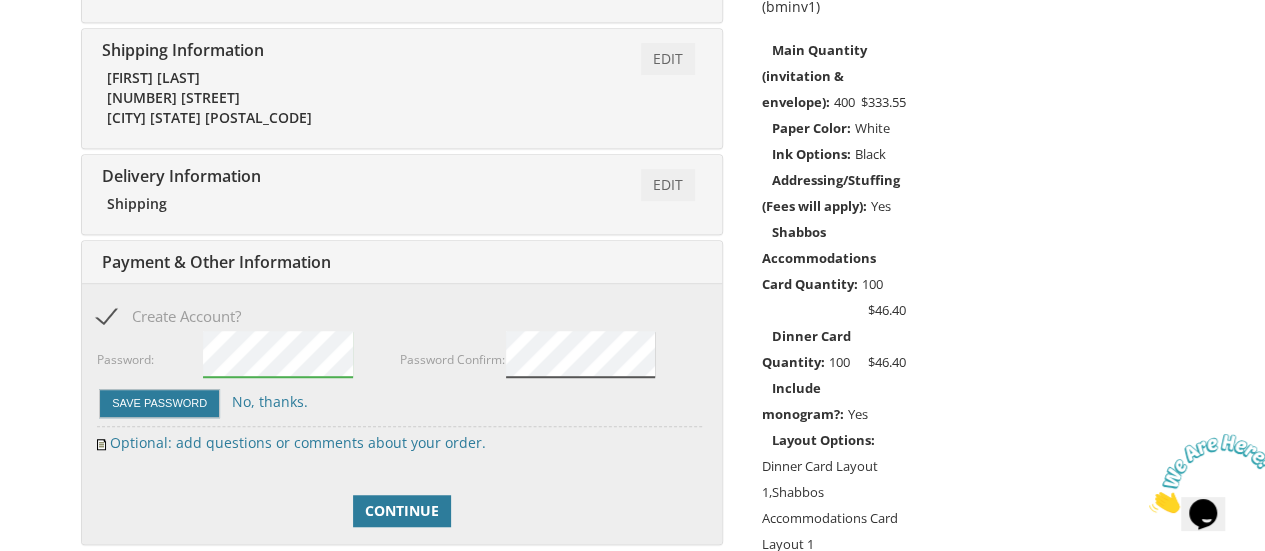 click on "Save Password" at bounding box center [159, 403] 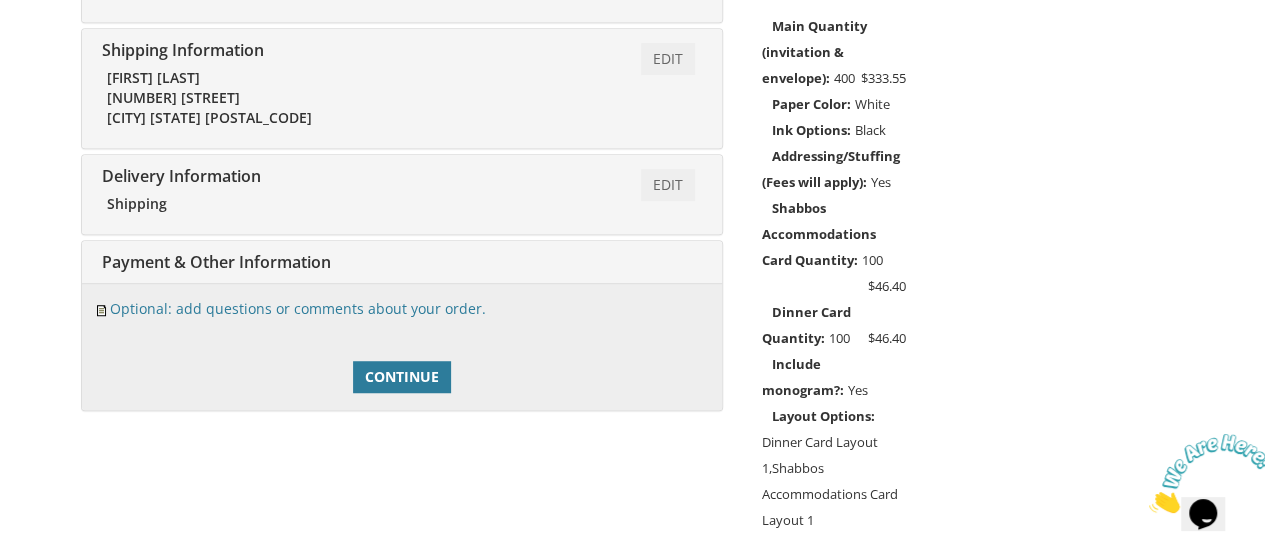 scroll, scrollTop: 634, scrollLeft: 0, axis: vertical 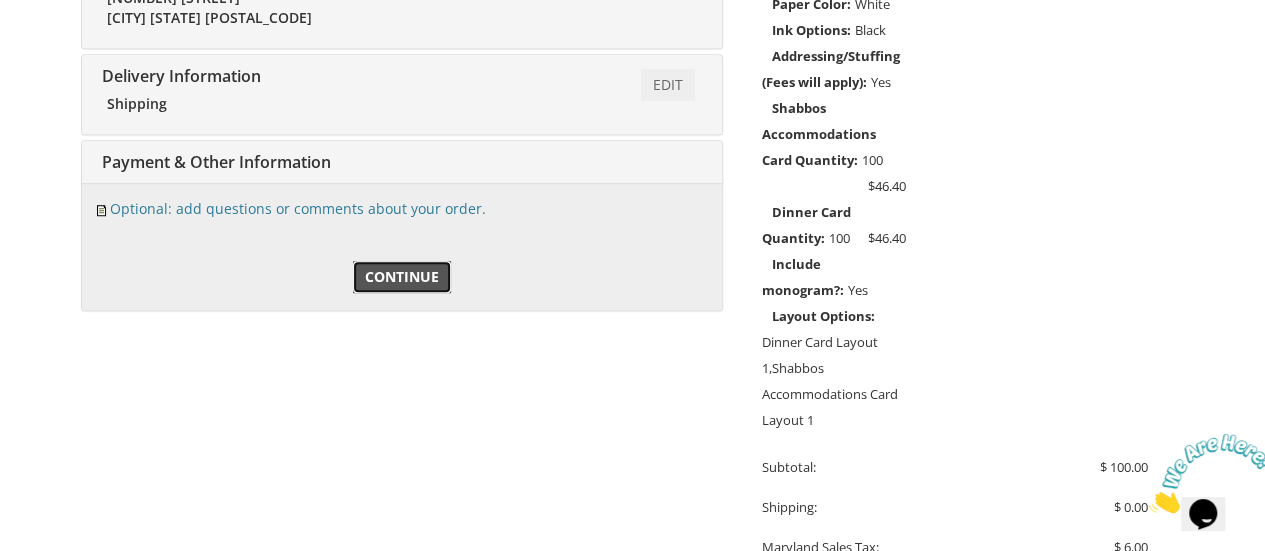 click on "Continue" at bounding box center [402, 277] 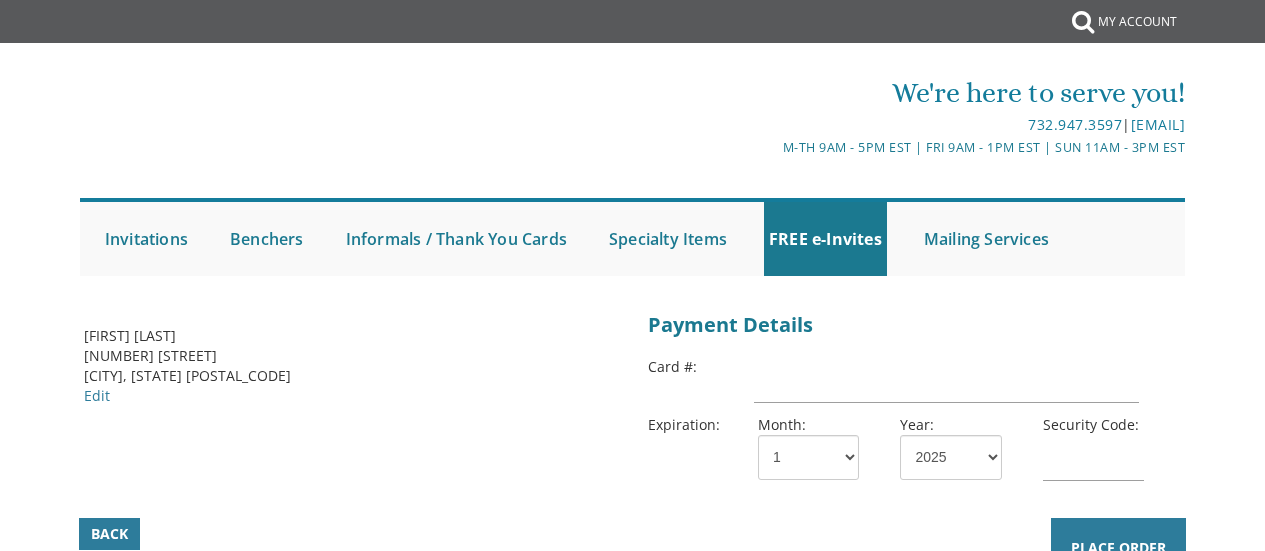 scroll, scrollTop: 0, scrollLeft: 0, axis: both 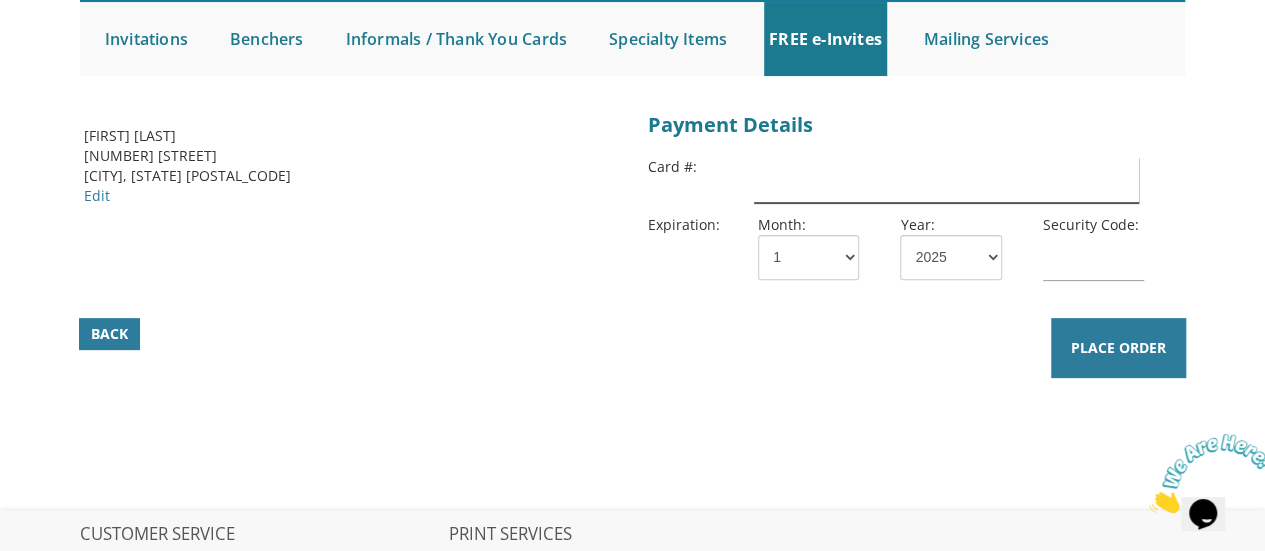 click at bounding box center [946, 180] 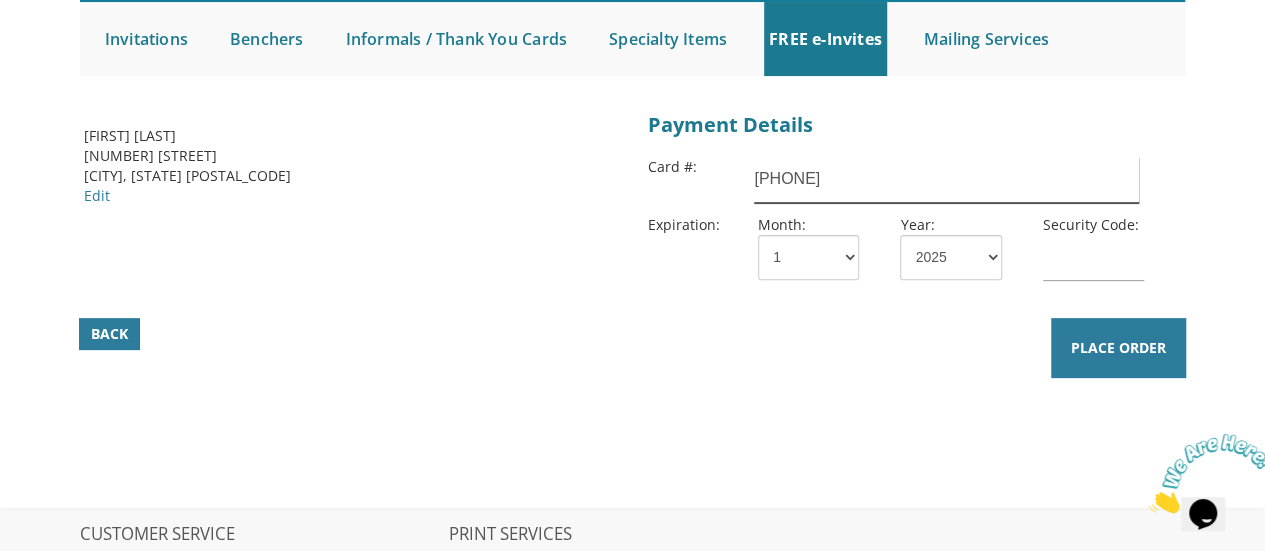 type on "[PHONE]" 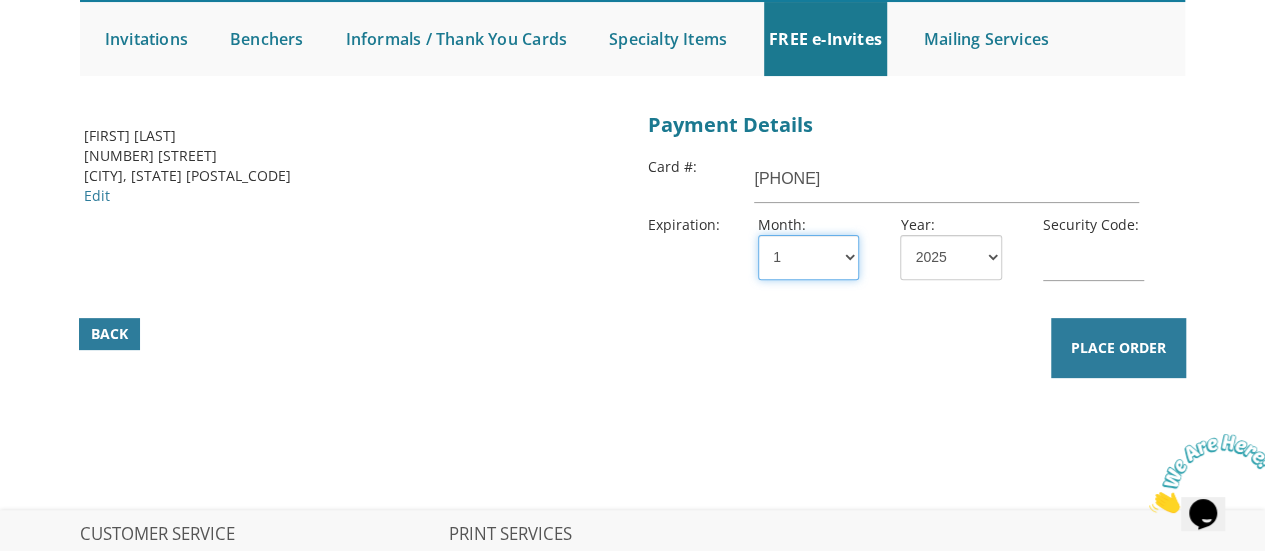 click on "1
2
3
4
5
6
7
8
9
10
11
12" at bounding box center (808, 257) 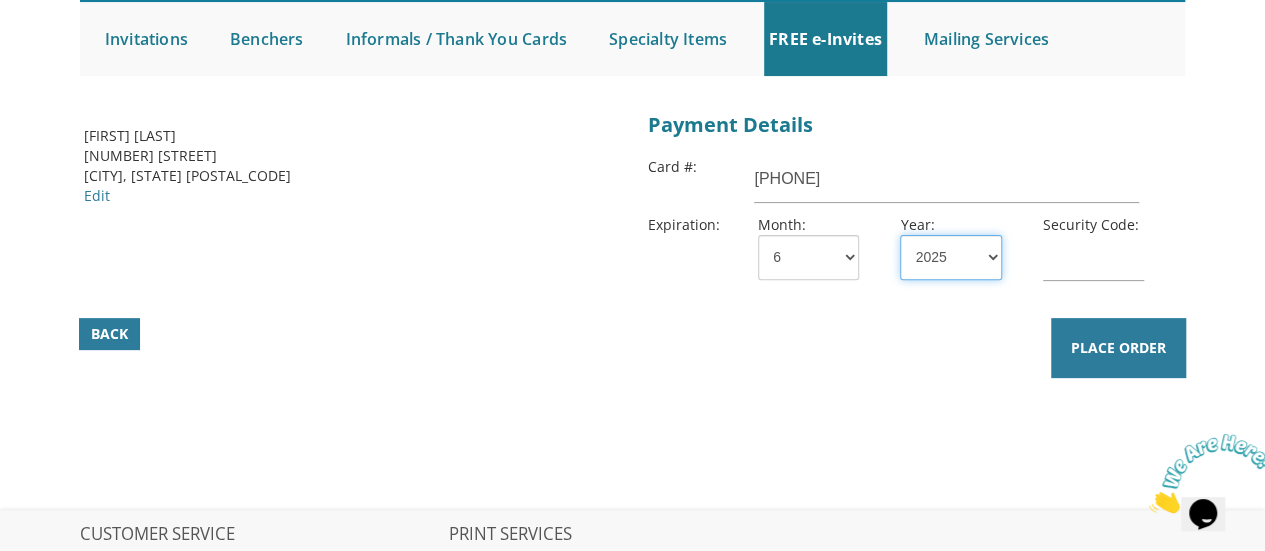 click on "2025
2026
2027
2028
2029
2030
2031
2032
2033
2034
2035" at bounding box center [950, 257] 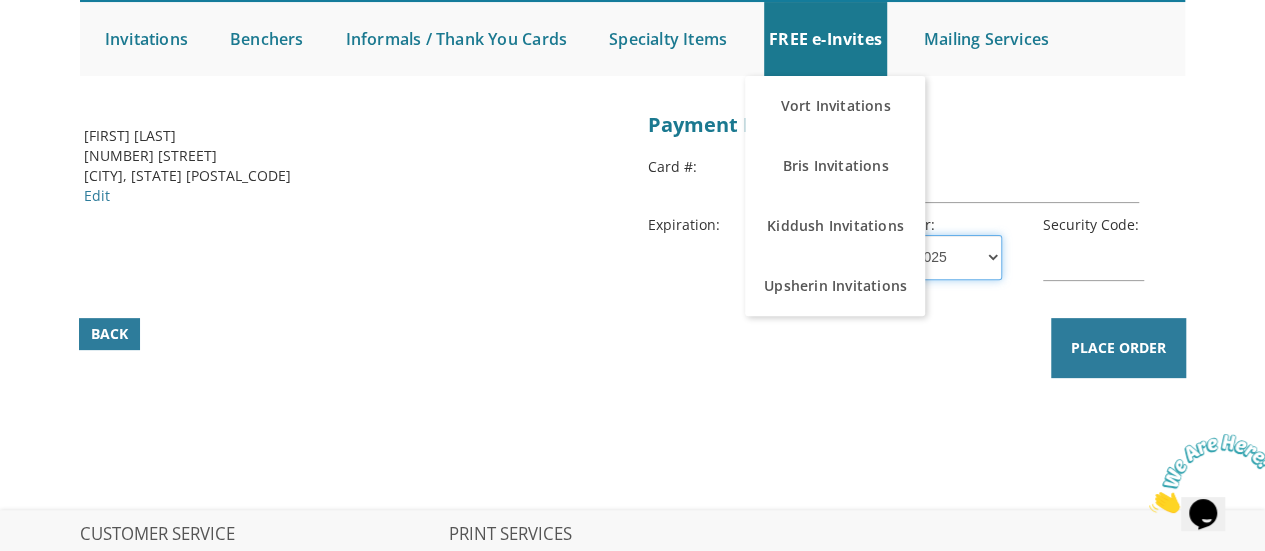 select on "26" 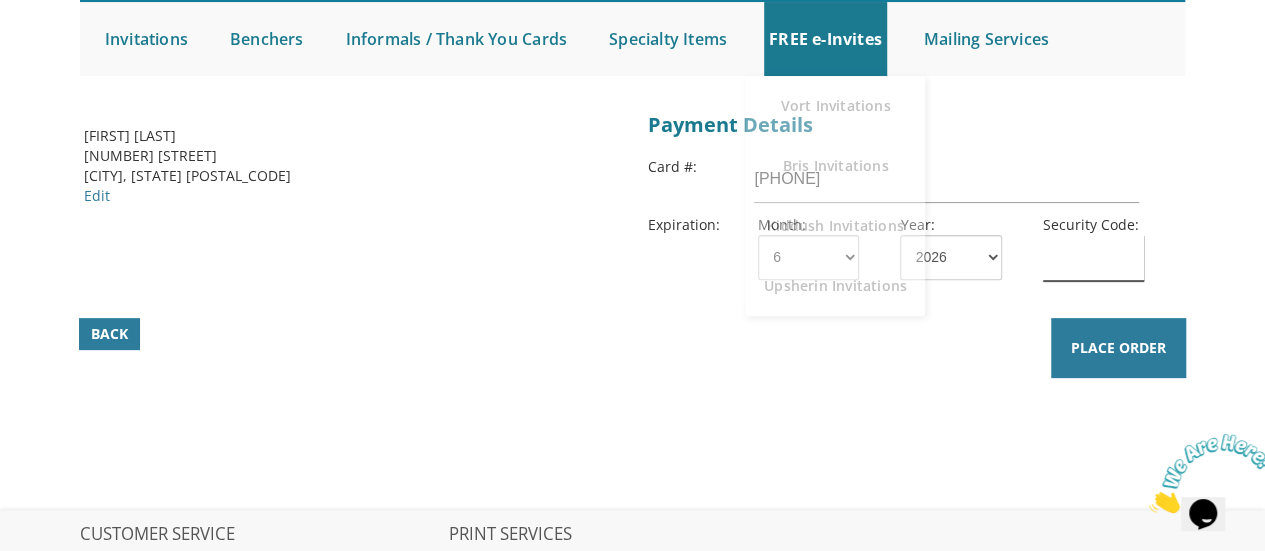click at bounding box center [1093, 258] 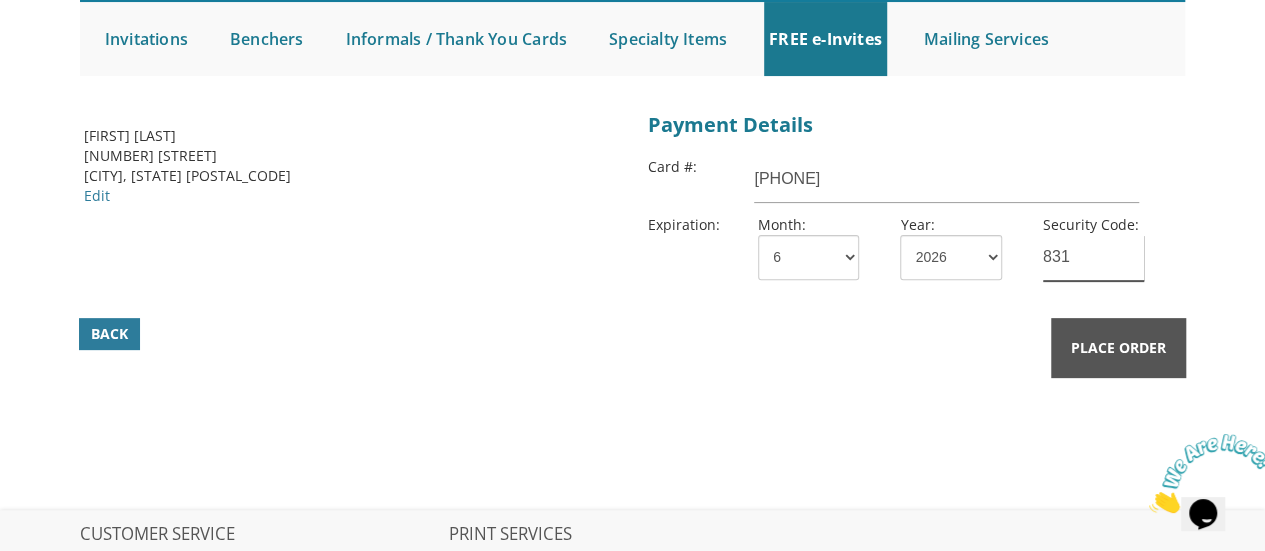 type on "831" 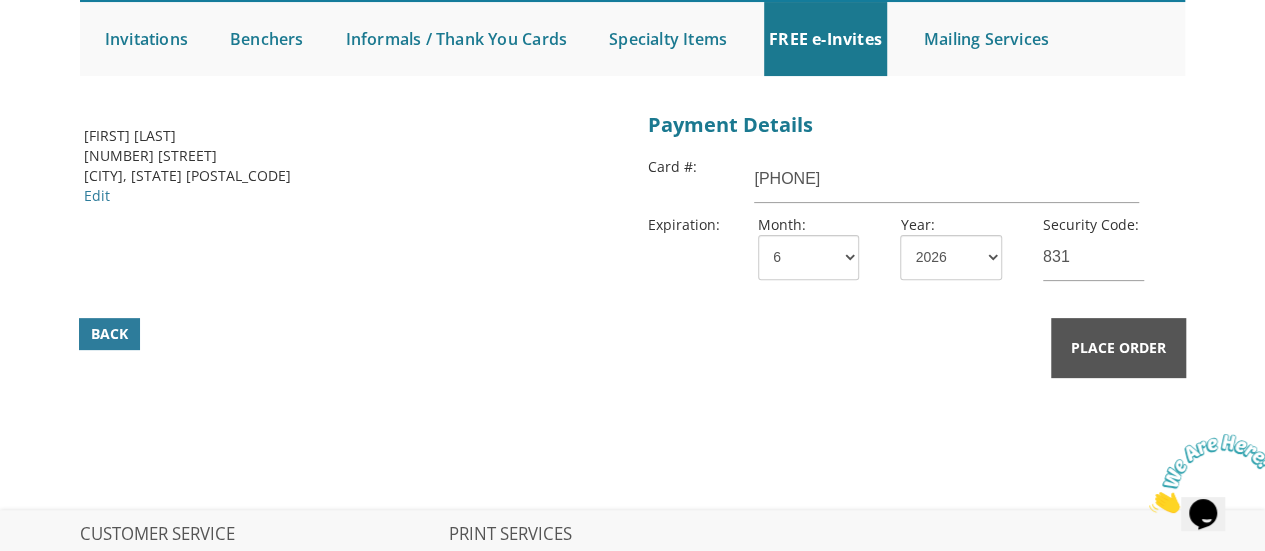 click on "Place Order" at bounding box center (1118, 348) 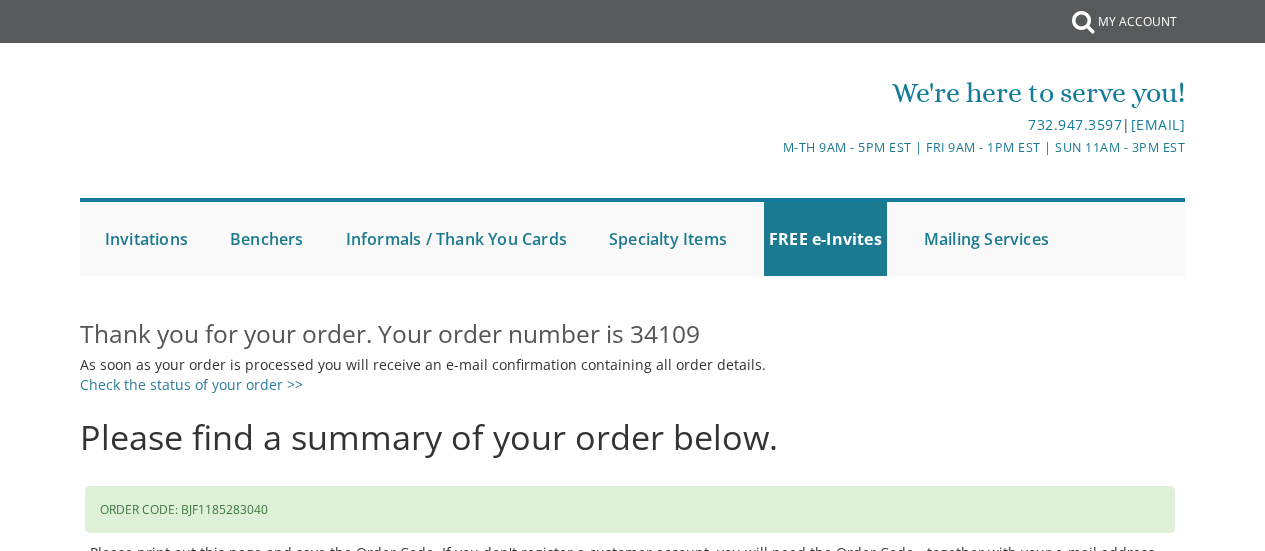 scroll, scrollTop: 0, scrollLeft: 0, axis: both 